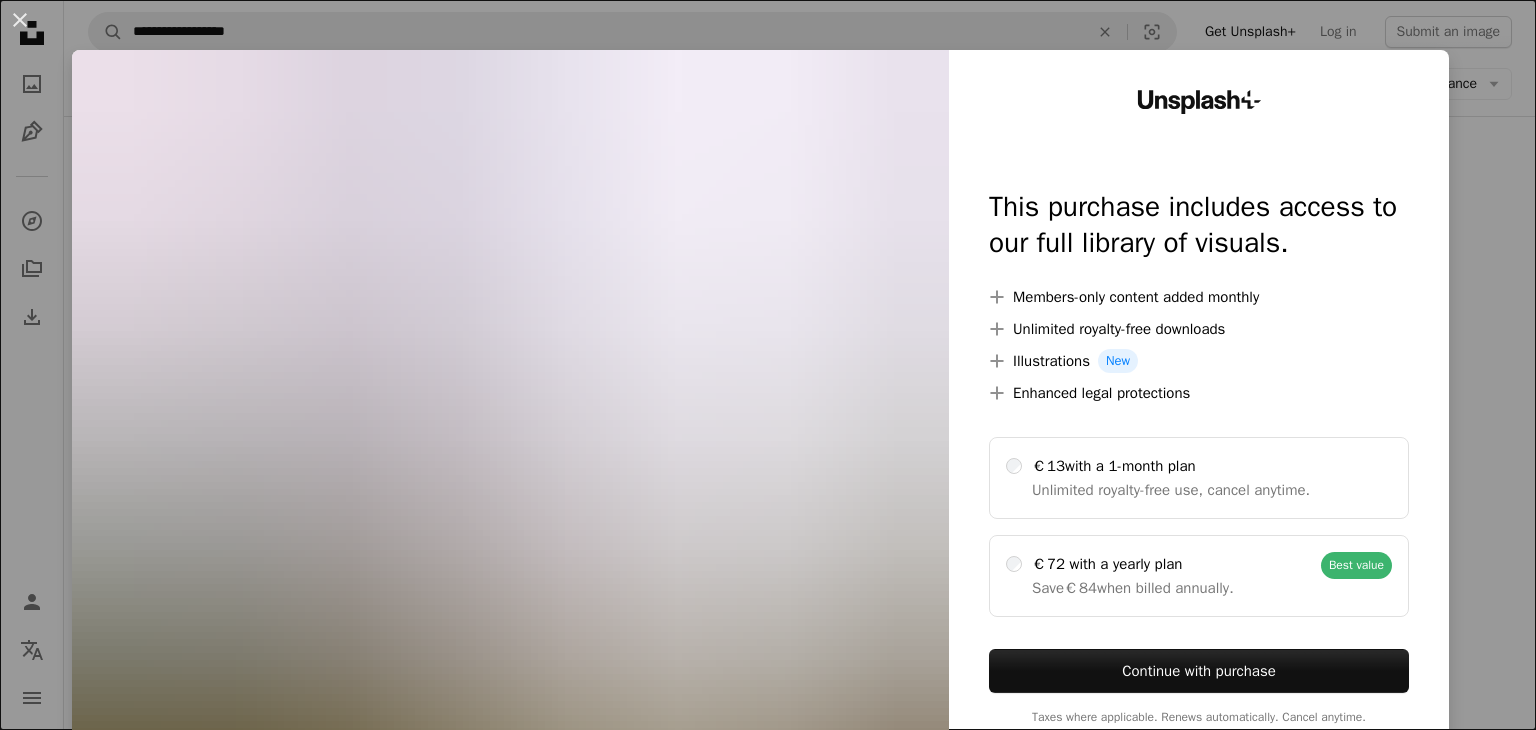 scroll, scrollTop: 2132, scrollLeft: 0, axis: vertical 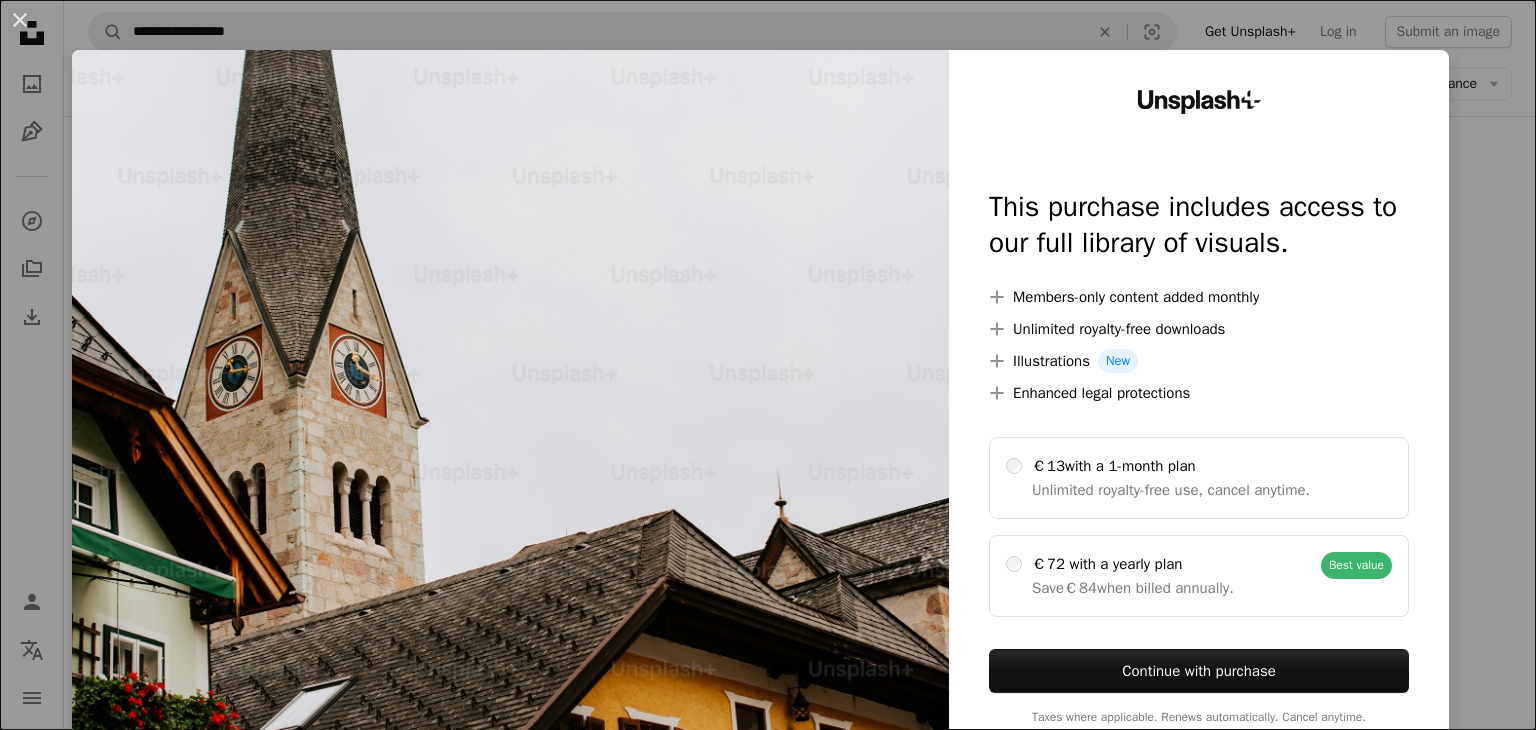 click on "An X shape Unsplash+ This purchase includes access to our full library of visuals. A plus sign Members-only content added monthly A plus sign Unlimited royalty-free downloads A plus sign Illustrations  New A plus sign Enhanced legal protections €13  with a 1-month plan Unlimited royalty-free use, cancel anytime. €72   with a yearly plan Save  €84  when billed annually. Best value Continue with purchase Taxes where applicable. Renews automatically. Cancel anytime." at bounding box center [768, 365] 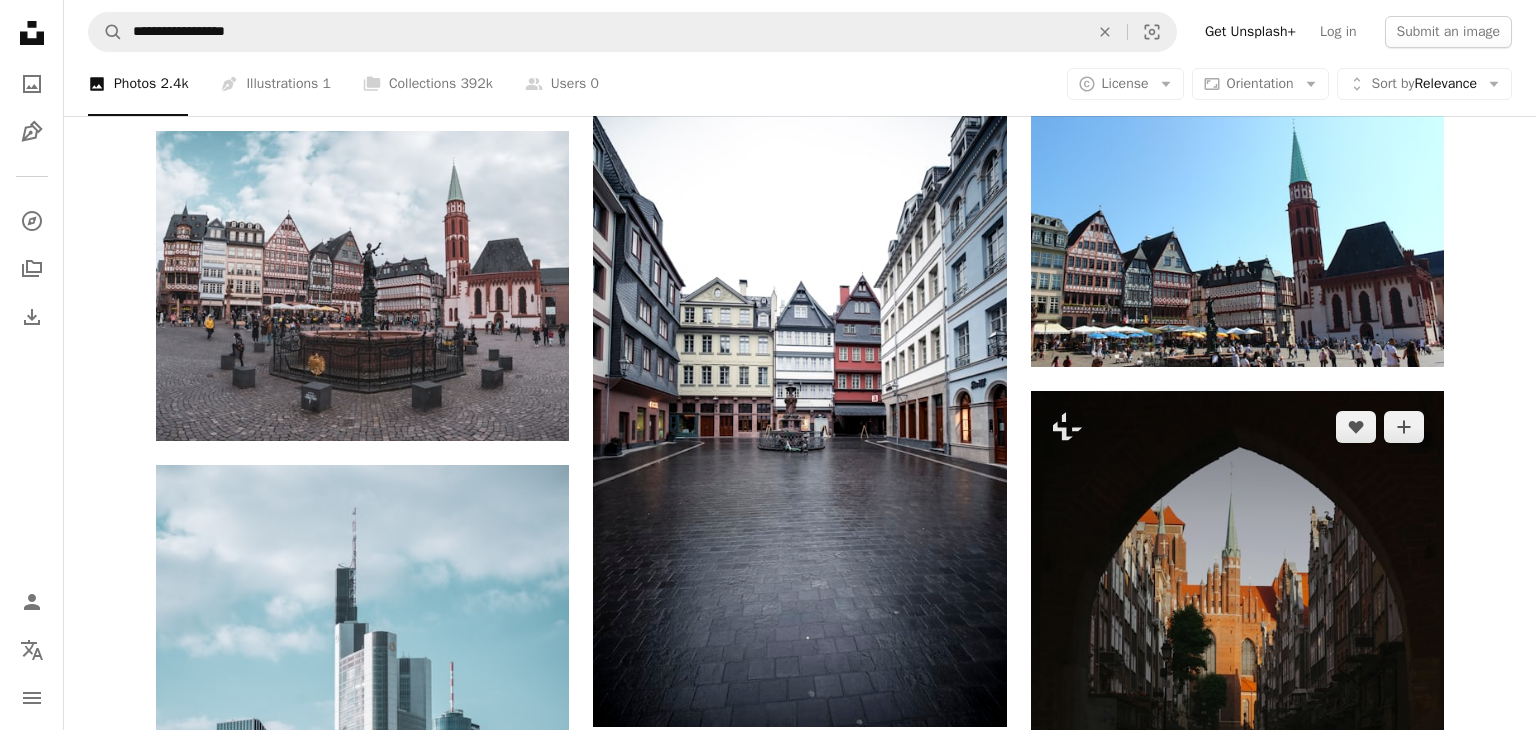 scroll, scrollTop: 736, scrollLeft: 0, axis: vertical 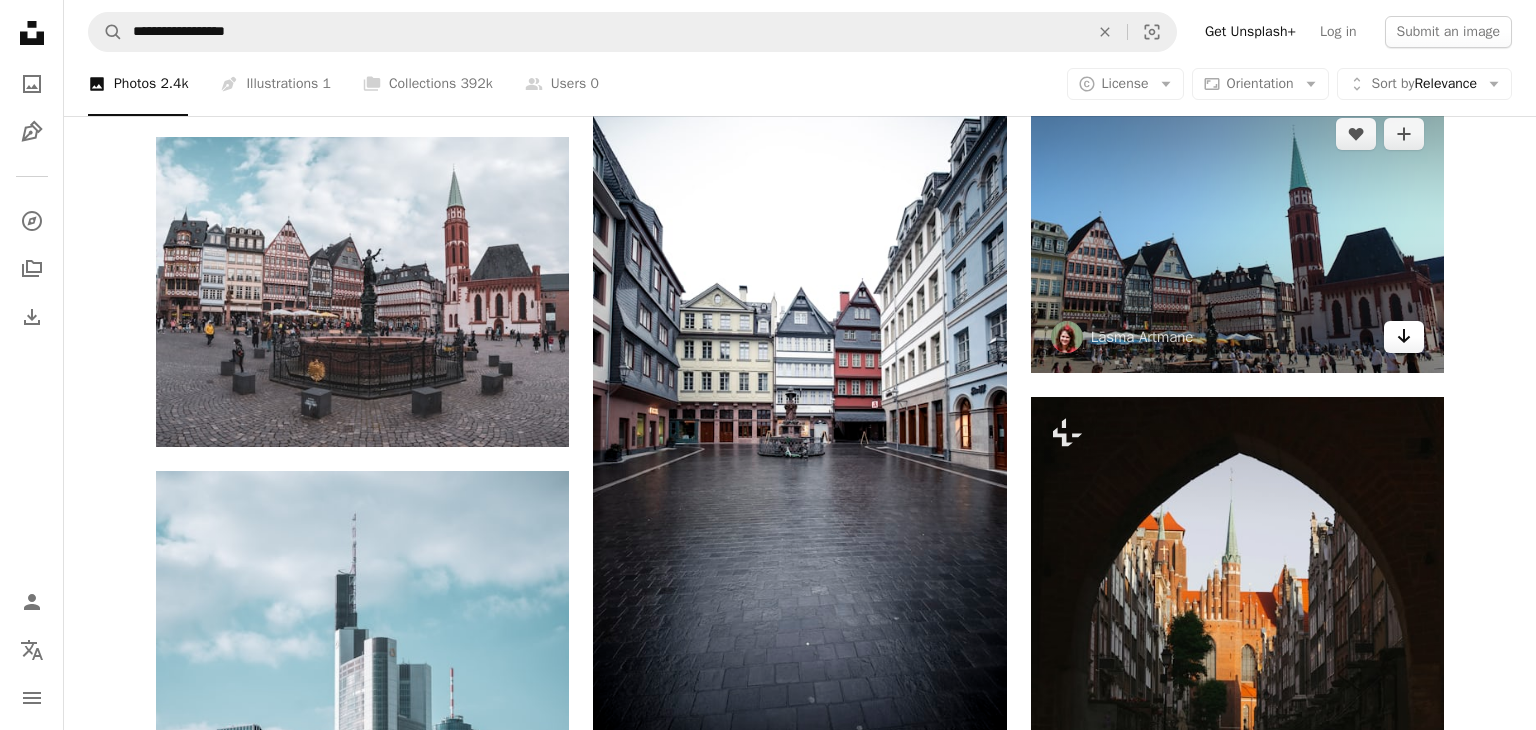 click on "Arrow pointing down" at bounding box center (1404, 337) 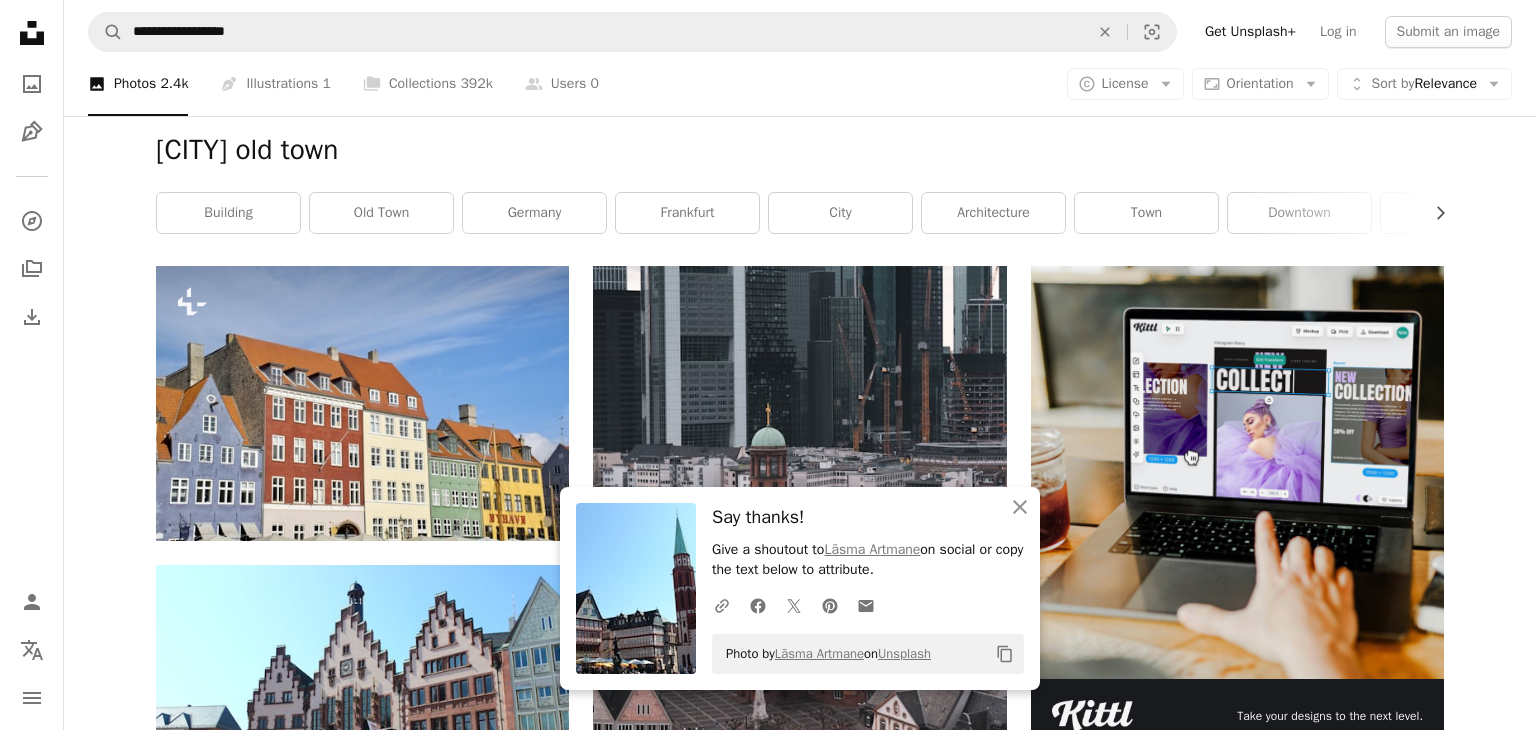 scroll, scrollTop: 0, scrollLeft: 0, axis: both 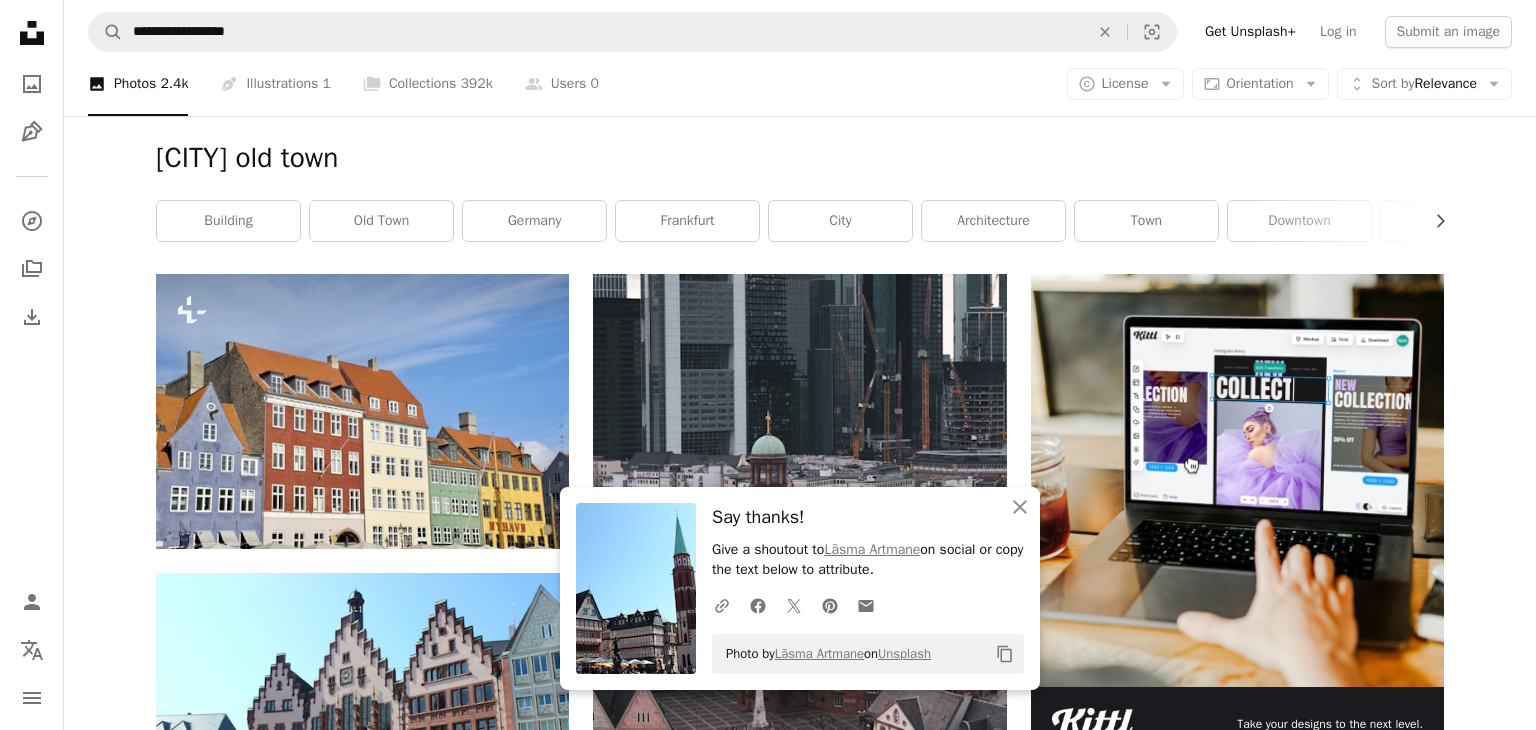 click on "[CITY] old town" at bounding box center [800, 158] 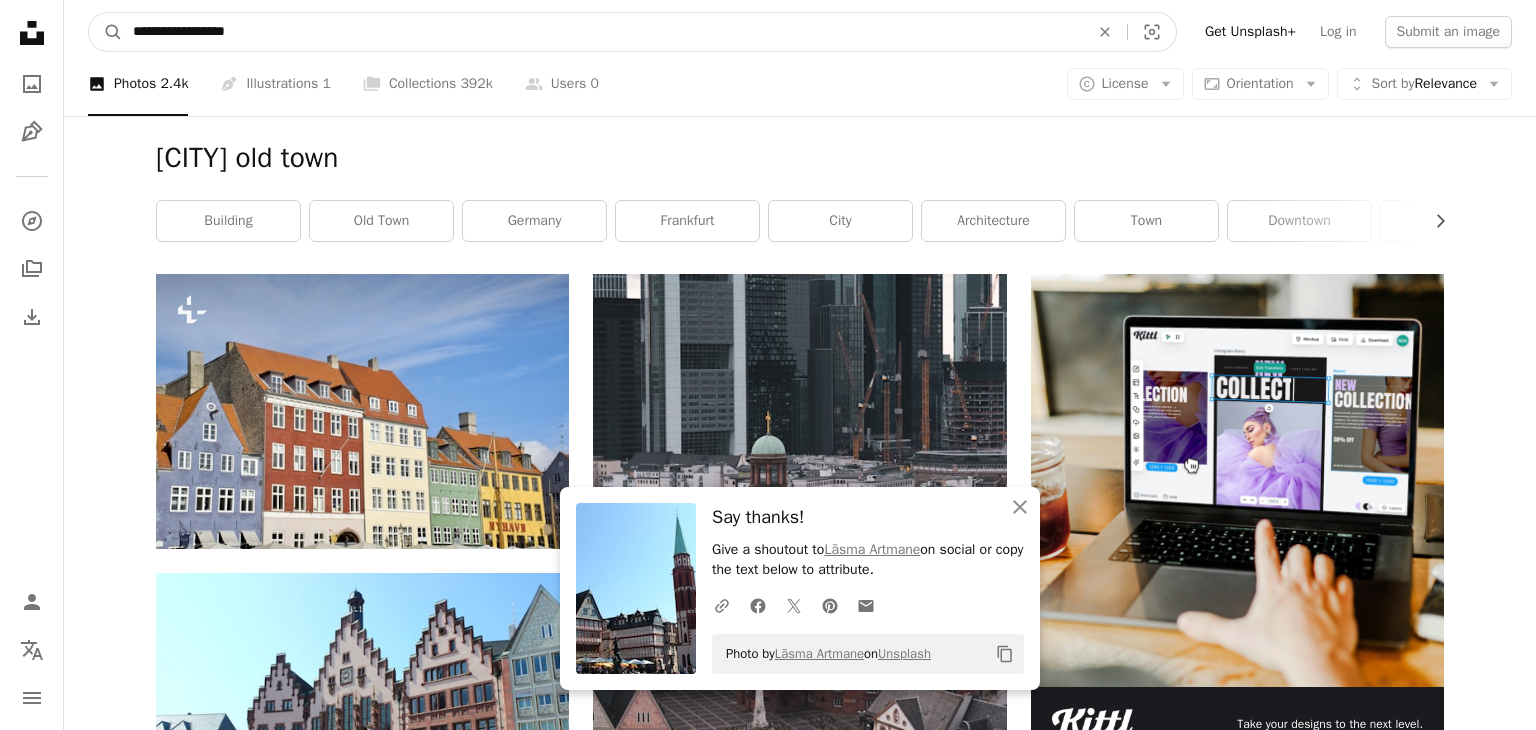 click on "**********" at bounding box center (603, 32) 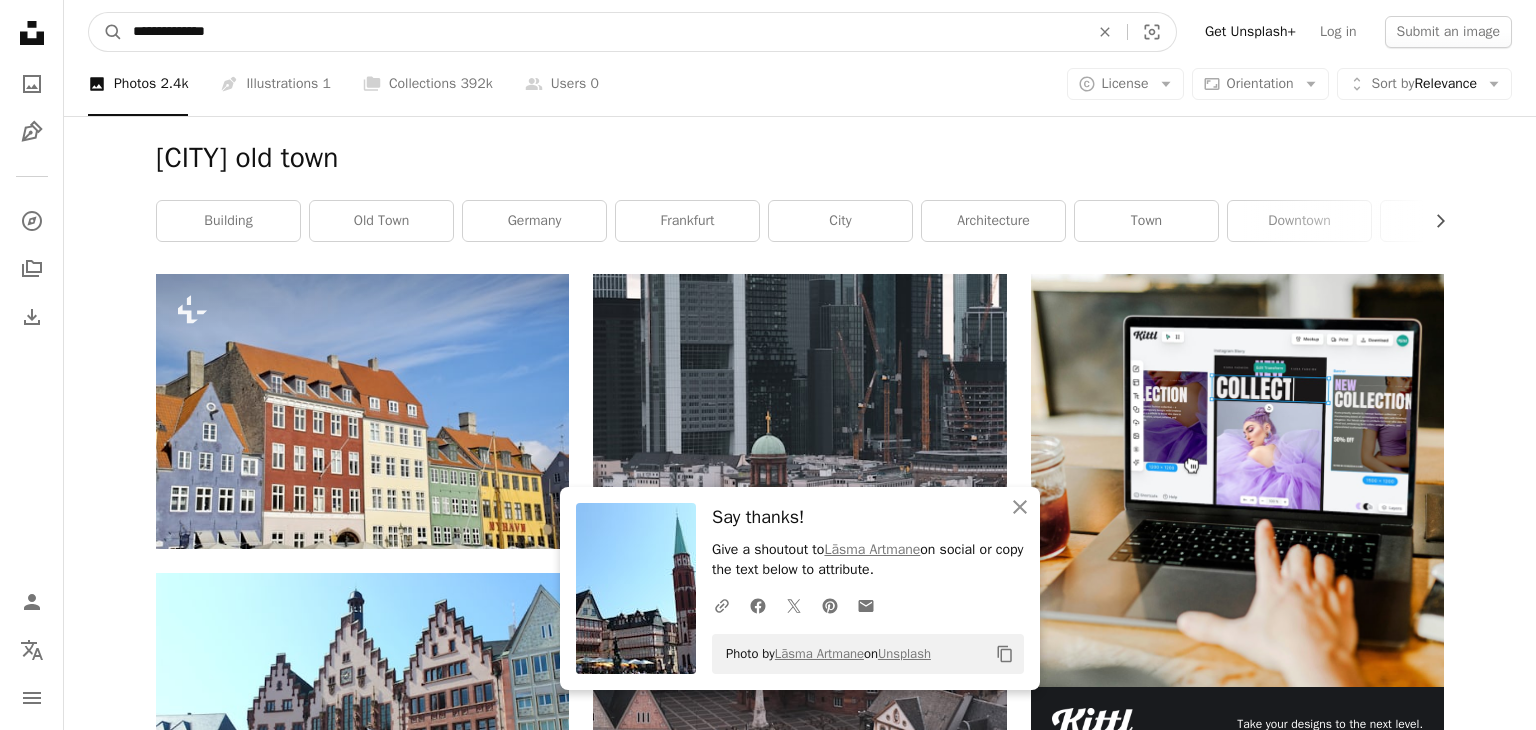 type on "**********" 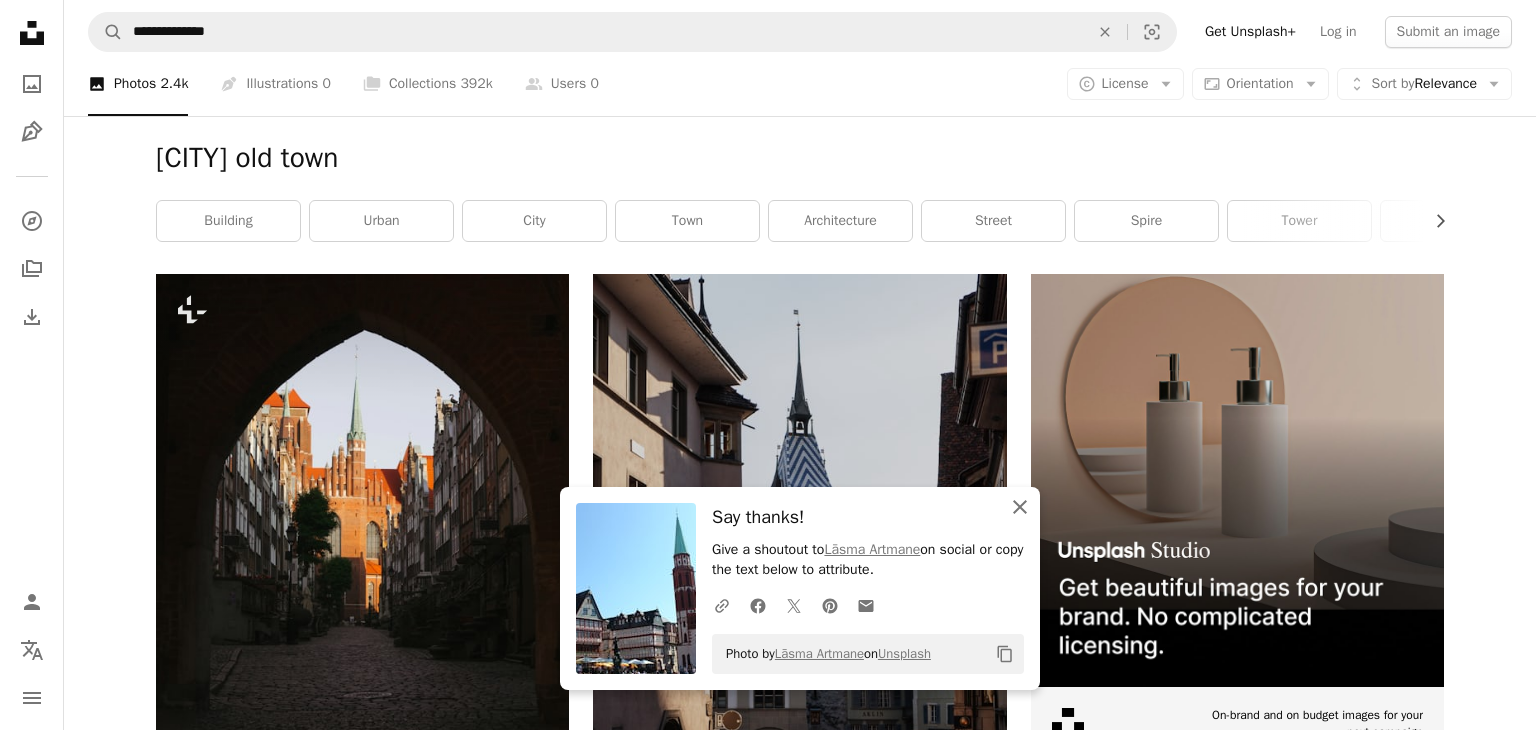 click on "An X shape" 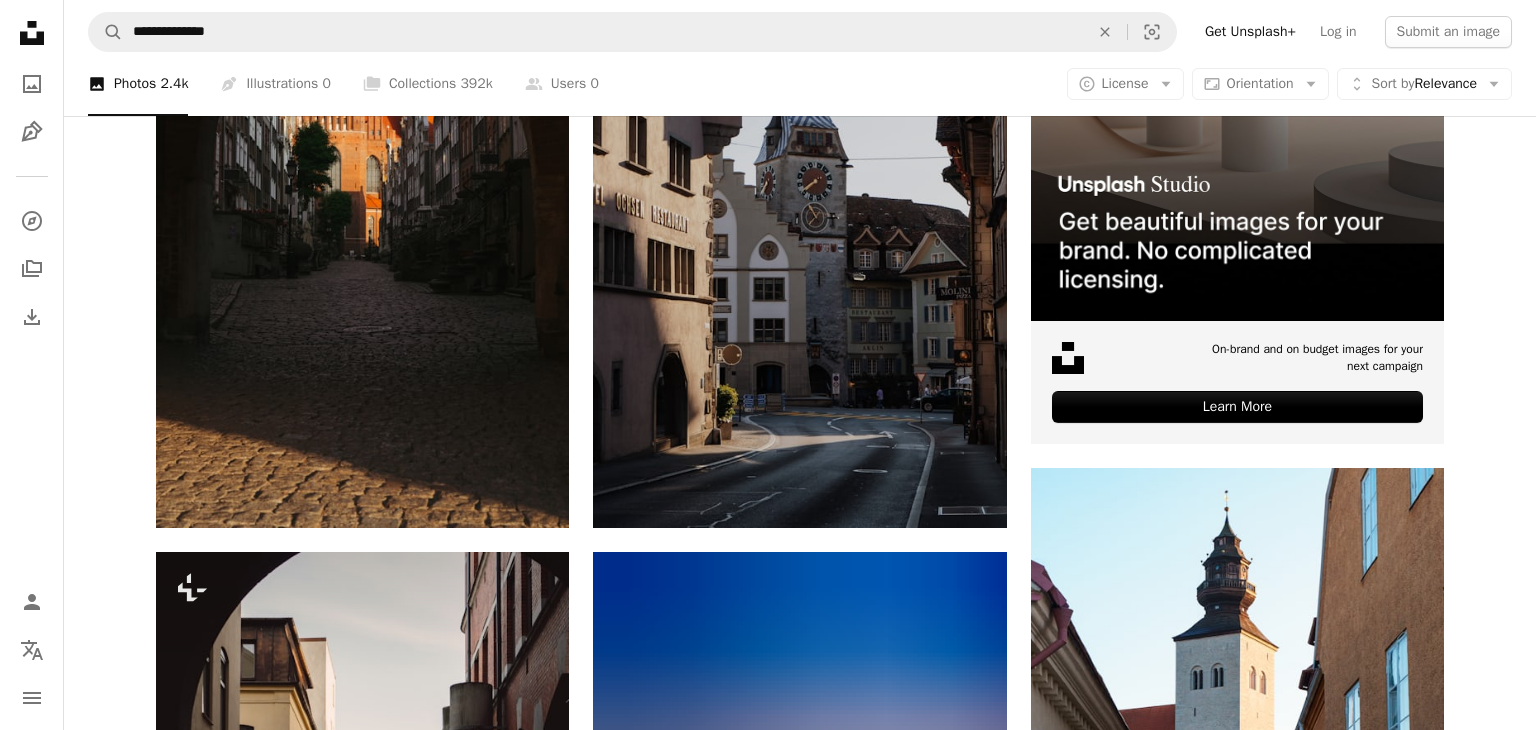 scroll, scrollTop: 370, scrollLeft: 0, axis: vertical 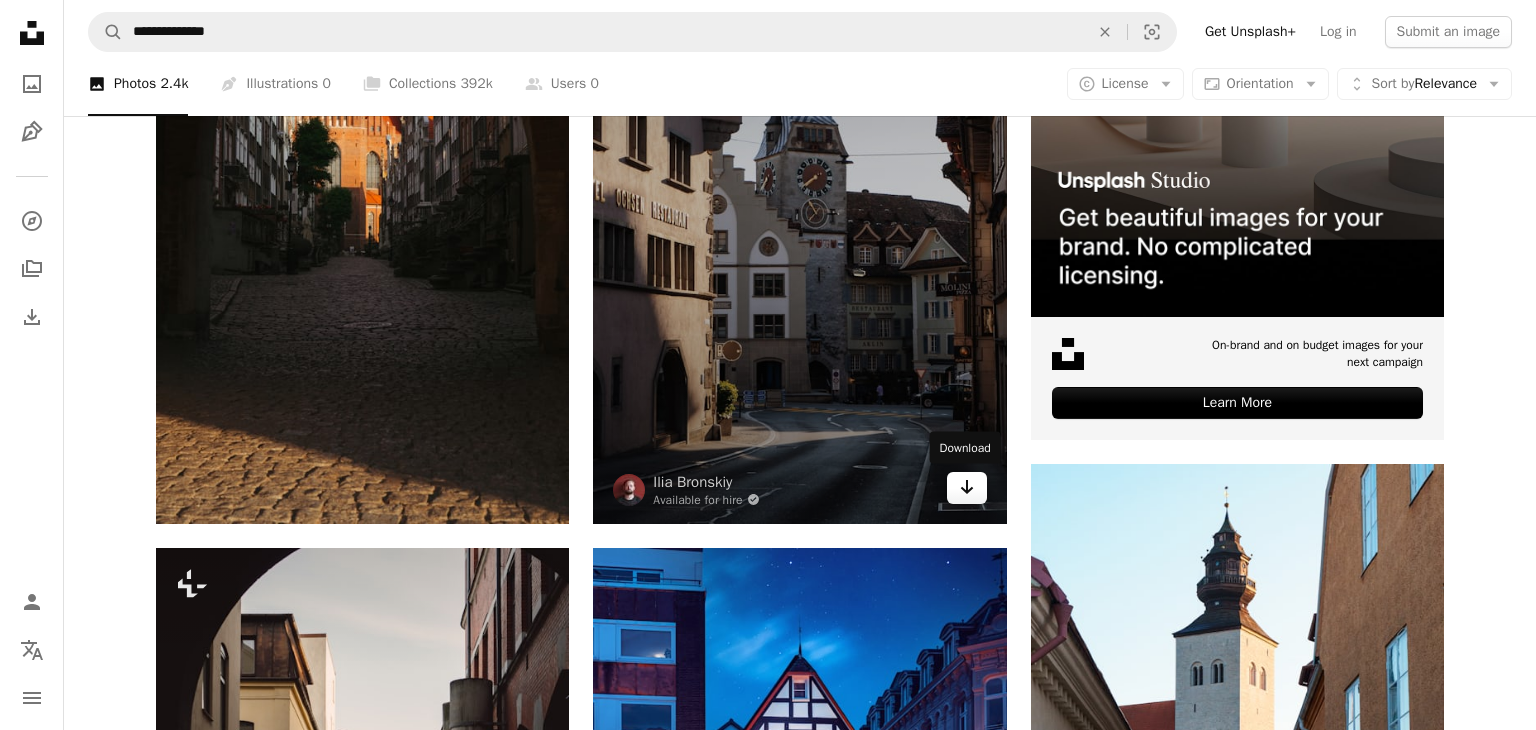 click on "Arrow pointing down" 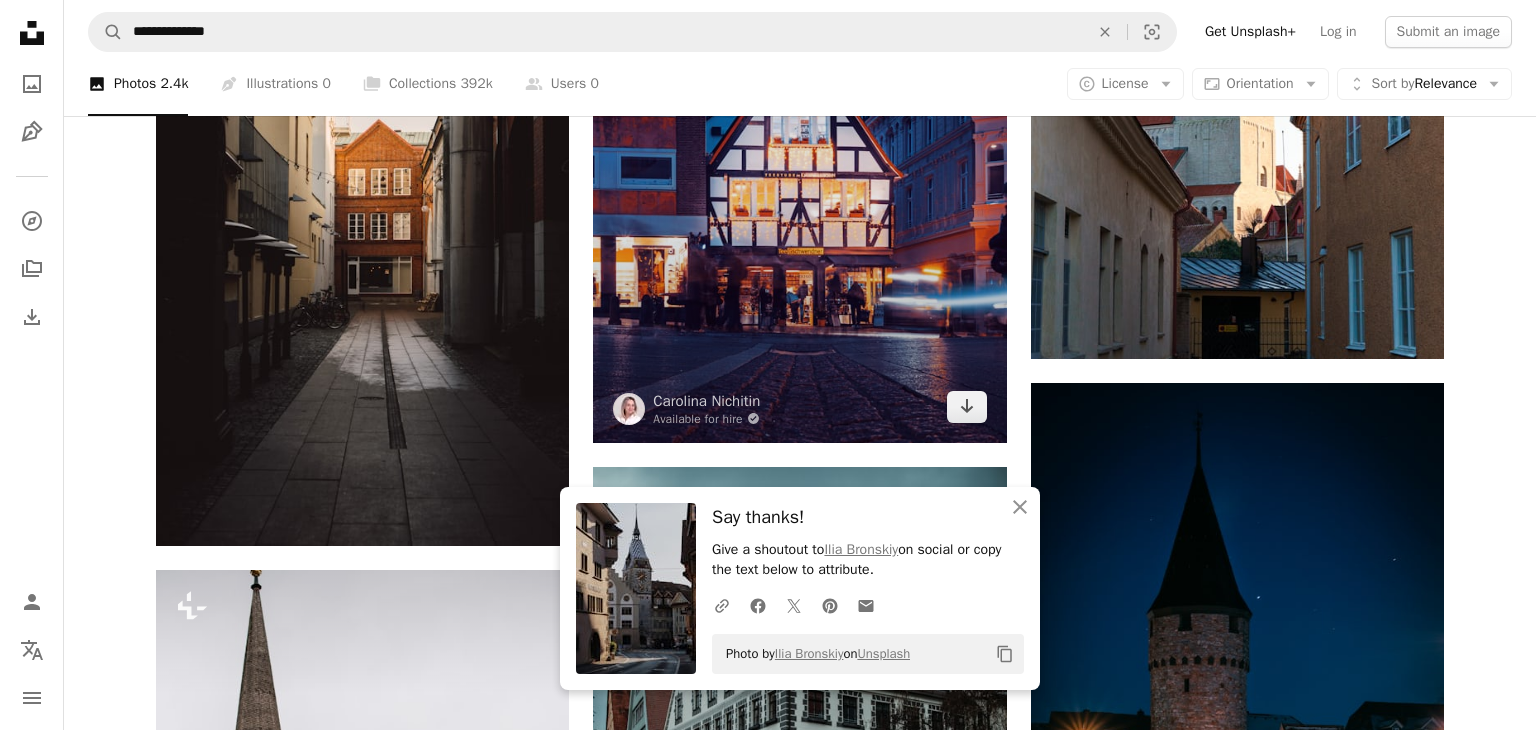 scroll, scrollTop: 1000, scrollLeft: 0, axis: vertical 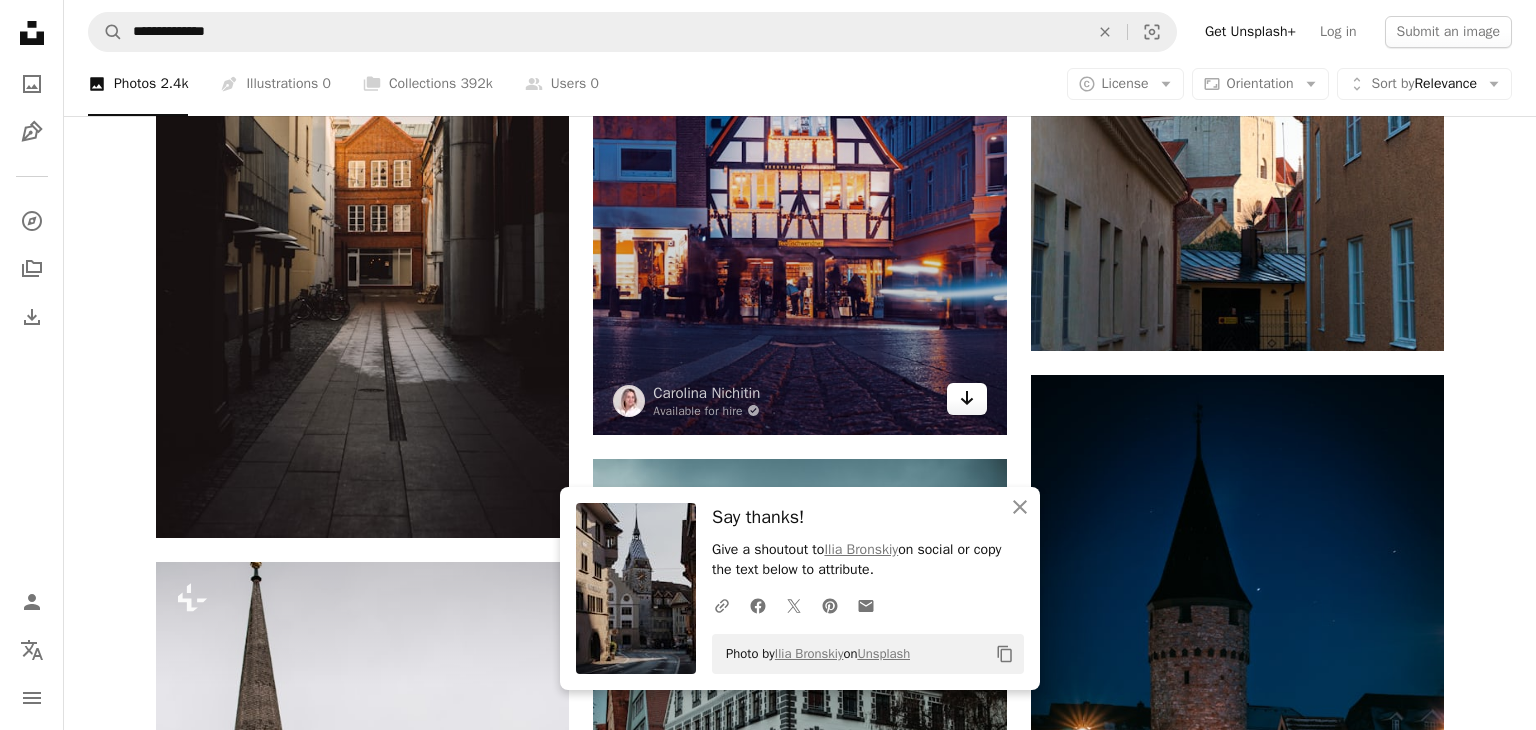 click on "Arrow pointing down" 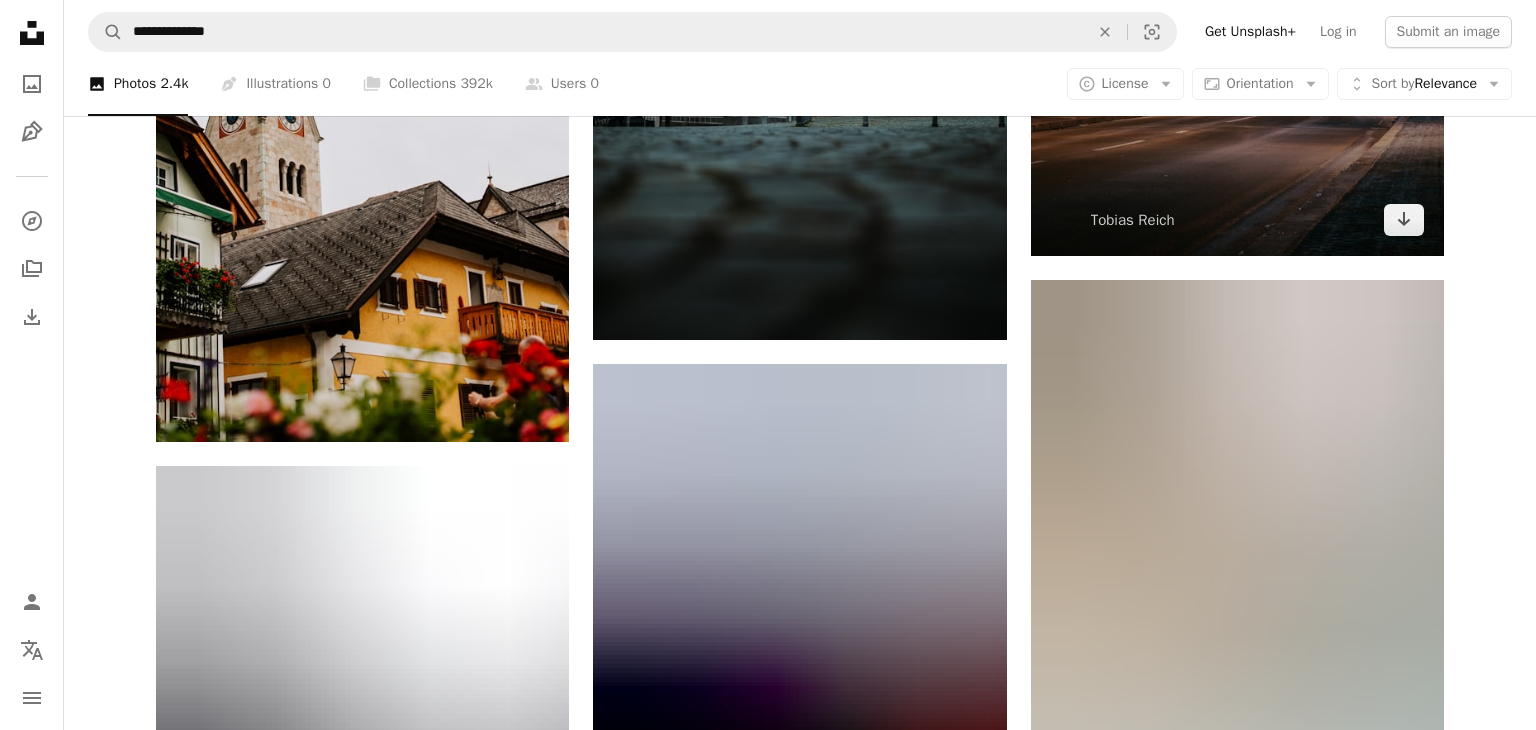 scroll, scrollTop: 1762, scrollLeft: 0, axis: vertical 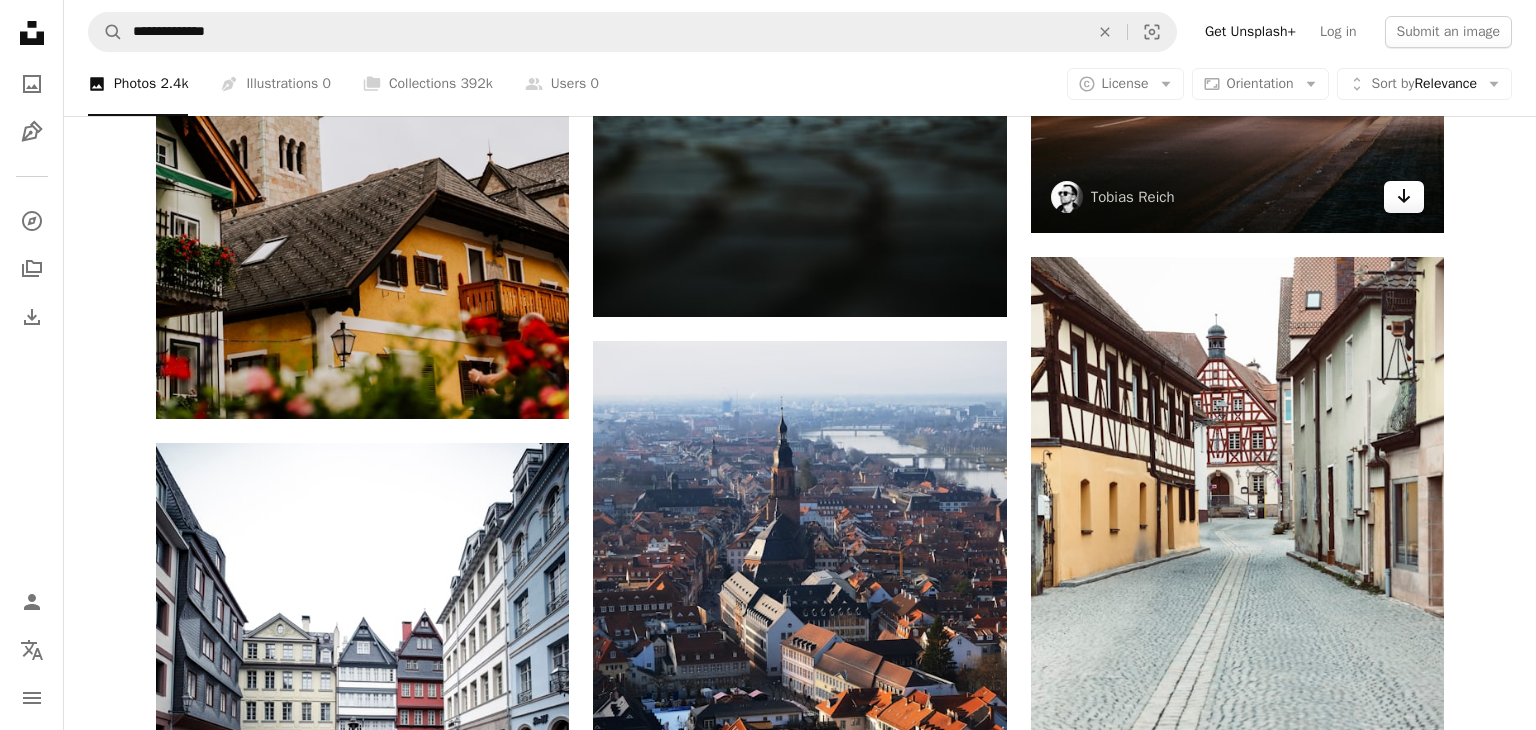 click on "Arrow pointing down" at bounding box center [1404, 197] 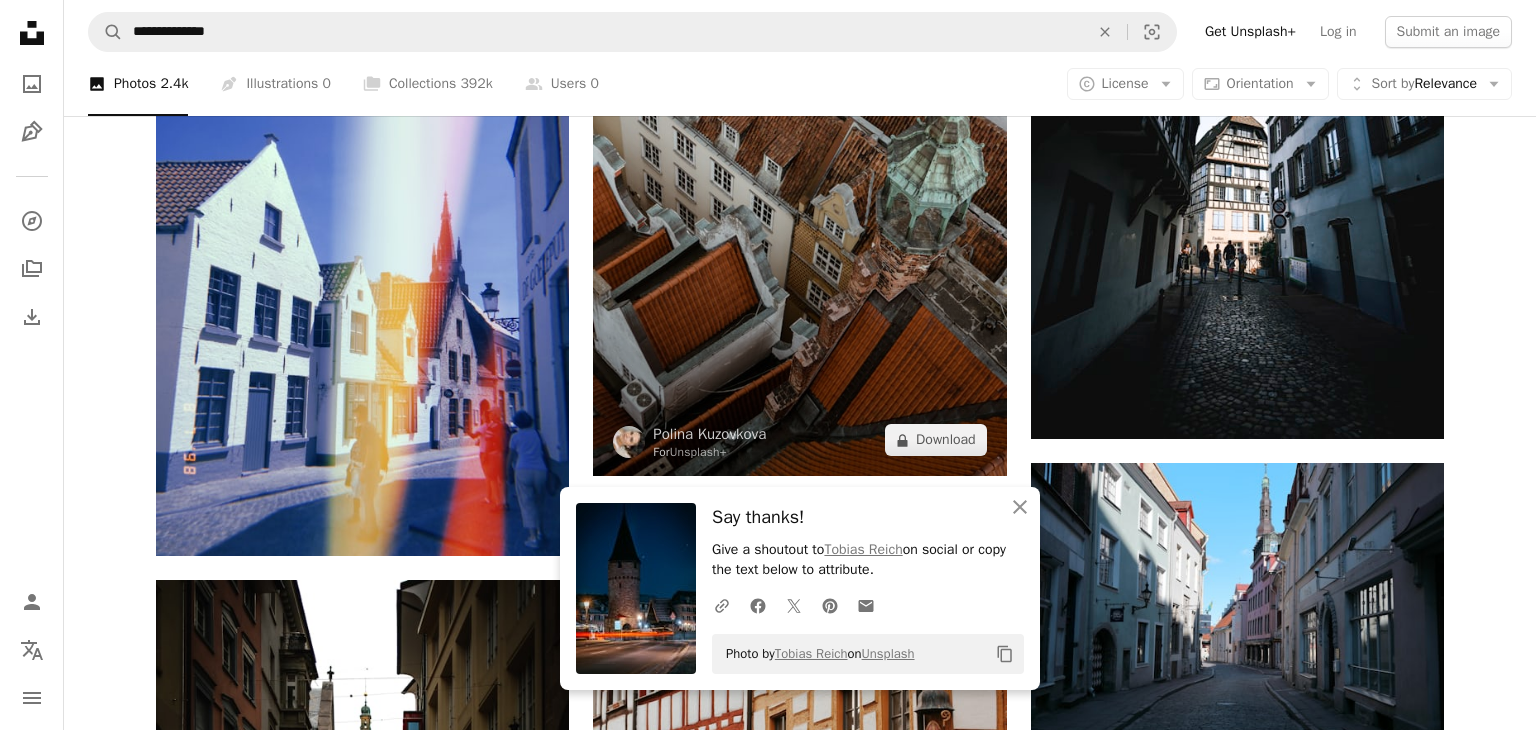 scroll, scrollTop: 2844, scrollLeft: 0, axis: vertical 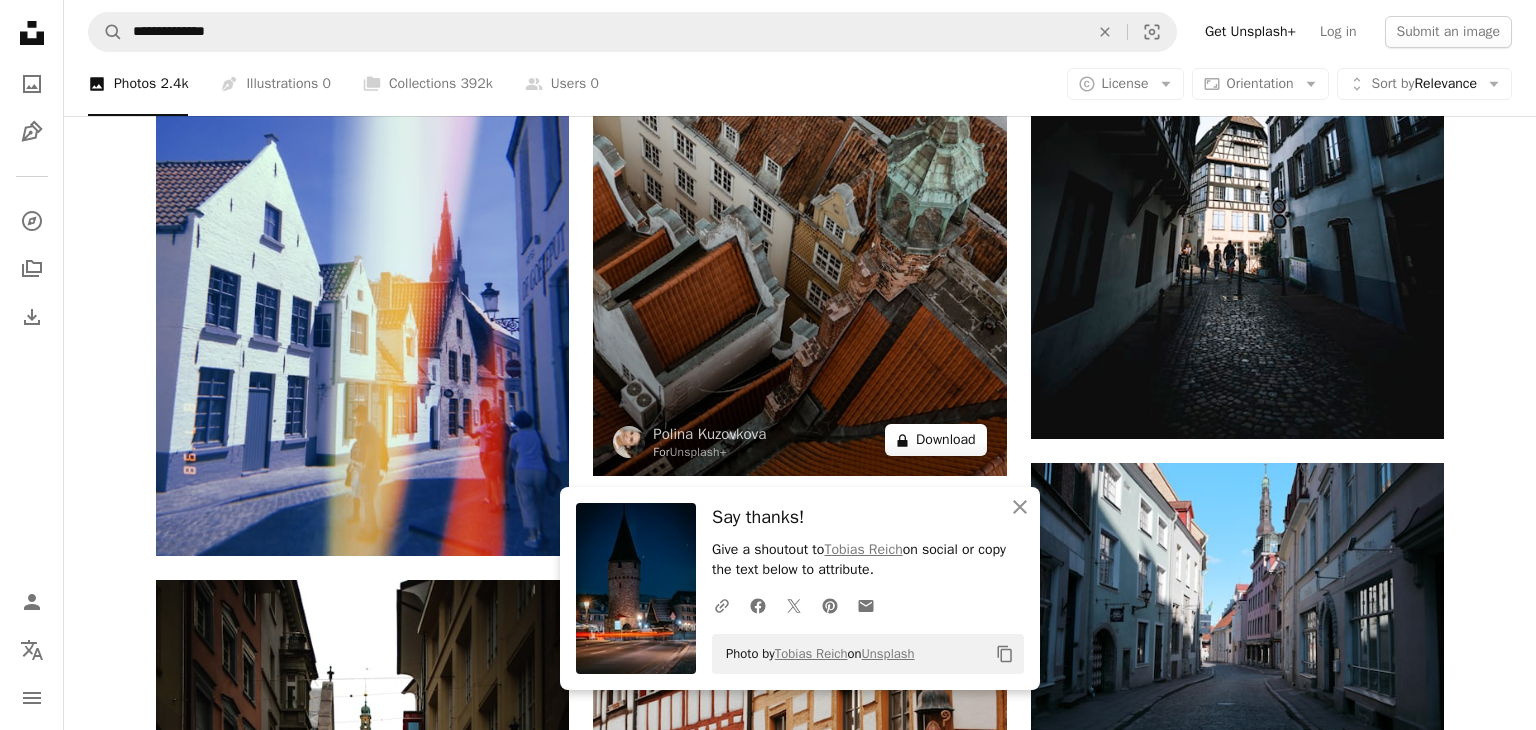 click on "A lock   Download" at bounding box center [936, 440] 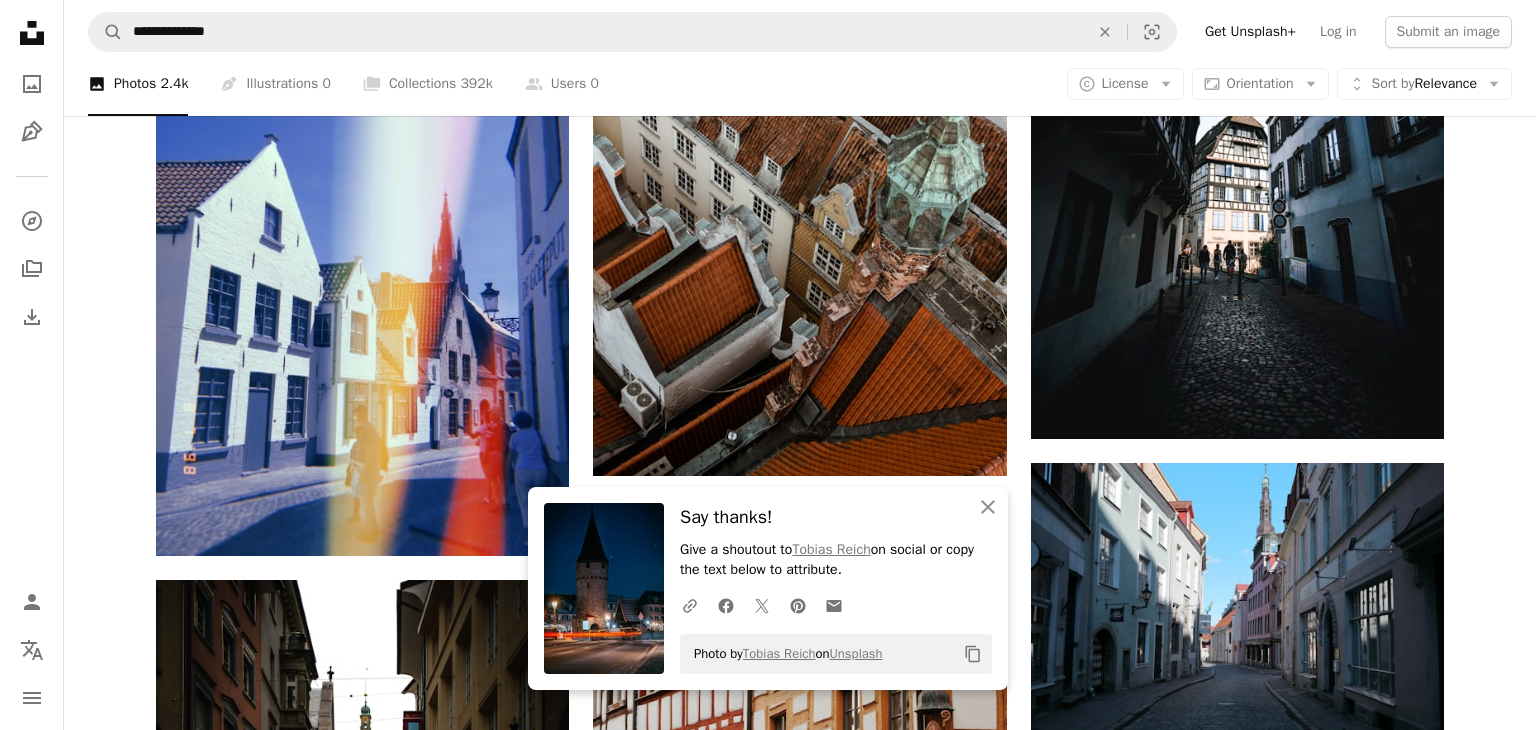 click on "An X shape An X shape Close Say thanks! Give a shoutout to [FIRST] [LAST] on social or copy the text below to attribute. A URL sharing icon (chains) Facebook icon X (formerly Twitter) icon Pinterest icon An envelope Photo by [FIRST] [LAST] on Unsplash
Copy content Unsplash+ This purchase includes access to our full library of visuals. A plus sign Members-only content added monthly A plus sign Unlimited royalty-free downloads A plus sign Illustrations  New A plus sign Enhanced legal protections €13  with a 1-month plan Unlimited royalty-free use, cancel anytime. €72   with a yearly plan Save  €84  when billed annually. Best value Continue with purchase Taxes where applicable. Renews automatically. Cancel anytime." at bounding box center [768, 3459] 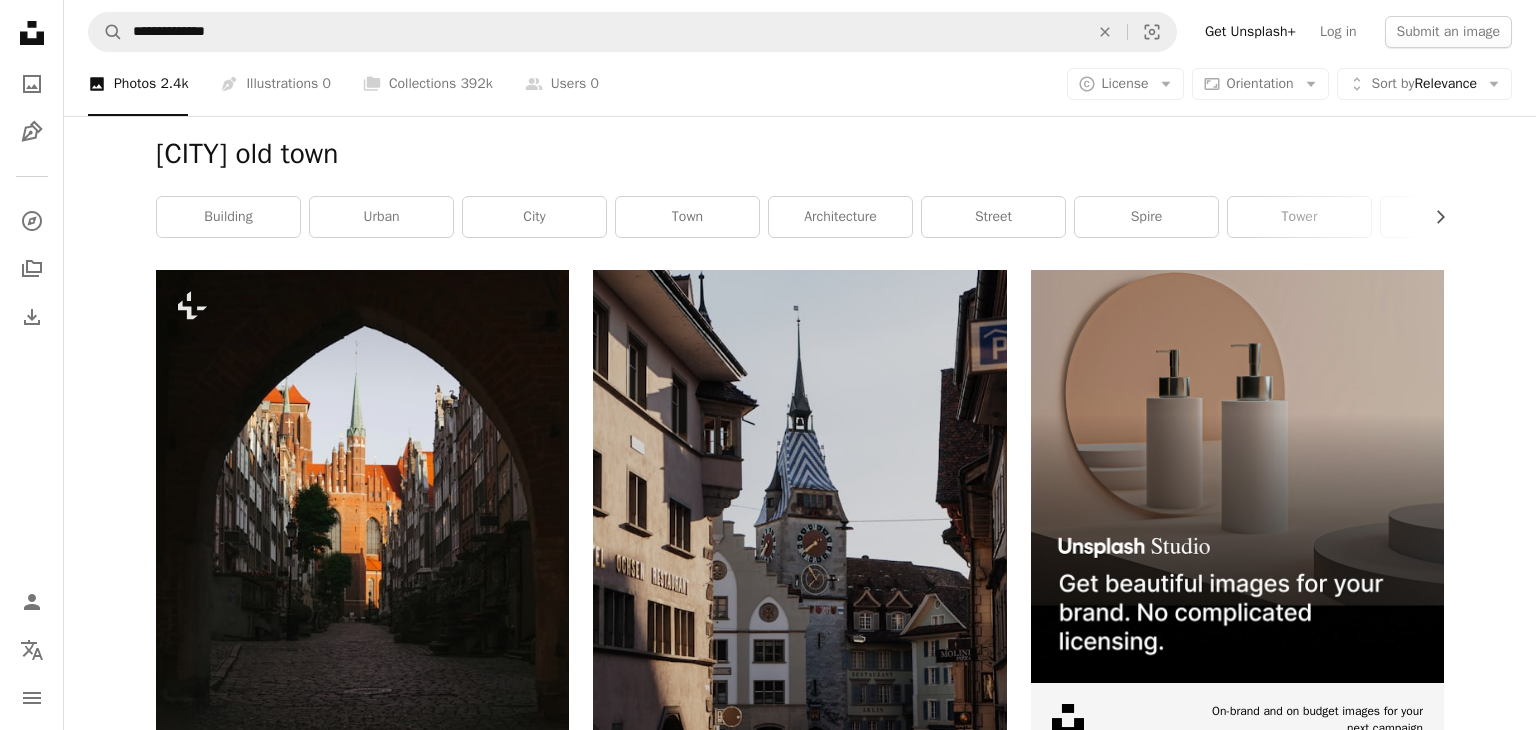 scroll, scrollTop: 0, scrollLeft: 0, axis: both 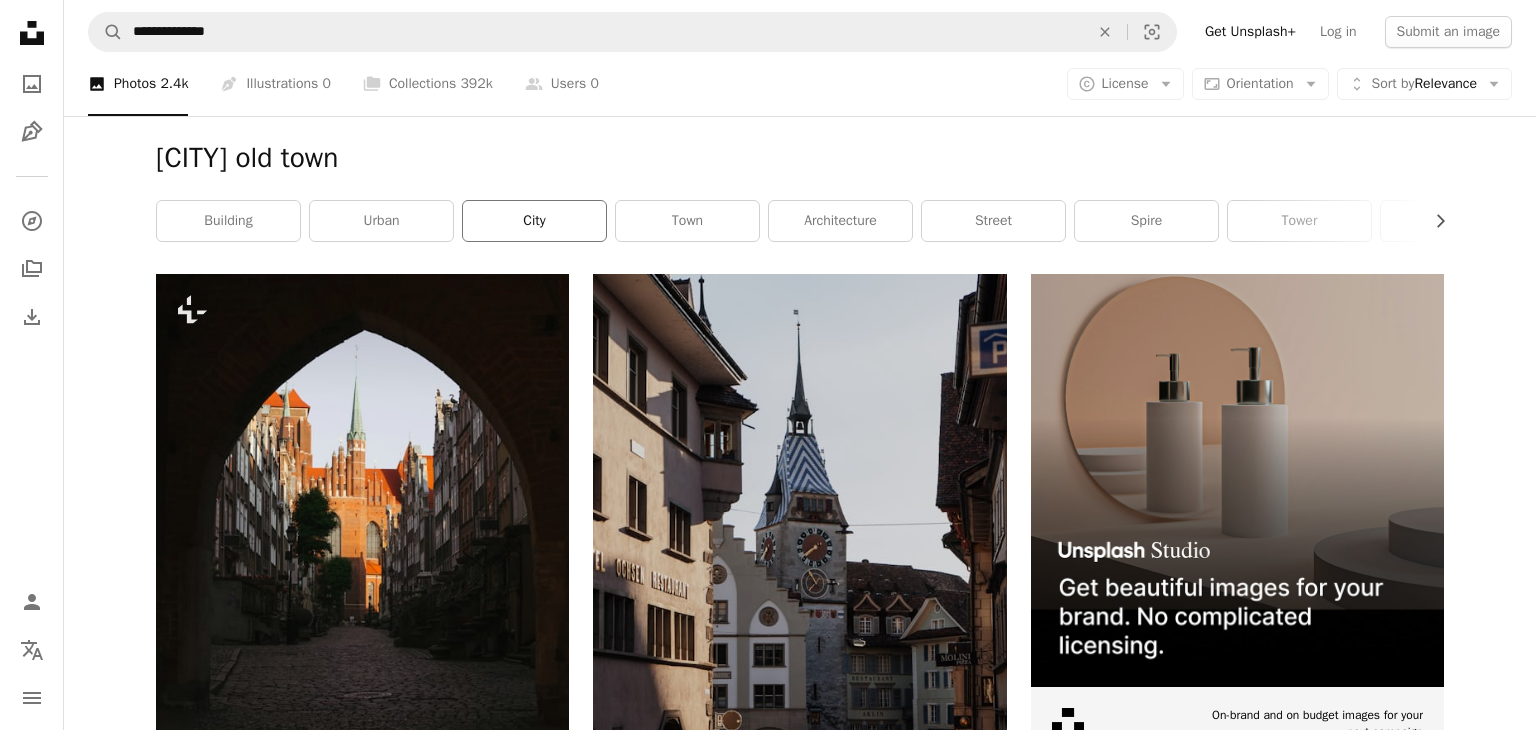 click on "city" at bounding box center (534, 221) 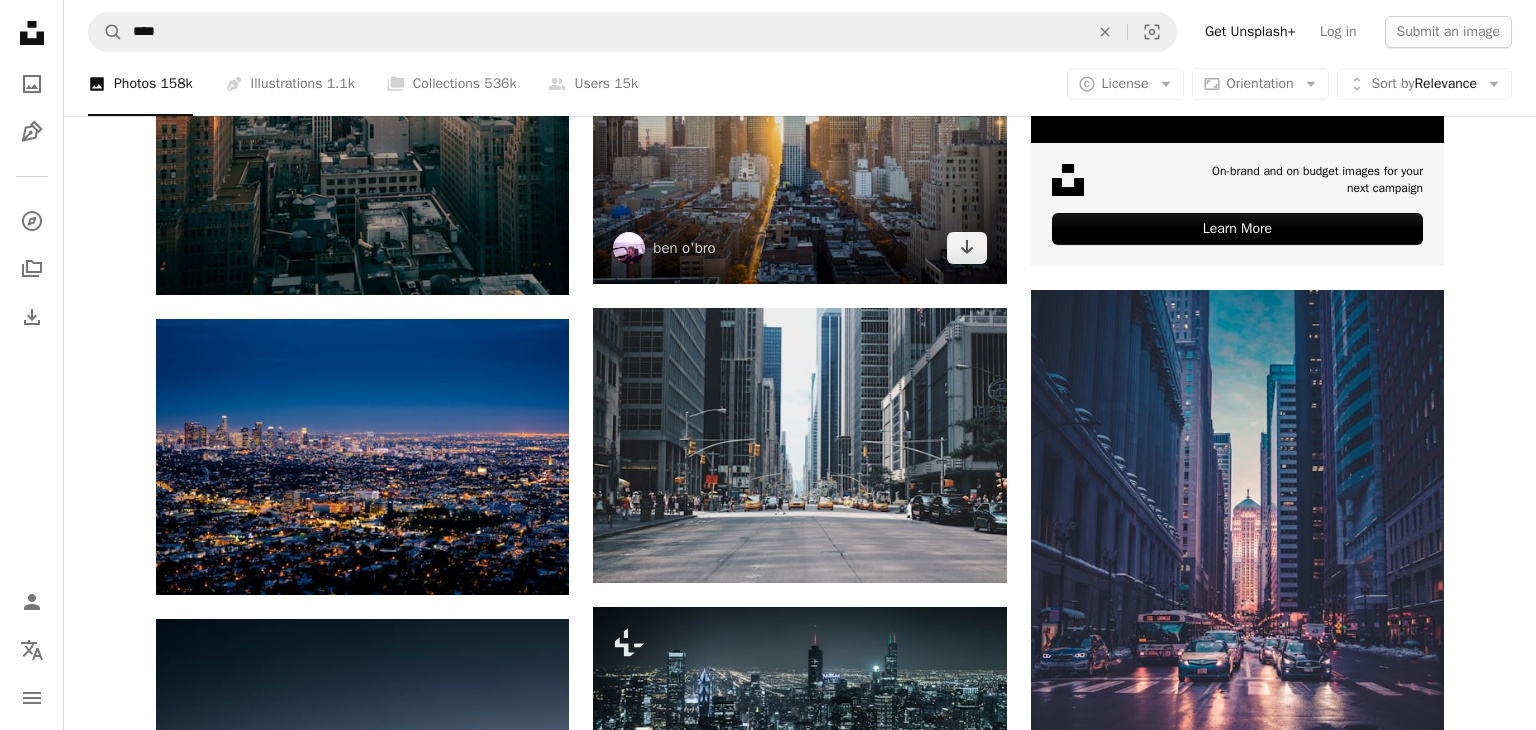 scroll, scrollTop: 548, scrollLeft: 0, axis: vertical 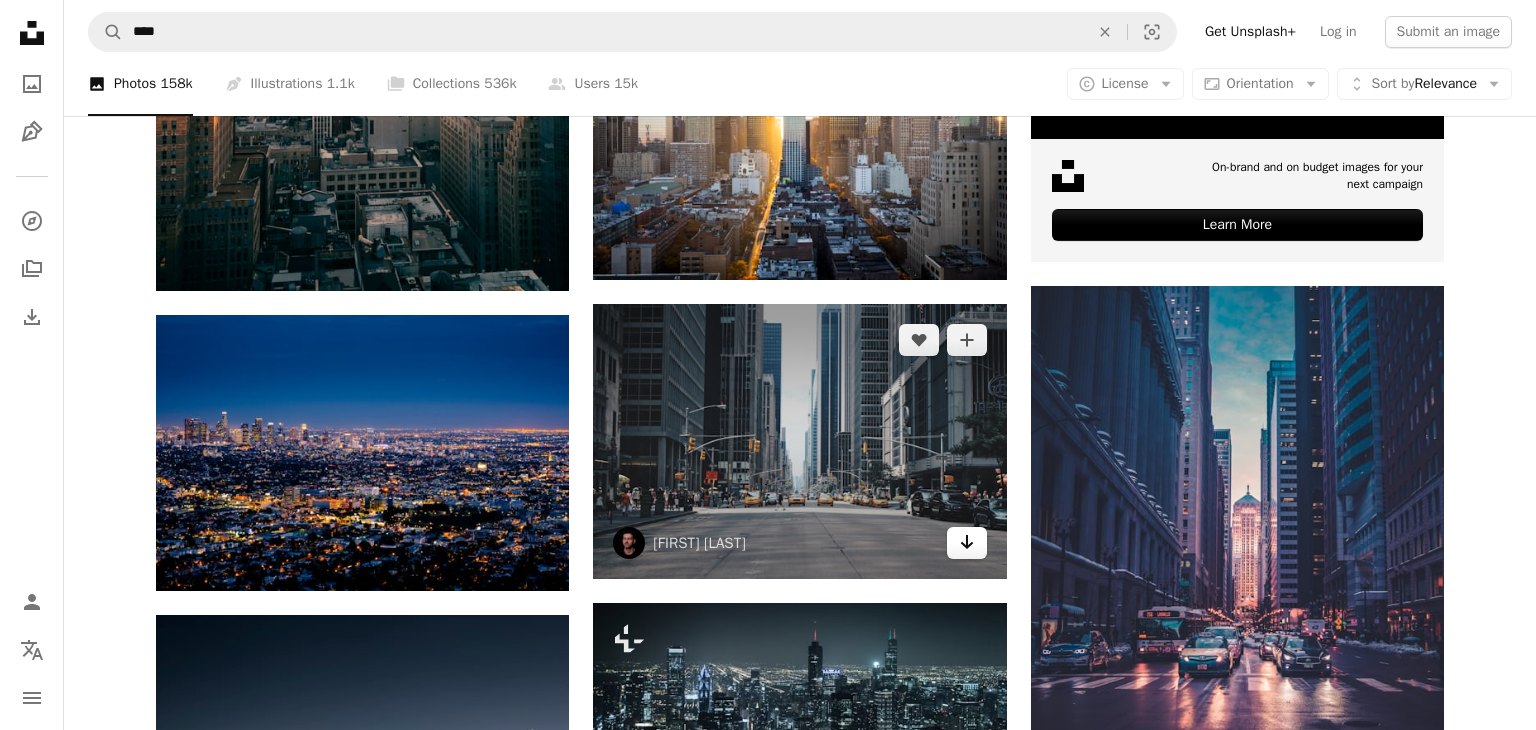 click 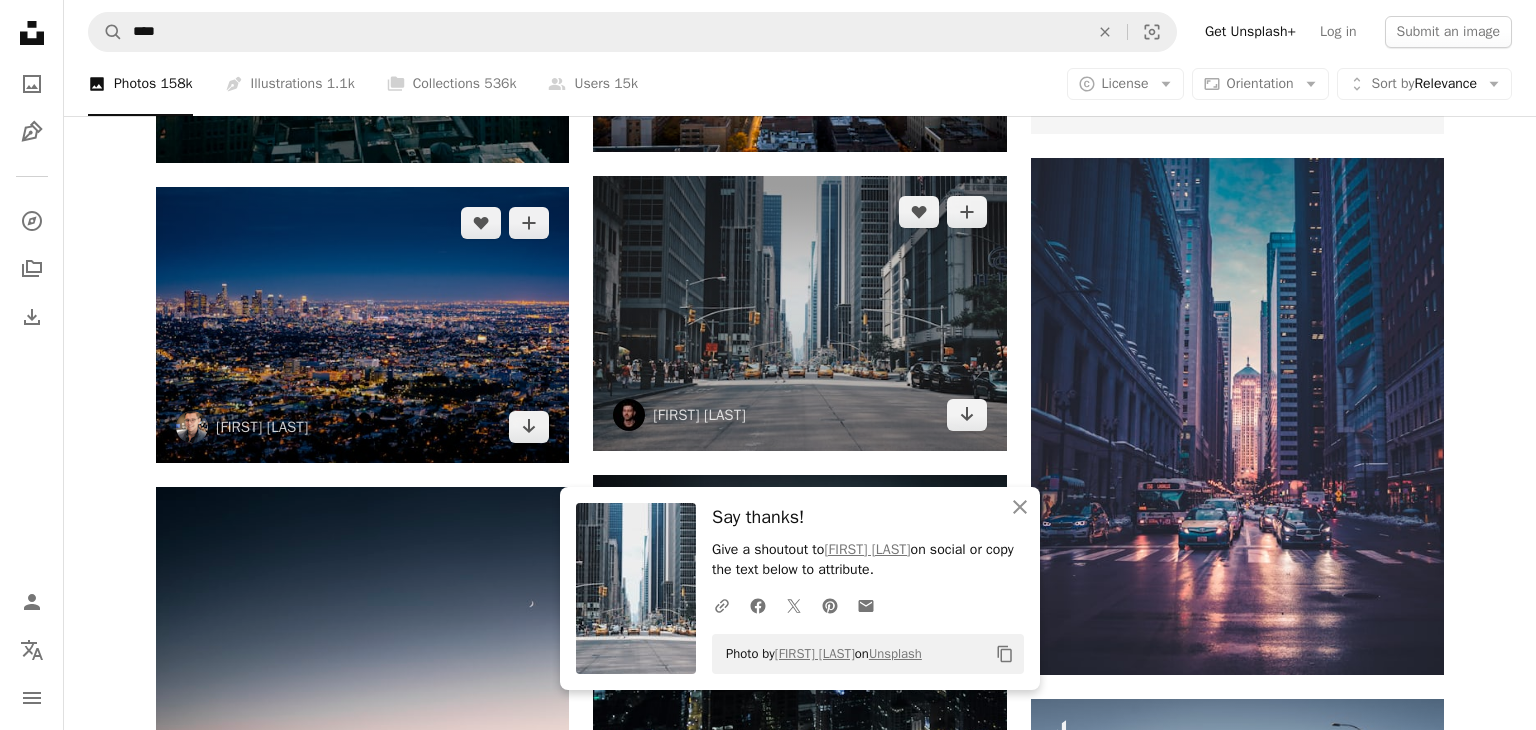 scroll, scrollTop: 683, scrollLeft: 0, axis: vertical 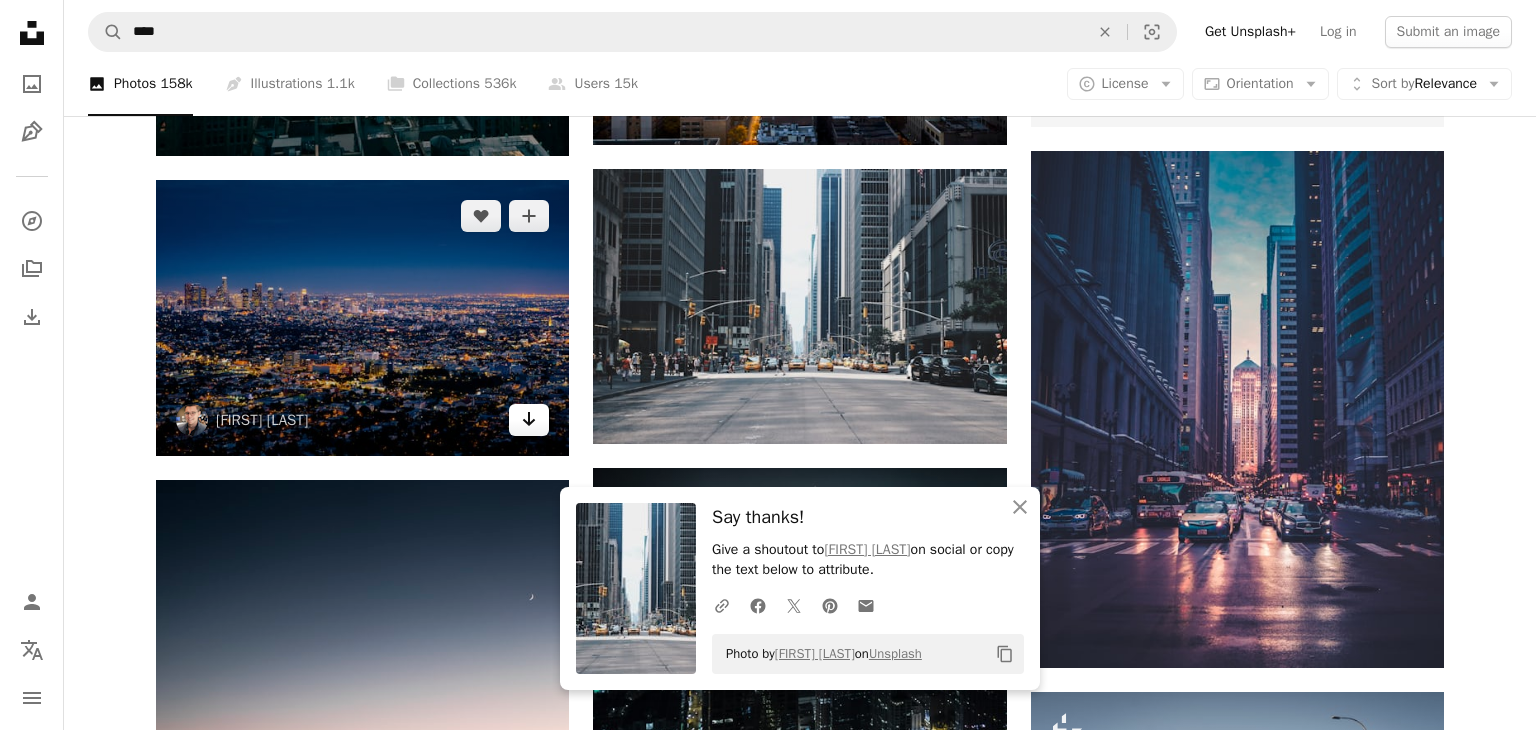 click on "Arrow pointing down" 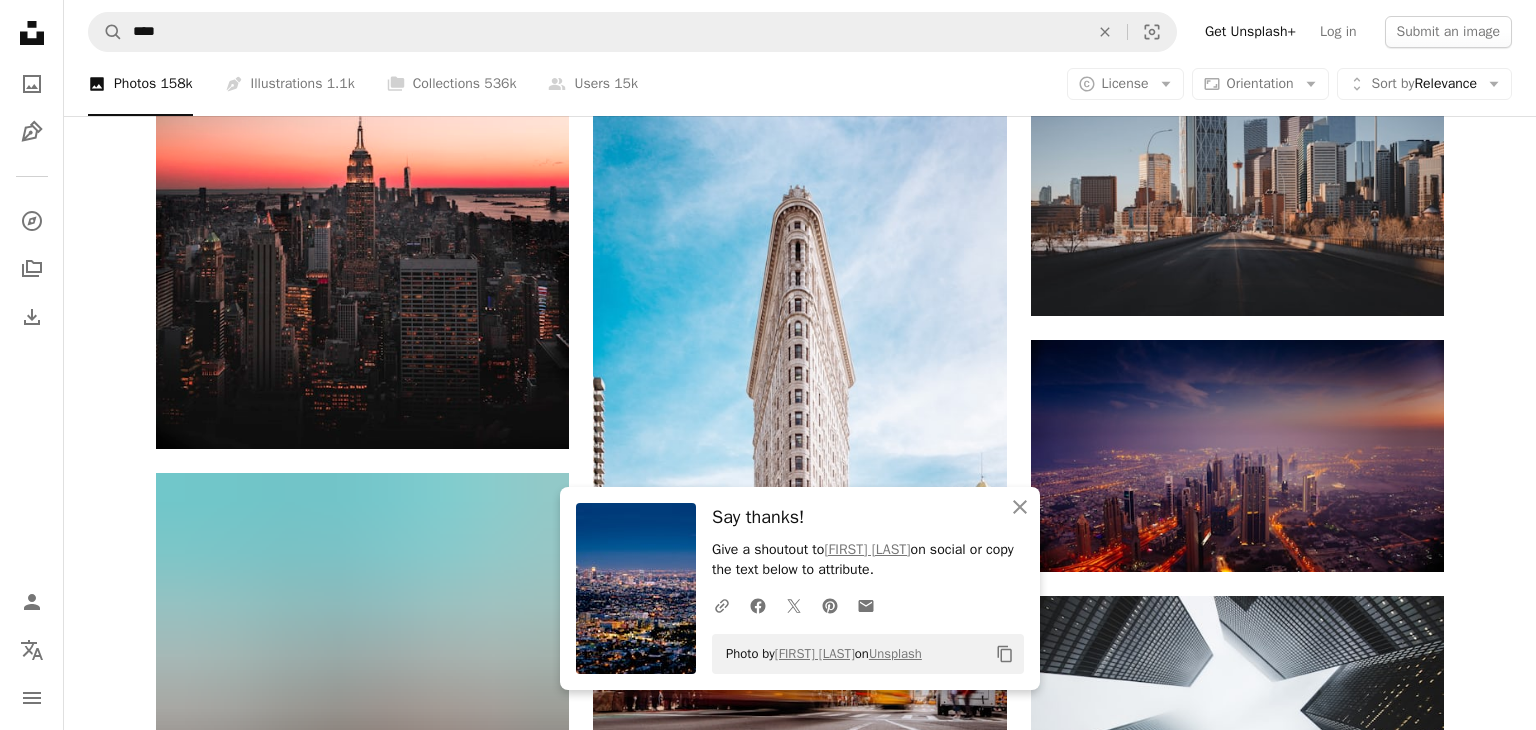 scroll, scrollTop: 1346, scrollLeft: 0, axis: vertical 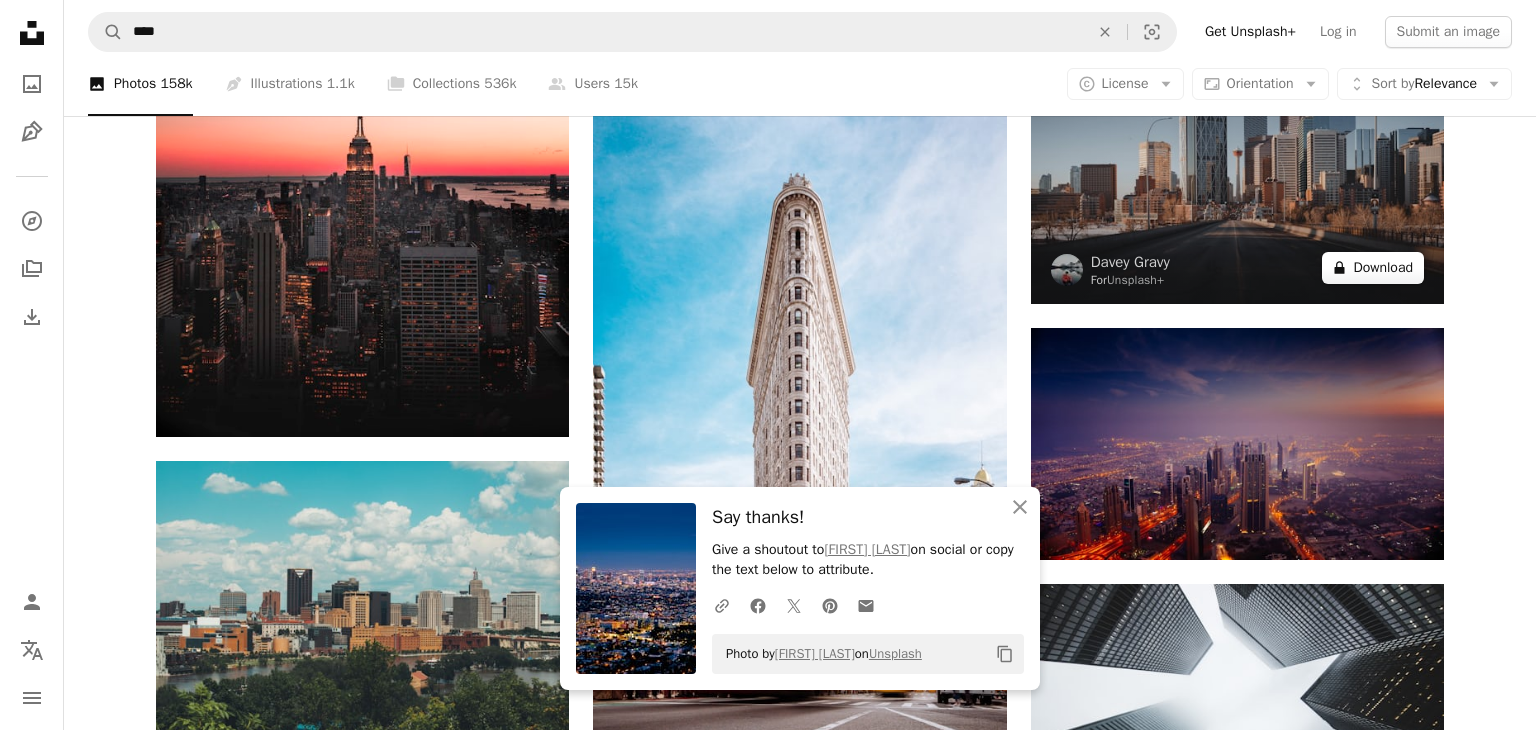 click on "A lock   Download" at bounding box center (1373, 268) 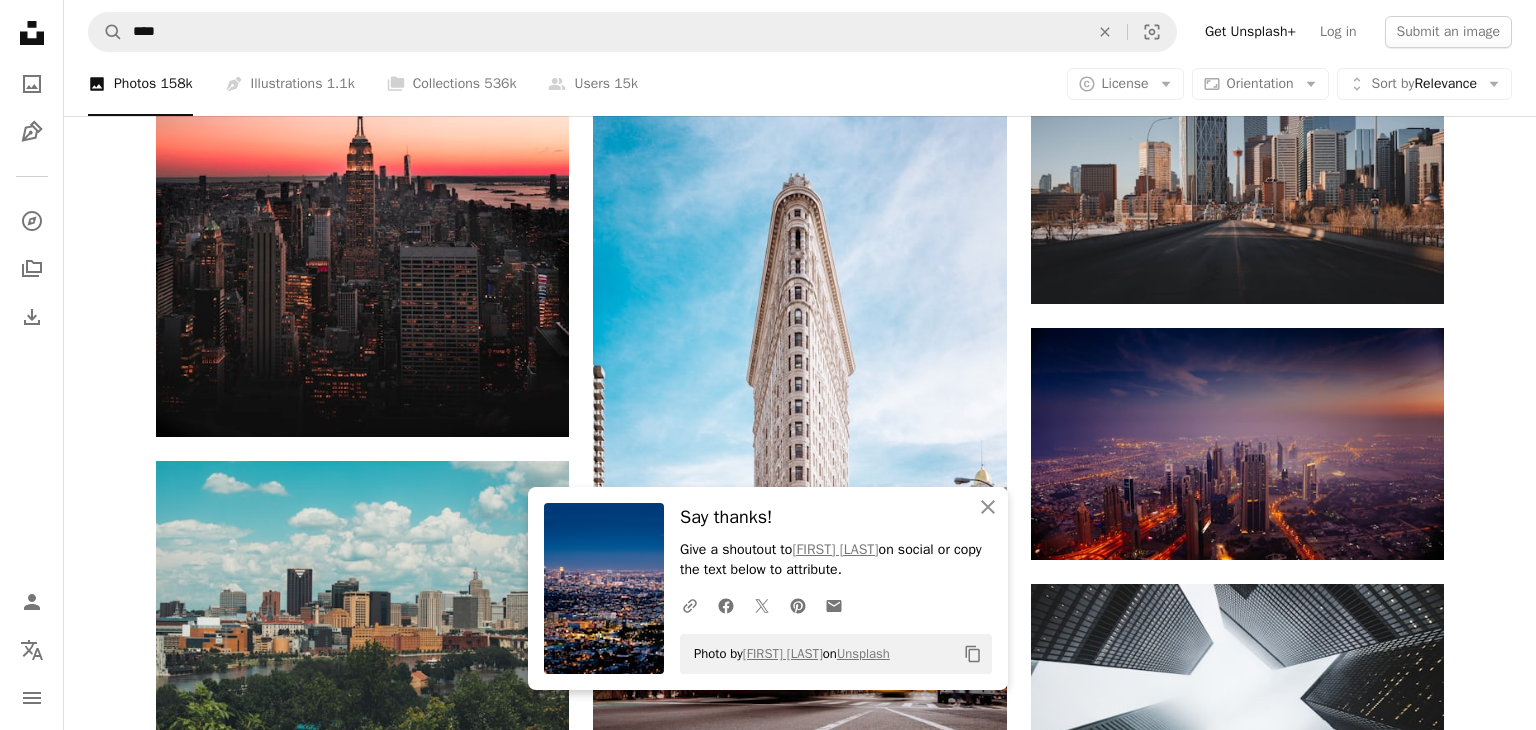 click on "An X shape An X shape Close Say thanks! Give a shoutout to [FIRST] [LAST] on social or copy the text below to attribute. A URL sharing icon (chains) Facebook icon X (formerly Twitter) icon Pinterest icon An envelope Photo by [FIRST] [LAST] on Unsplash
Copy content Unsplash+ This purchase includes access to our full library of visuals. A plus sign Members-only content added monthly A plus sign Unlimited royalty-free downloads A plus sign Illustrations  New A plus sign Enhanced legal protections €13  with a 1-month plan Unlimited royalty-free use, cancel anytime. €72   with a yearly plan Save  €84  when billed annually. Best value Continue with purchase Taxes where applicable. Renews automatically. Cancel anytime." at bounding box center (768, 3370) 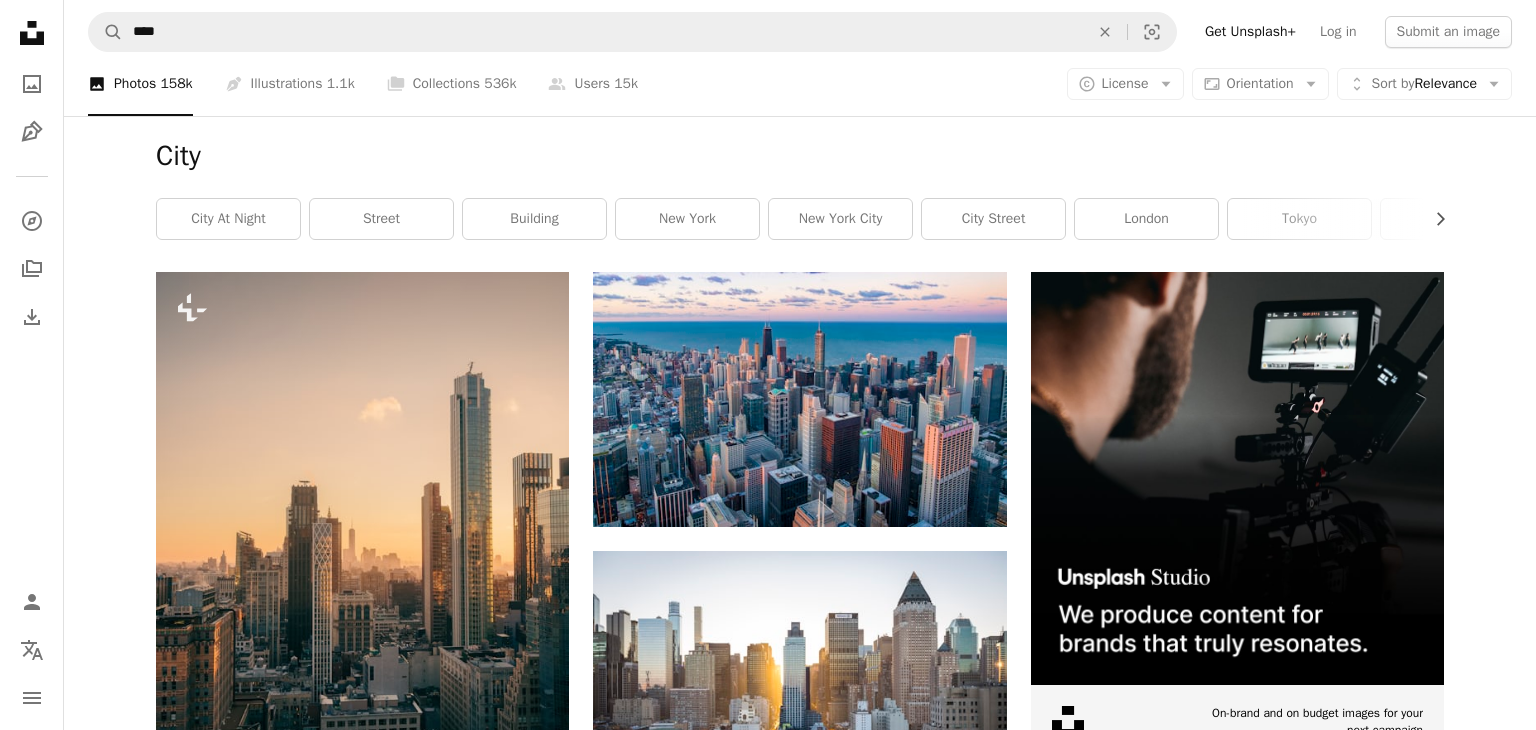 scroll, scrollTop: 0, scrollLeft: 0, axis: both 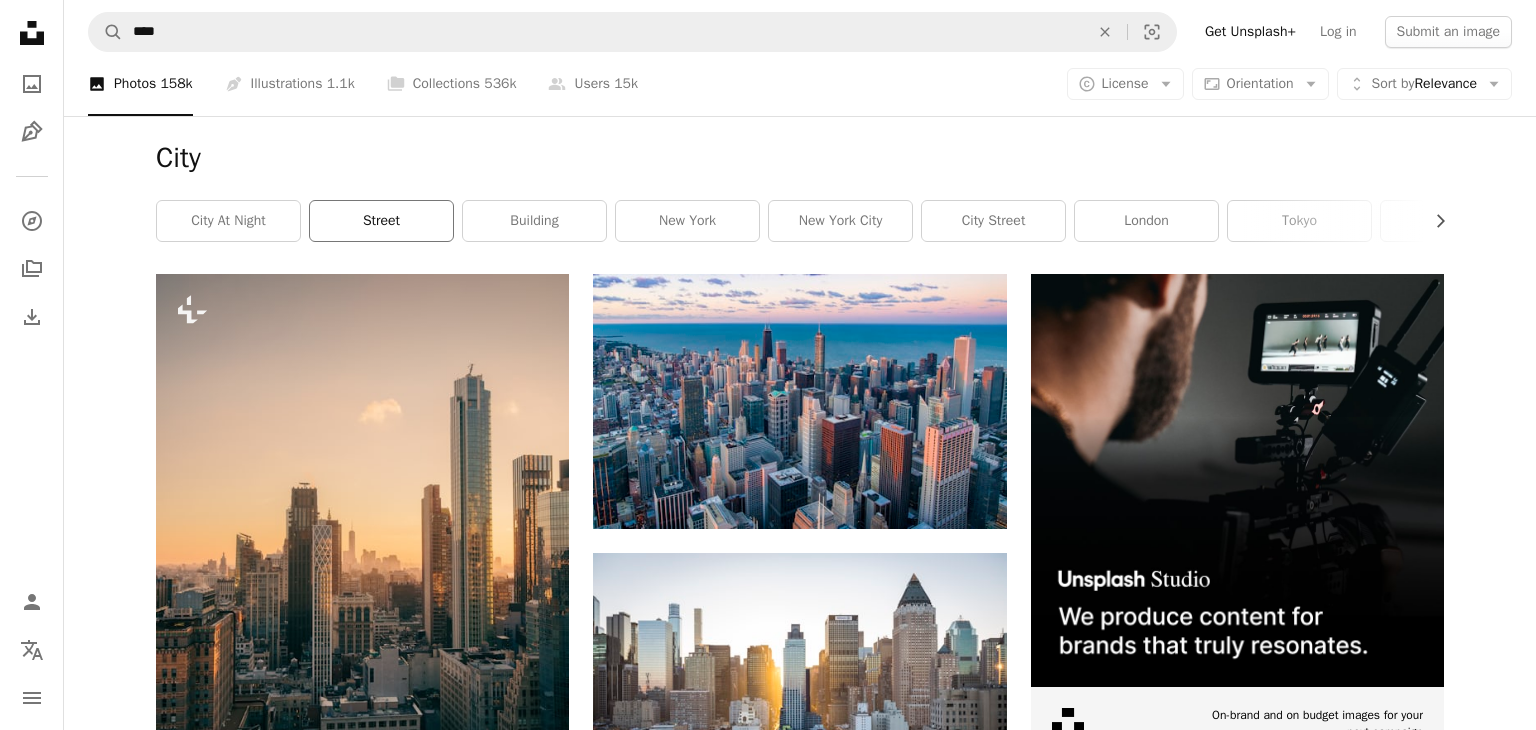 click on "street" at bounding box center [381, 221] 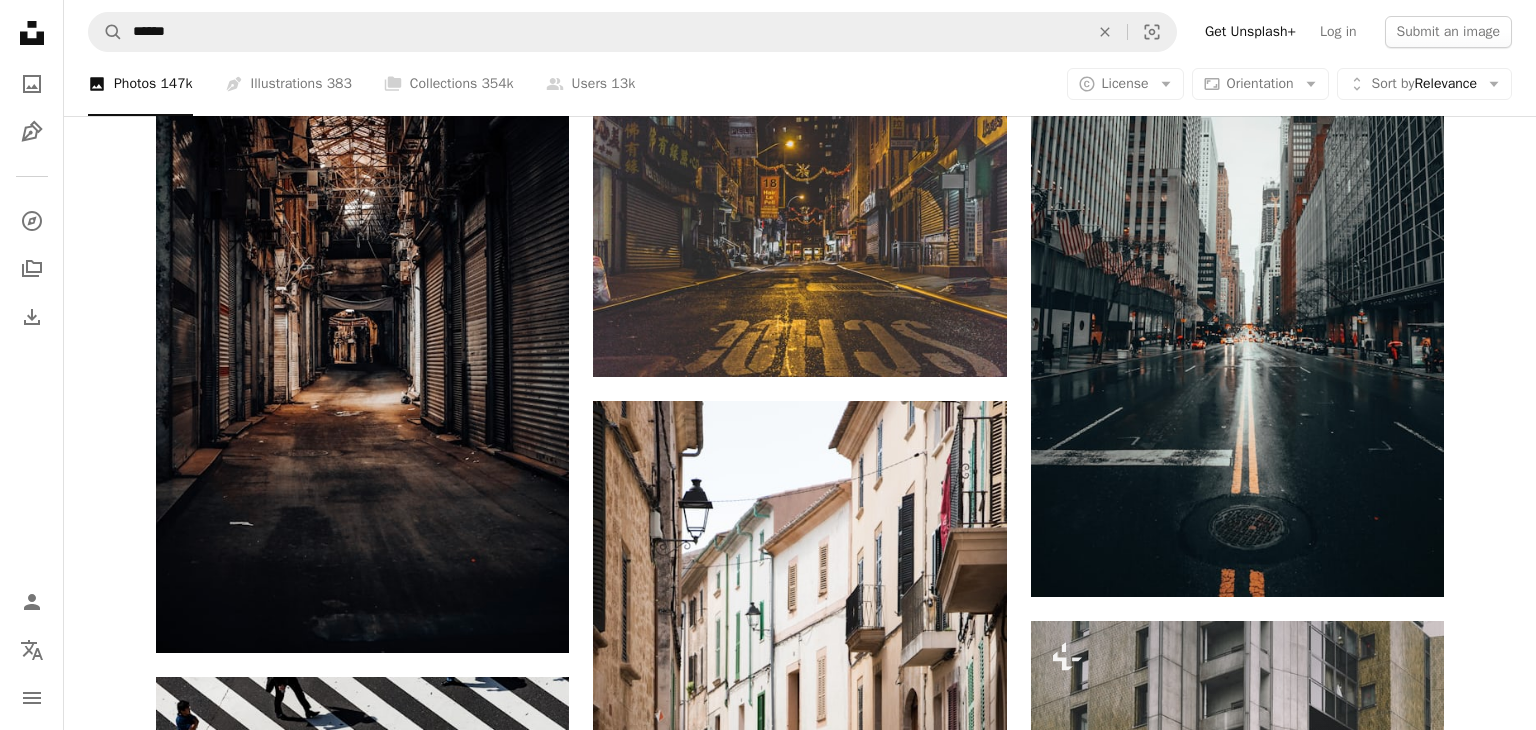 scroll, scrollTop: 824, scrollLeft: 0, axis: vertical 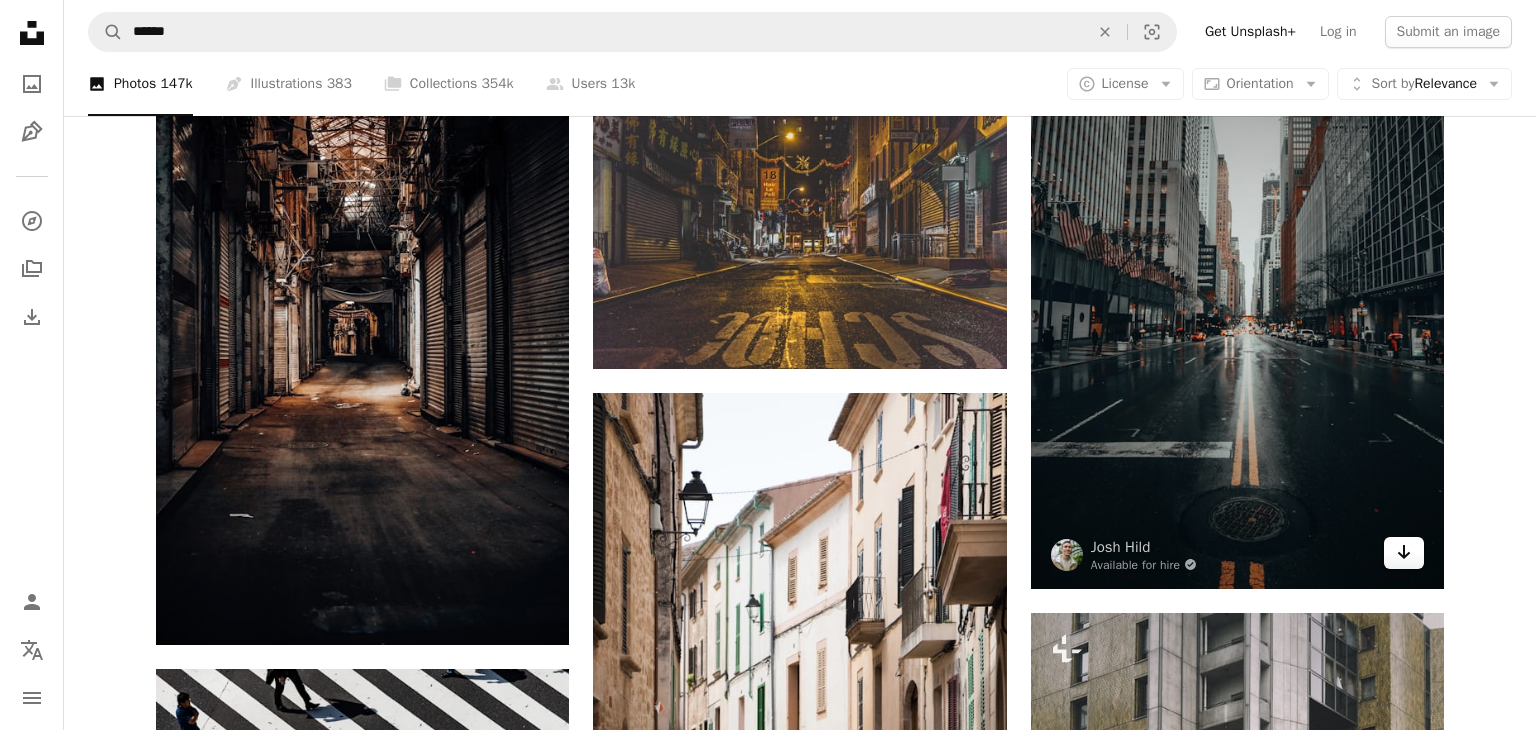 click on "Arrow pointing down" 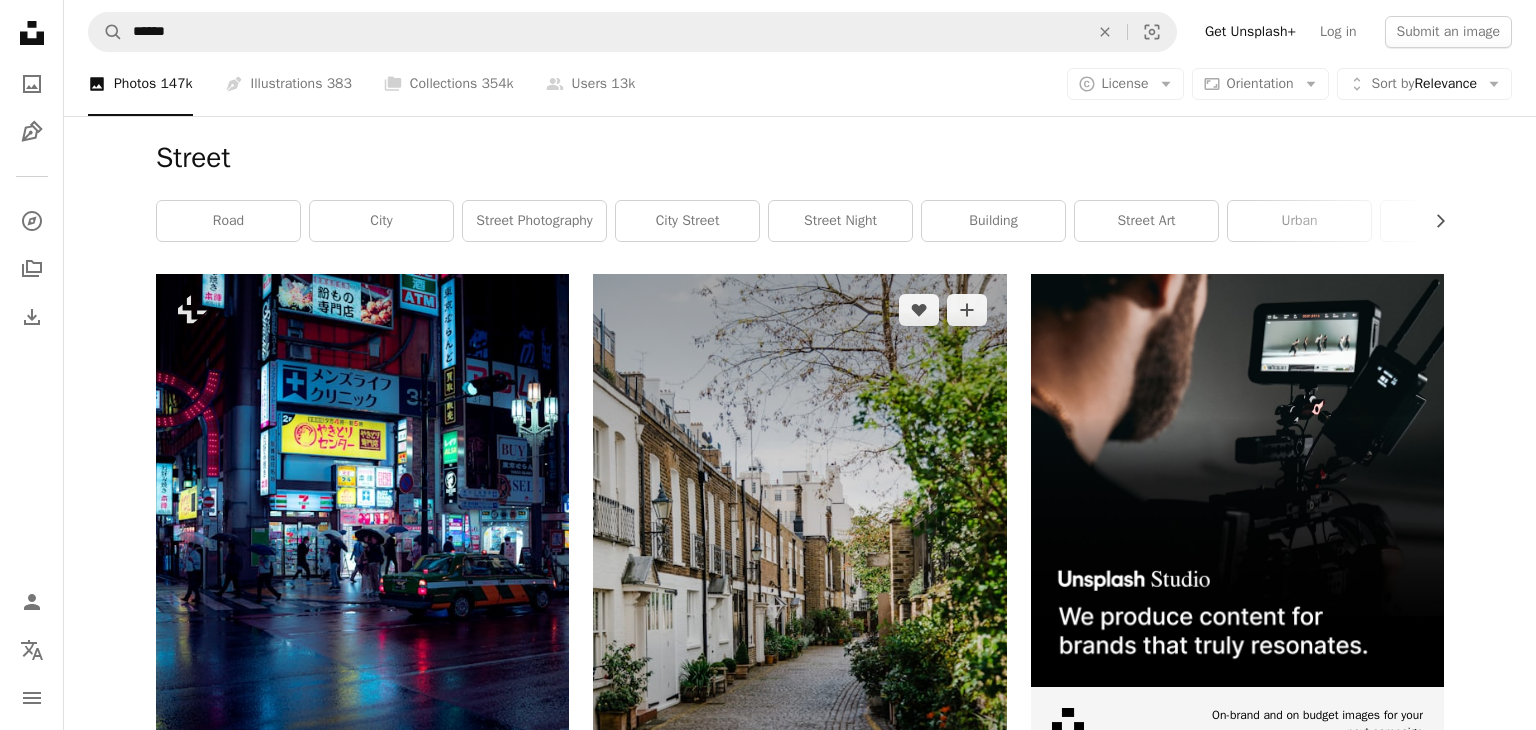 scroll, scrollTop: 263, scrollLeft: 0, axis: vertical 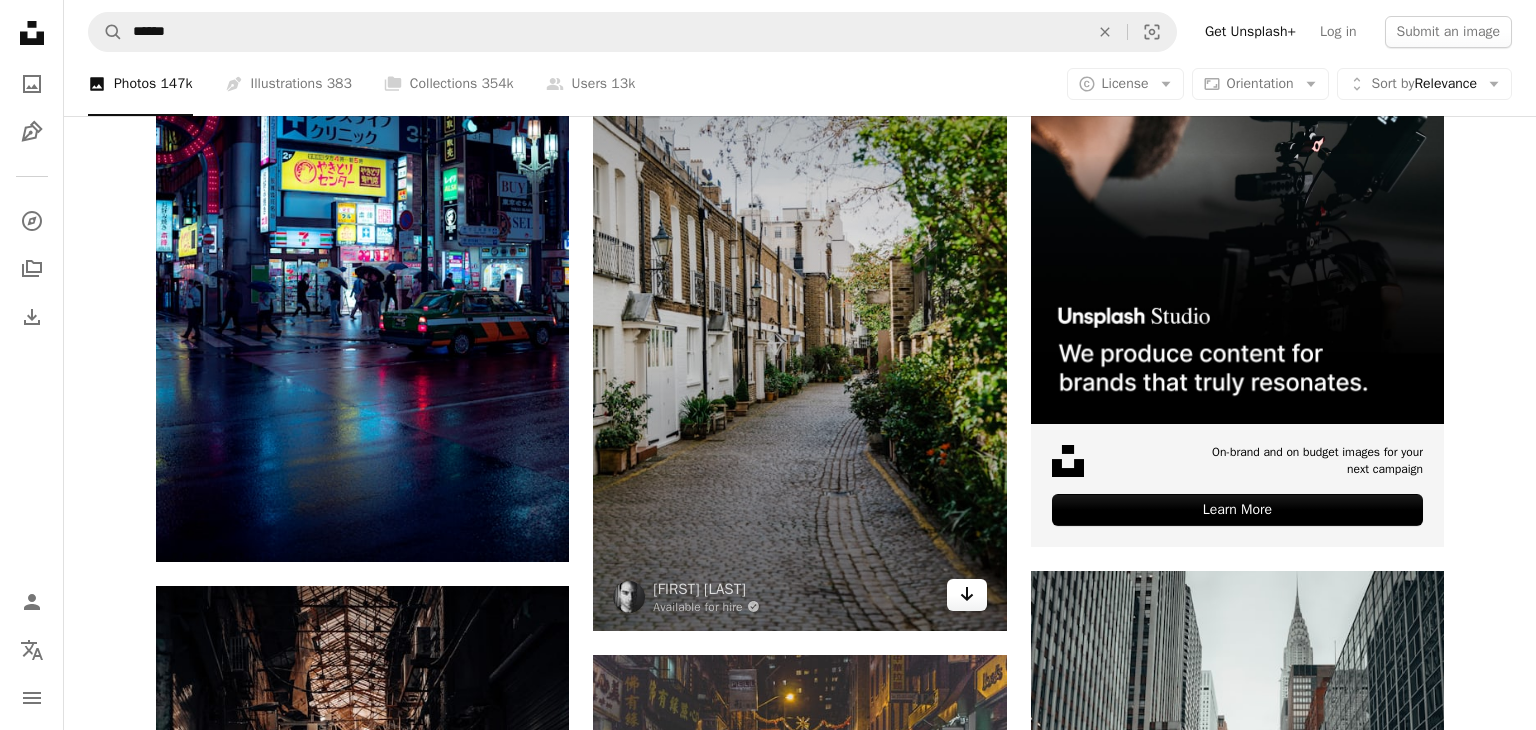 click on "Arrow pointing down" at bounding box center [967, 595] 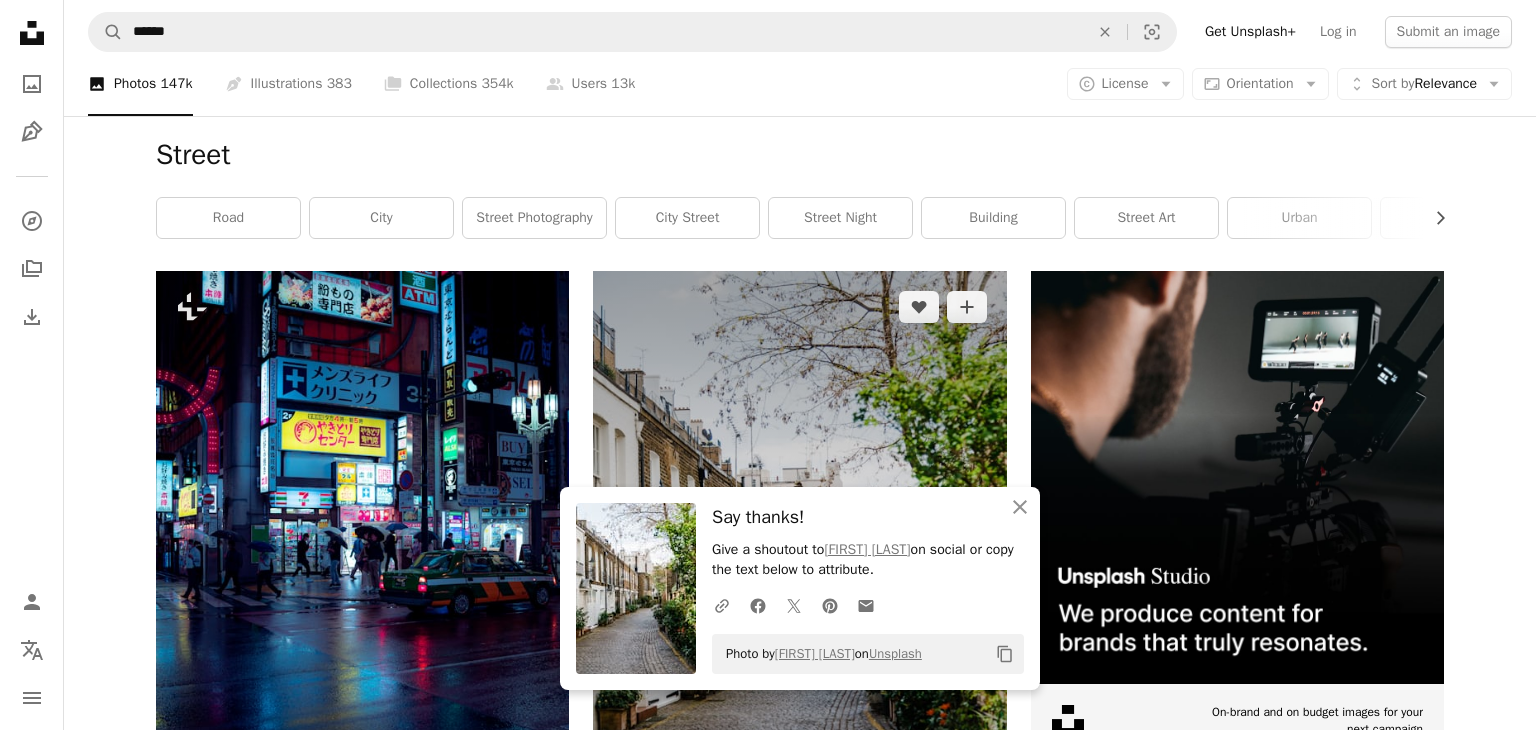 scroll, scrollTop: 0, scrollLeft: 0, axis: both 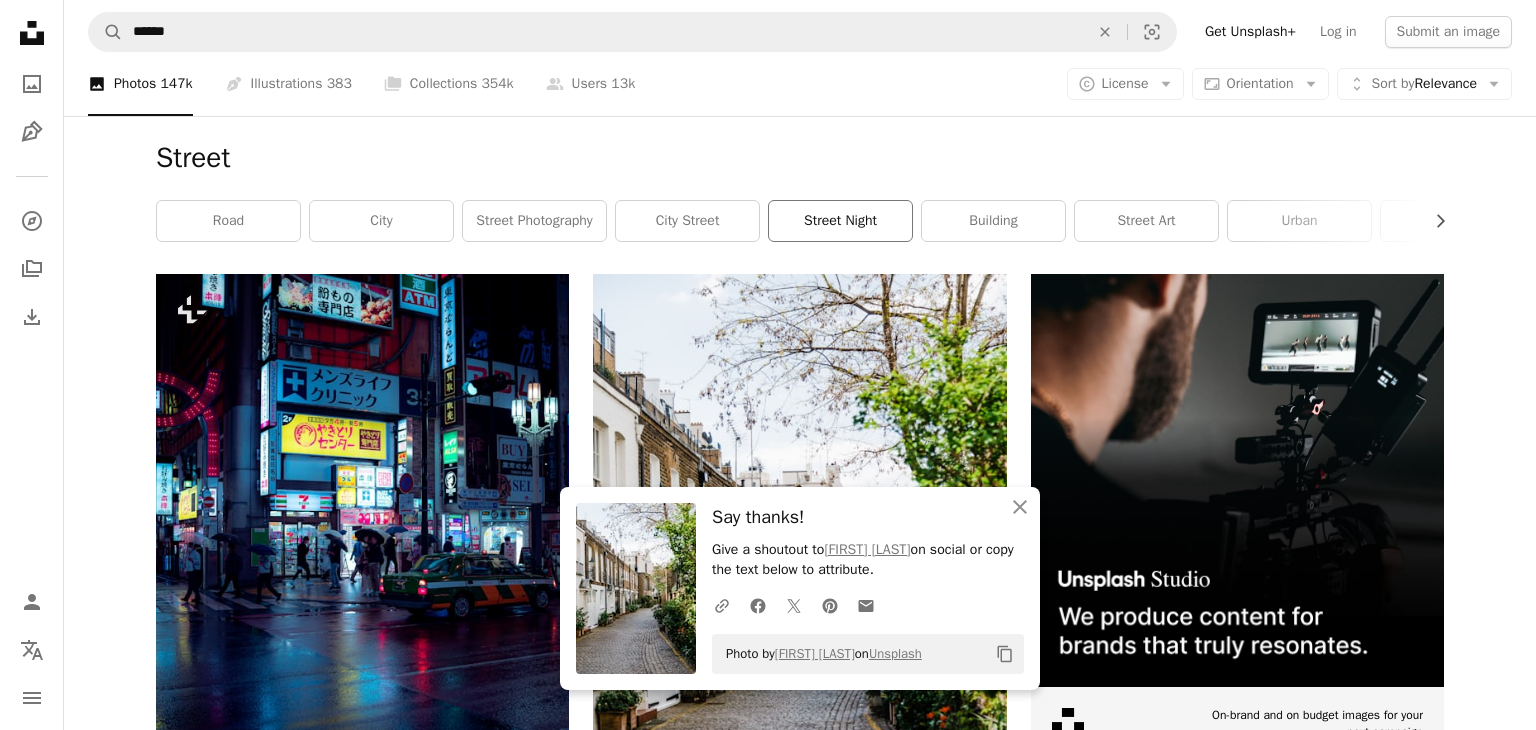 click on "street night" at bounding box center (840, 221) 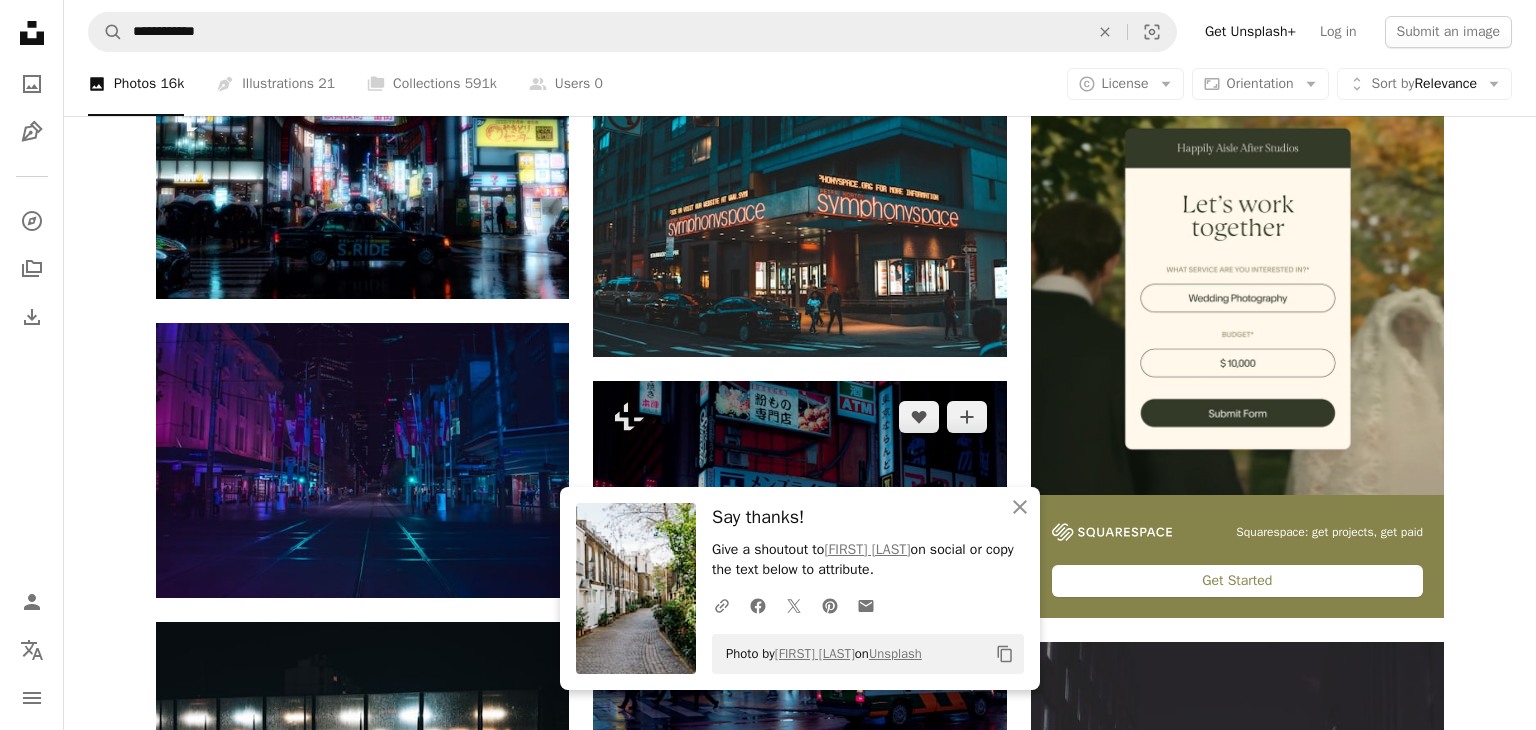 scroll, scrollTop: 191, scrollLeft: 0, axis: vertical 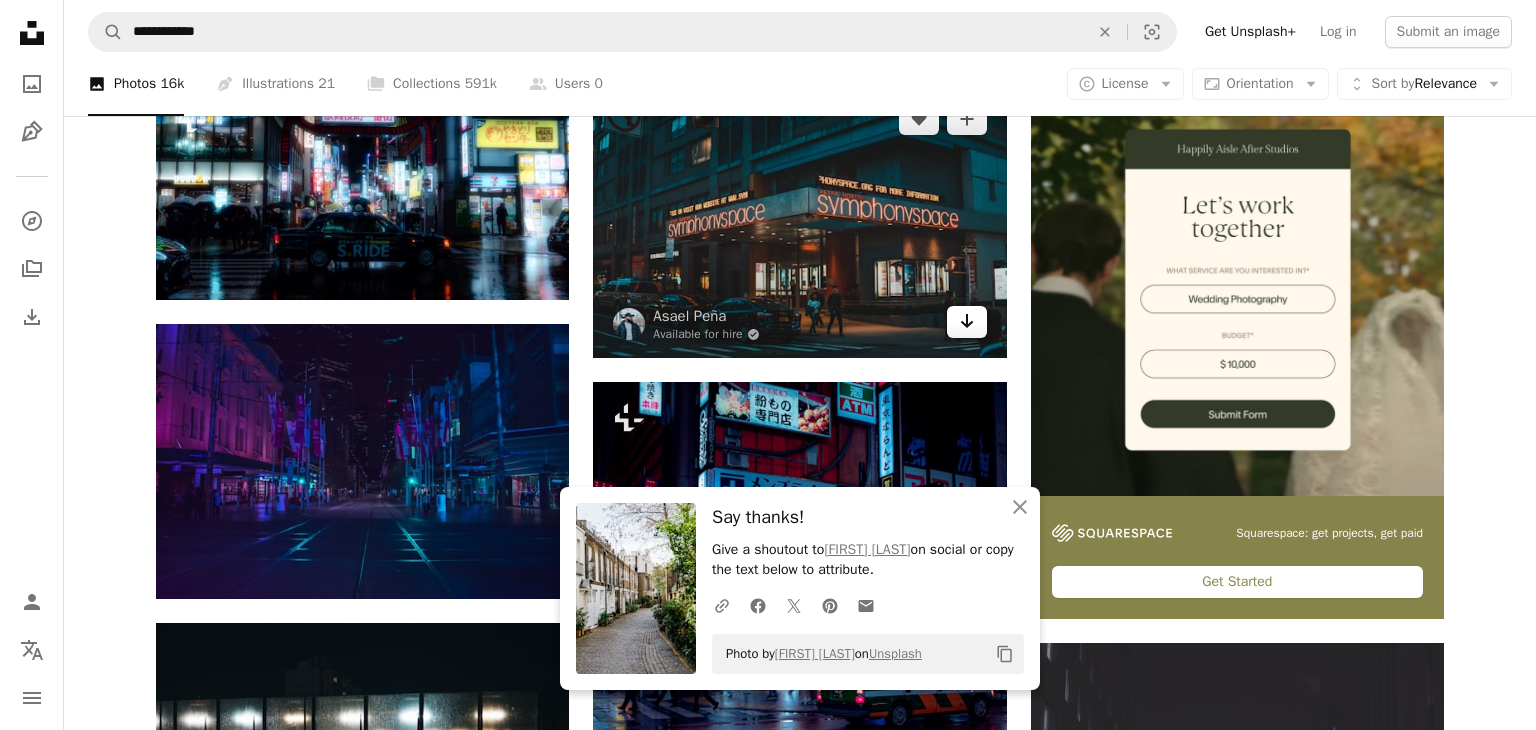 click on "Arrow pointing down" 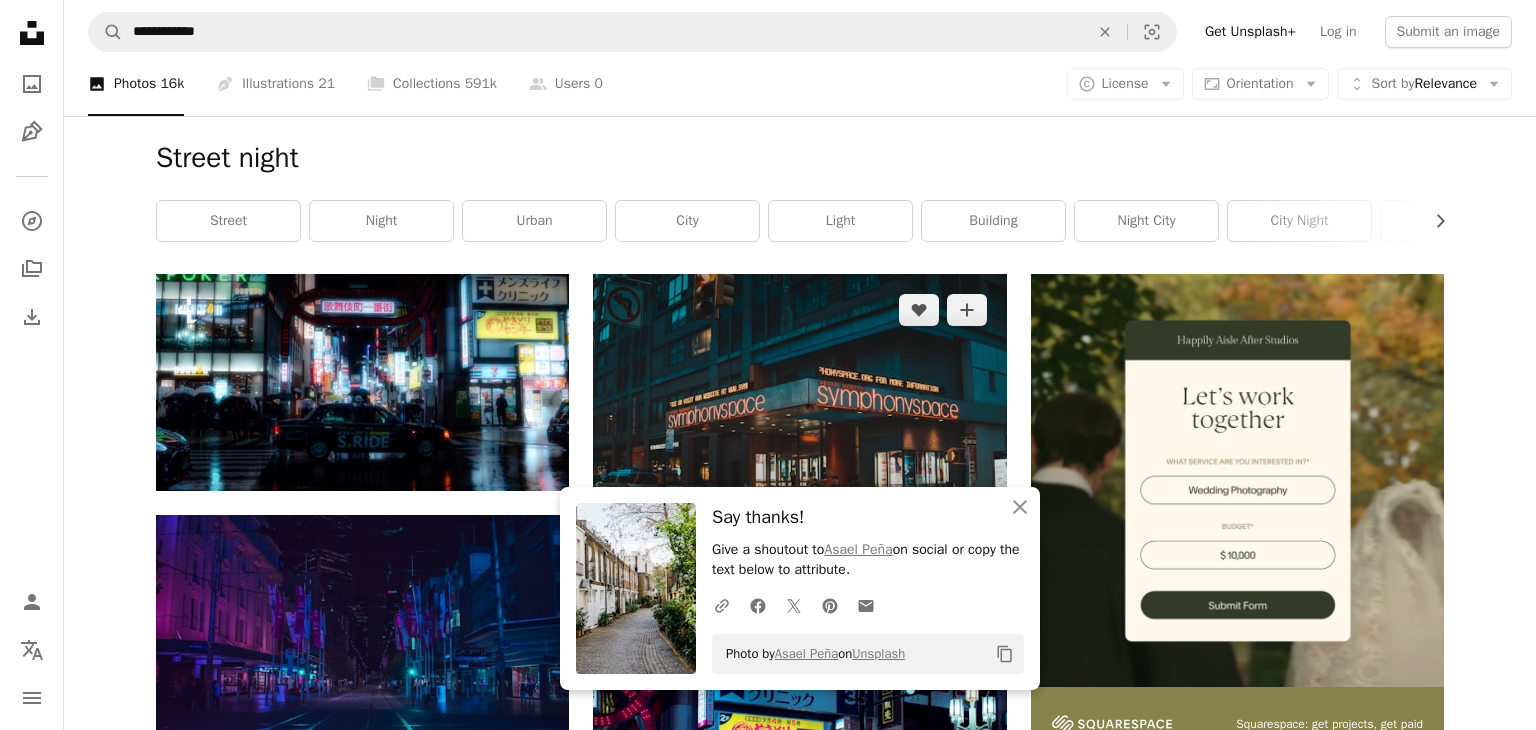 scroll, scrollTop: 0, scrollLeft: 0, axis: both 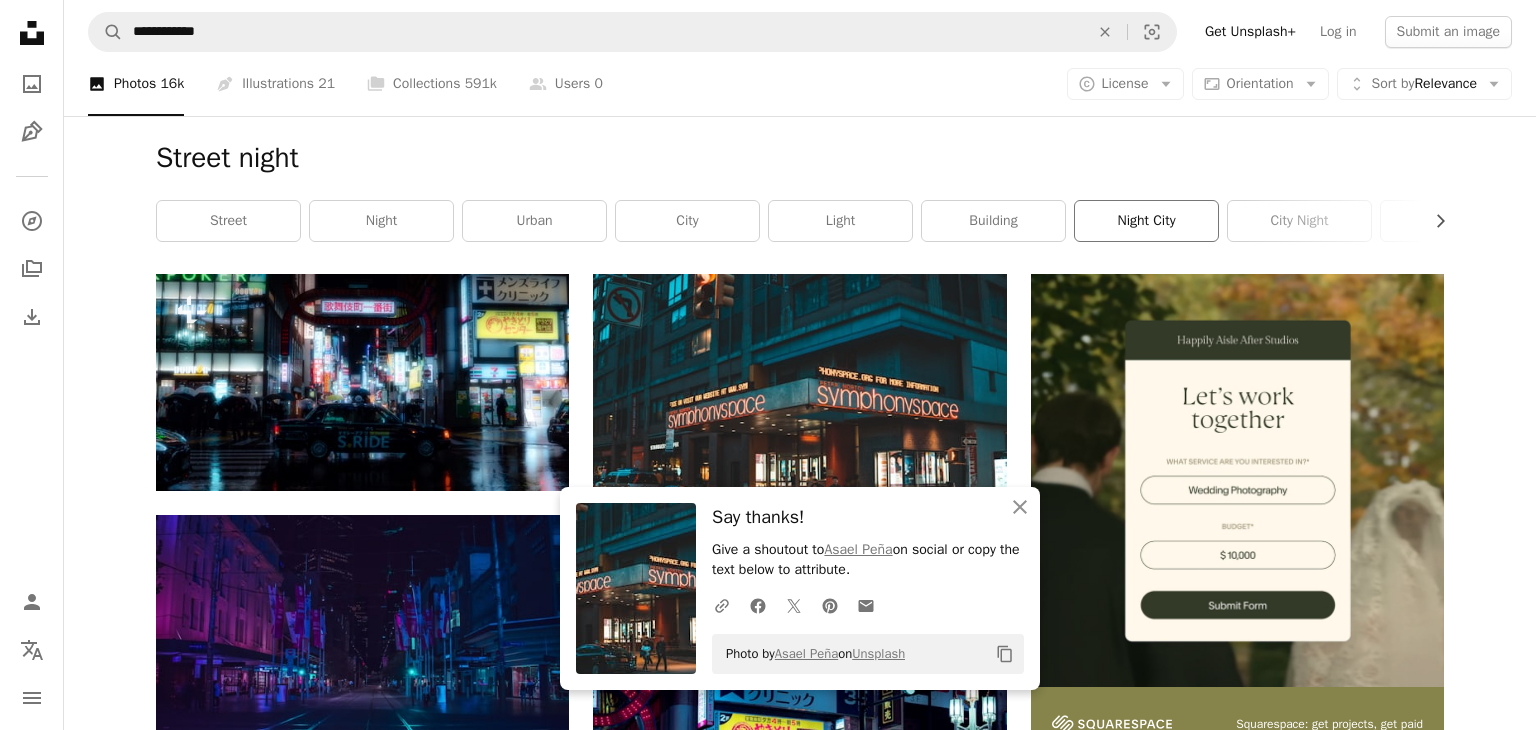 click on "night city" at bounding box center (1146, 221) 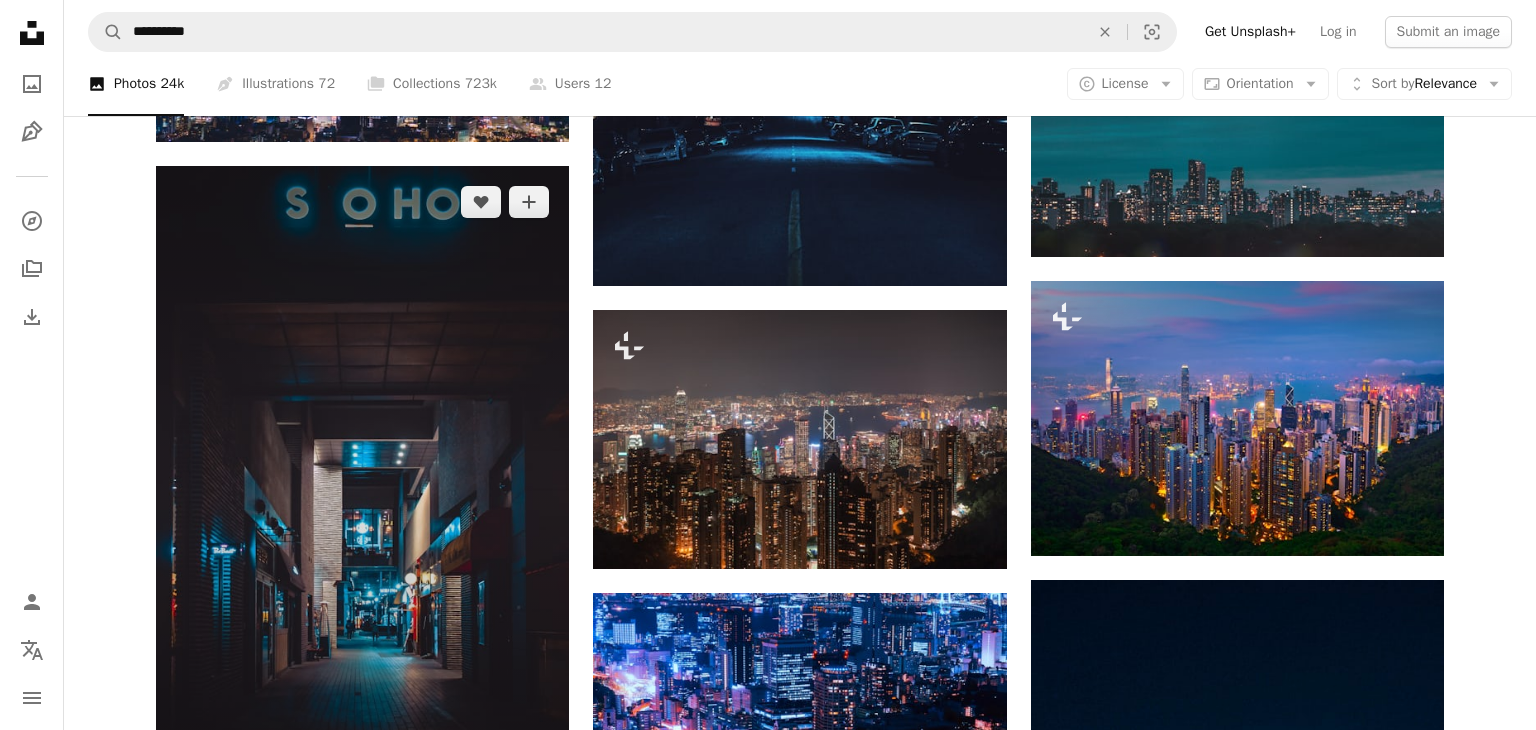 scroll, scrollTop: 1955, scrollLeft: 0, axis: vertical 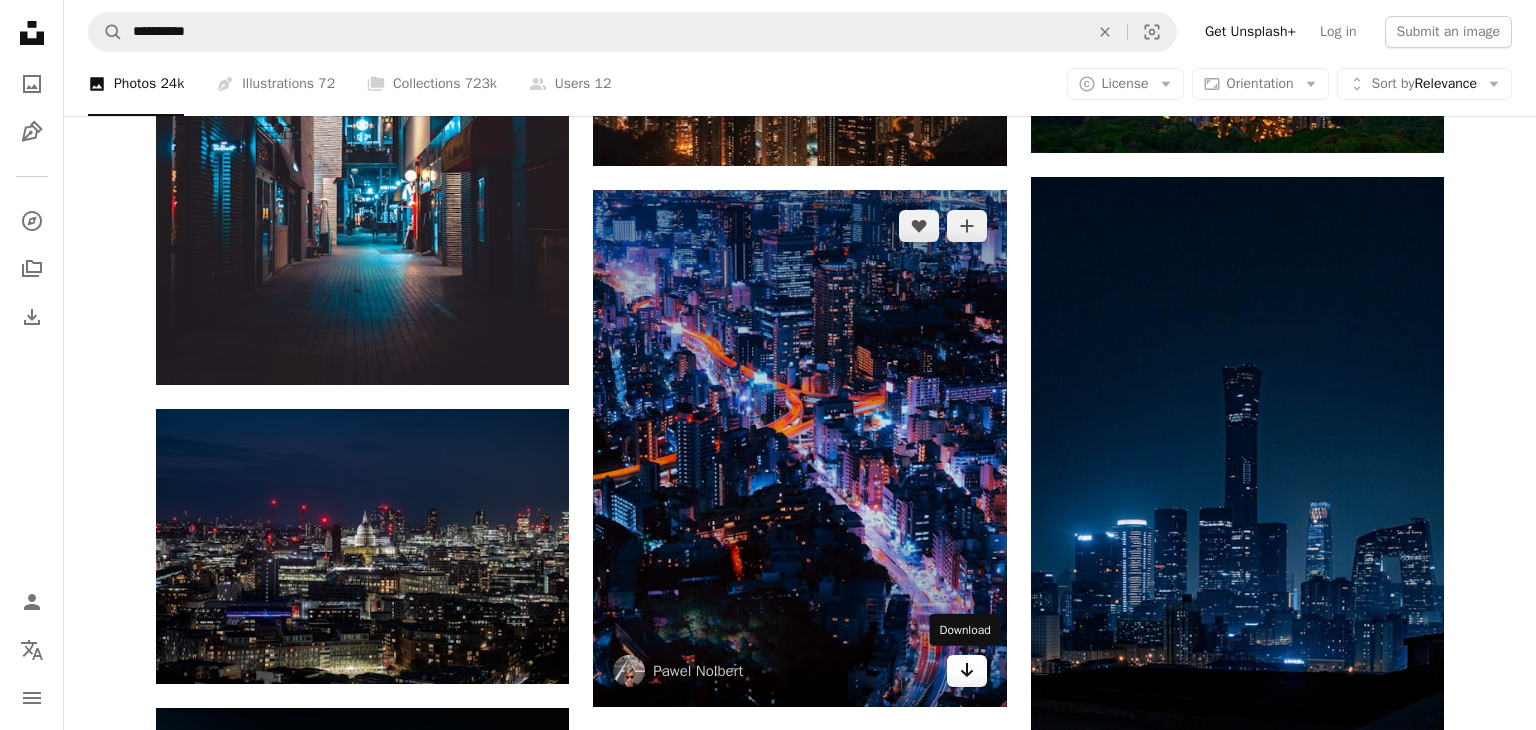 click on "Arrow pointing down" 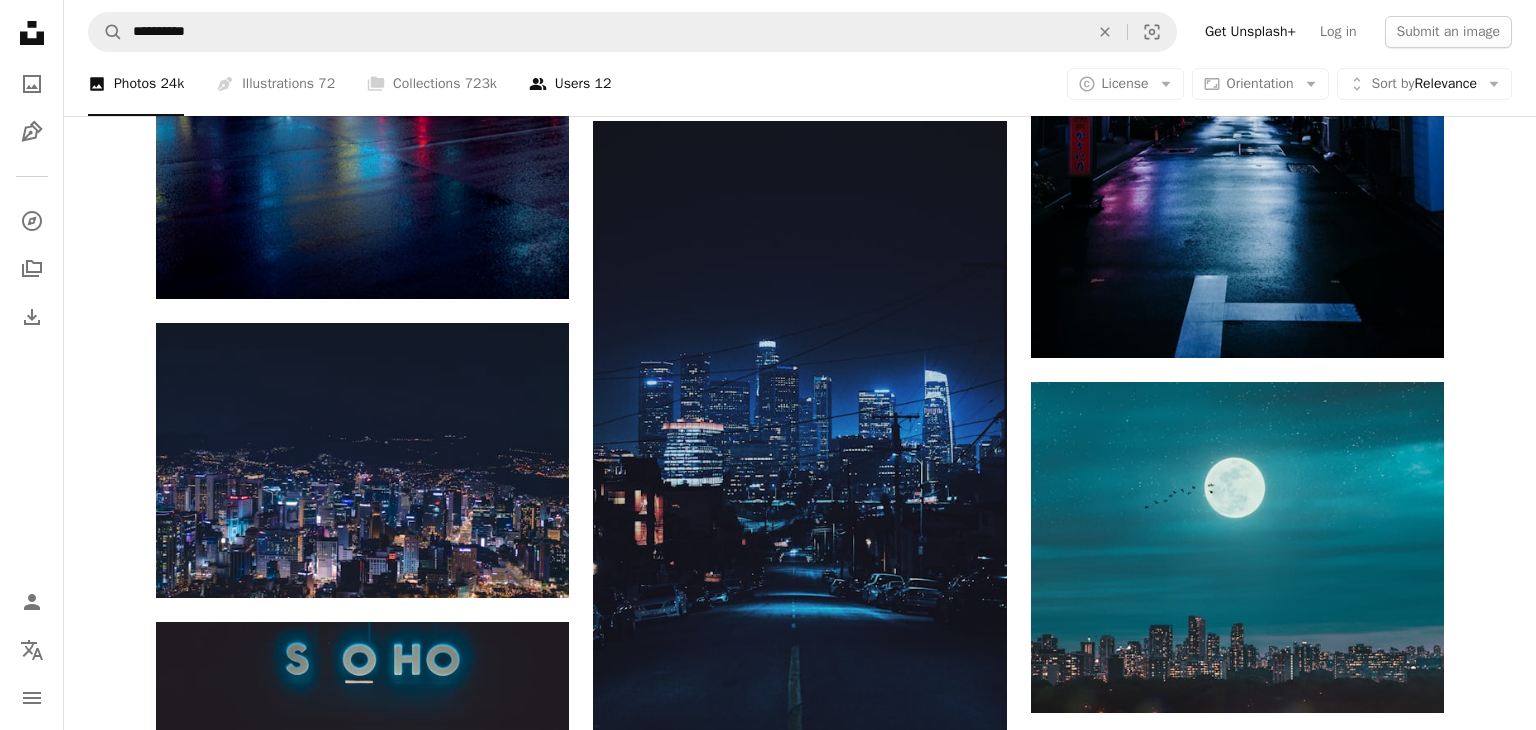 scroll, scrollTop: 872, scrollLeft: 0, axis: vertical 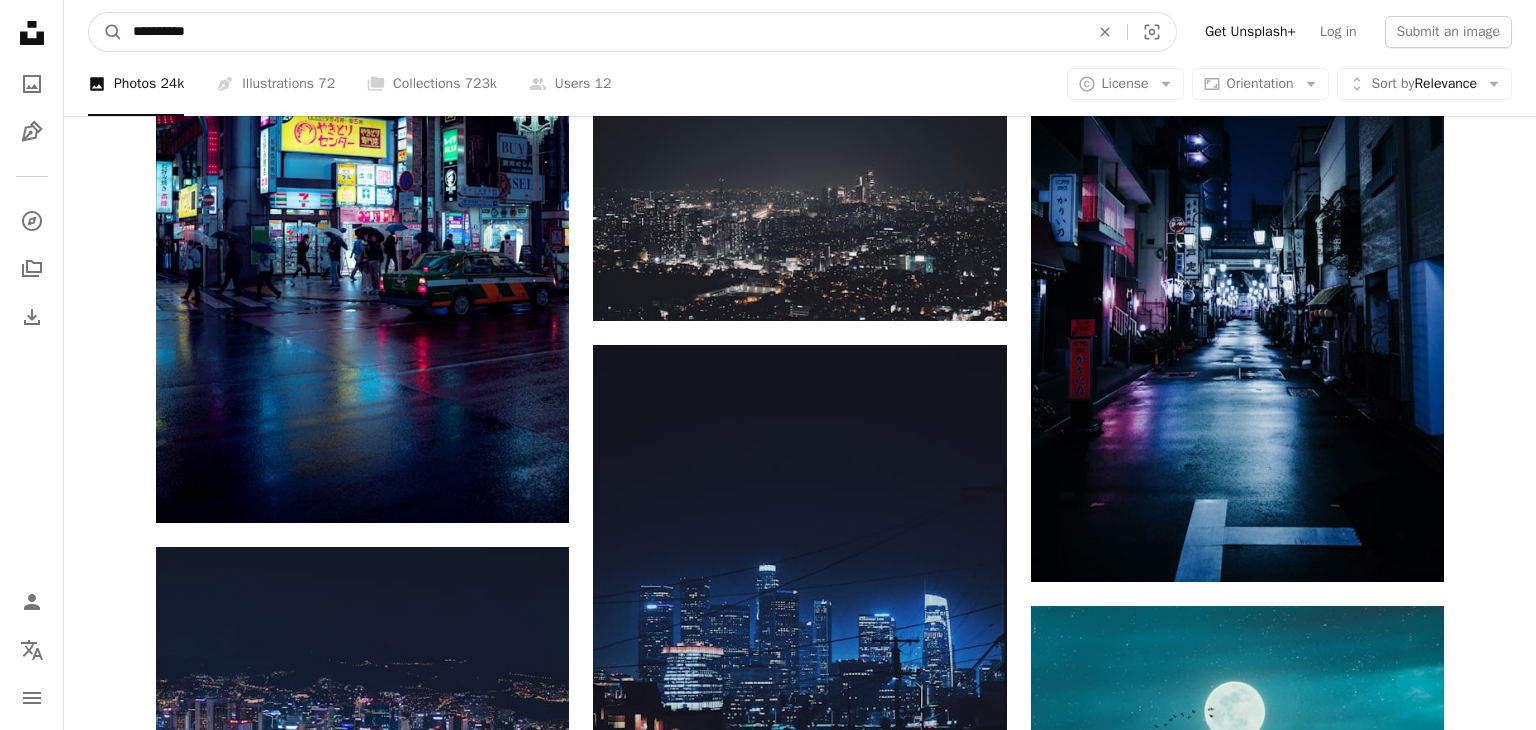 click on "**********" at bounding box center [603, 32] 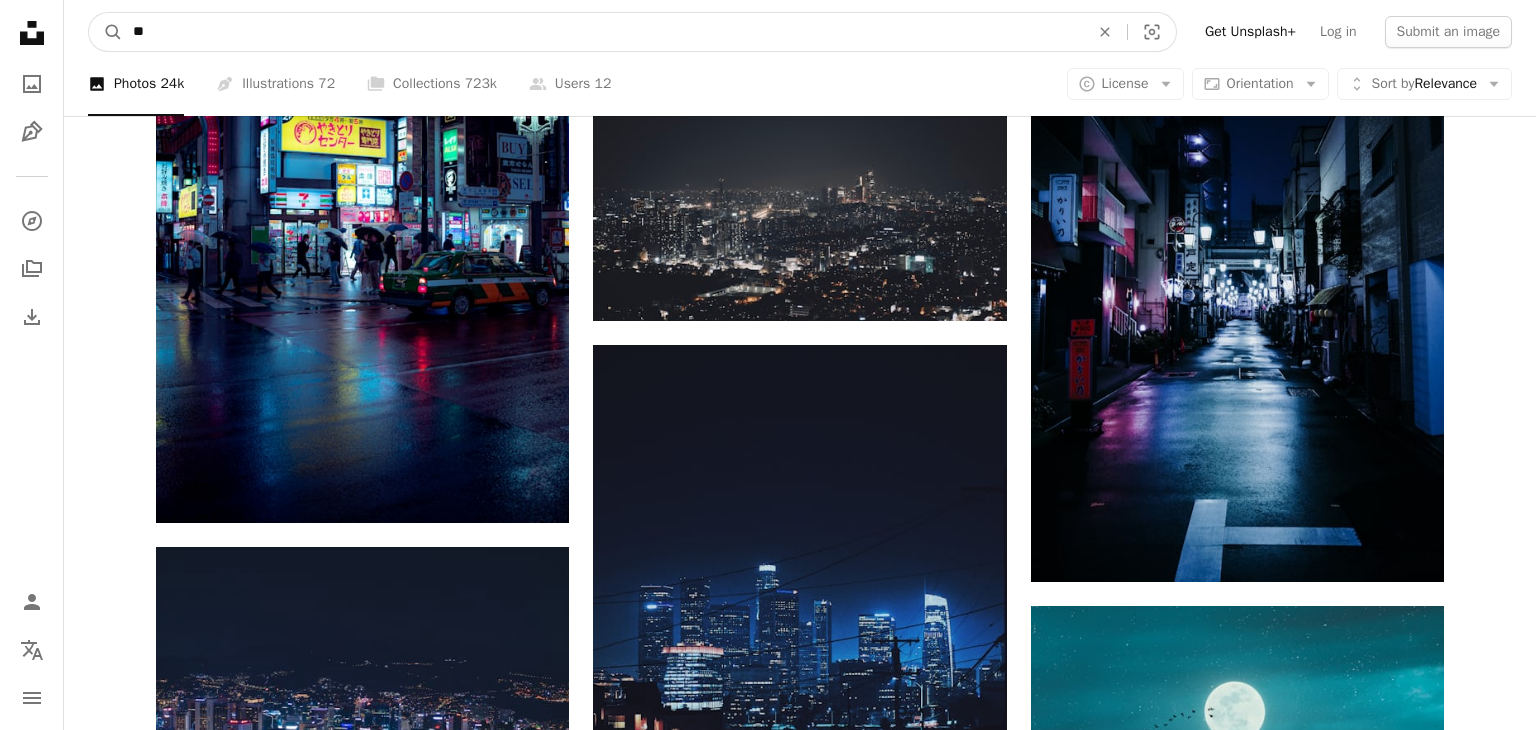 type on "*" 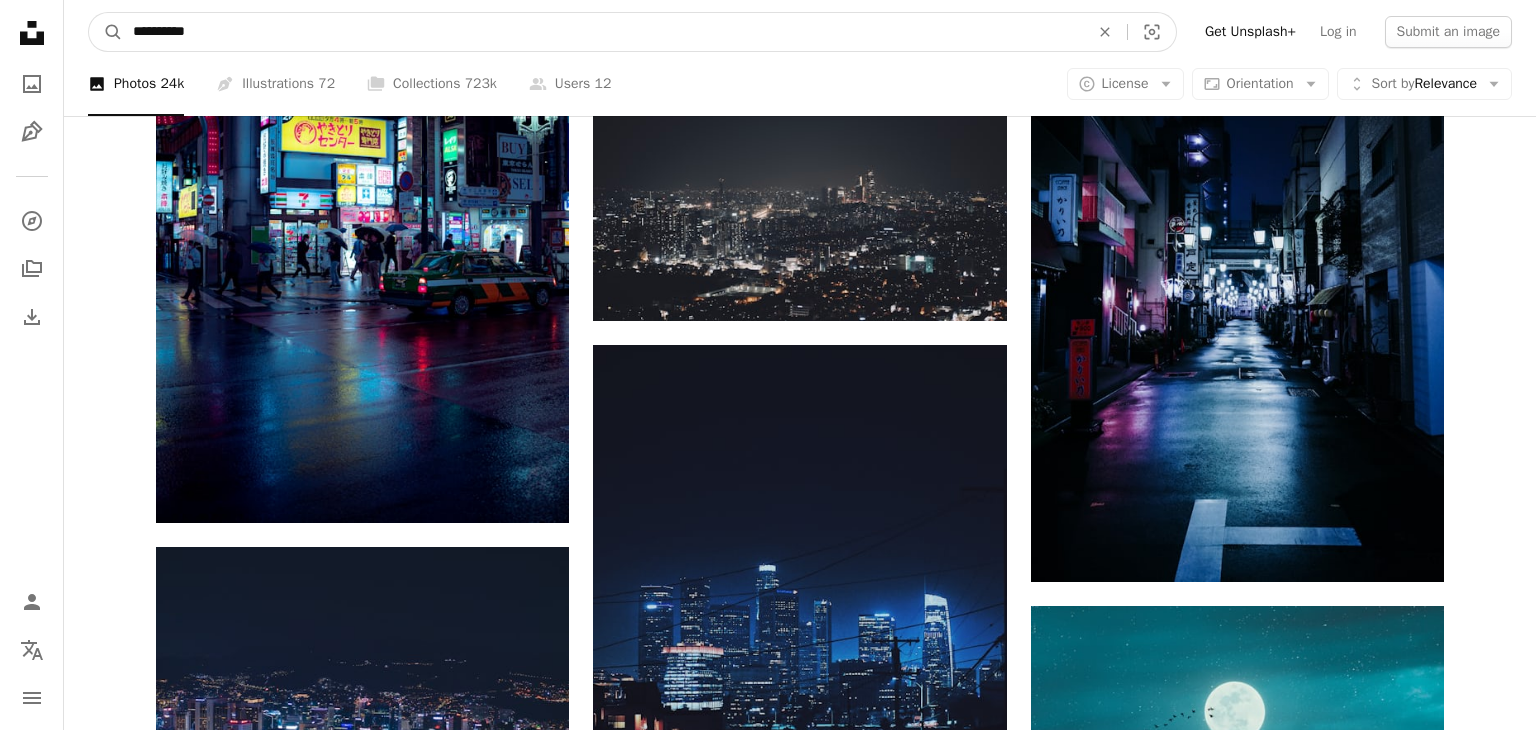 type on "**********" 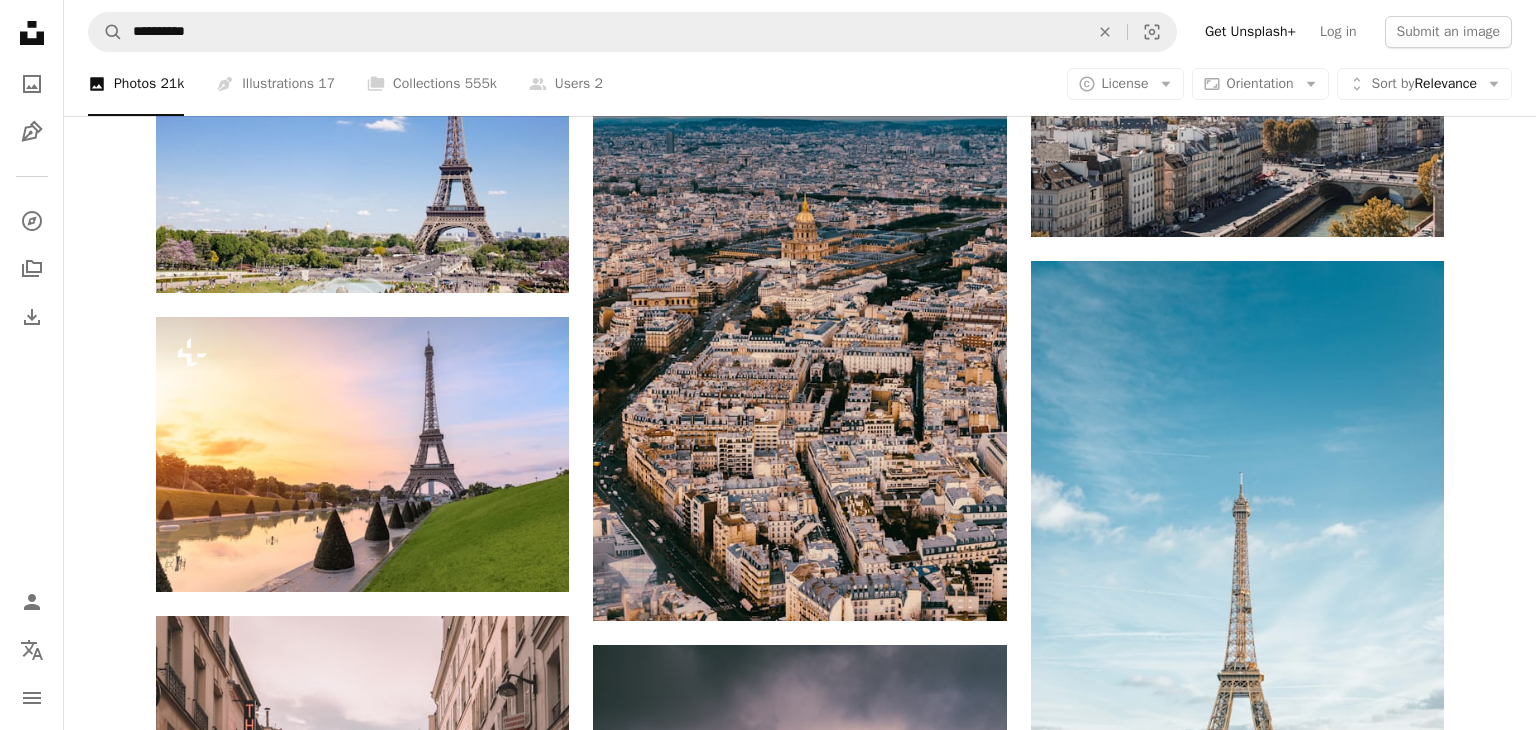 scroll, scrollTop: 0, scrollLeft: 0, axis: both 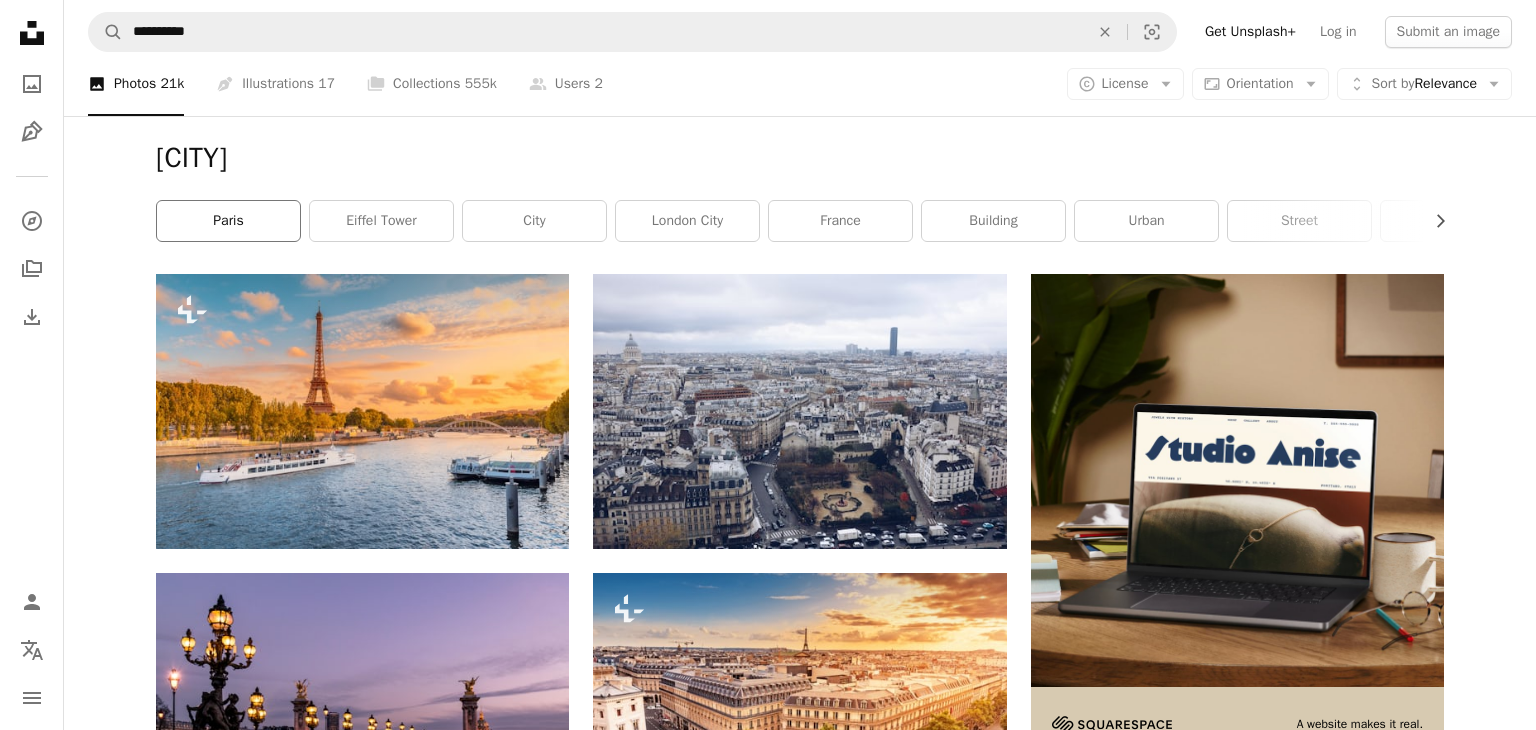 click on "paris" at bounding box center [228, 221] 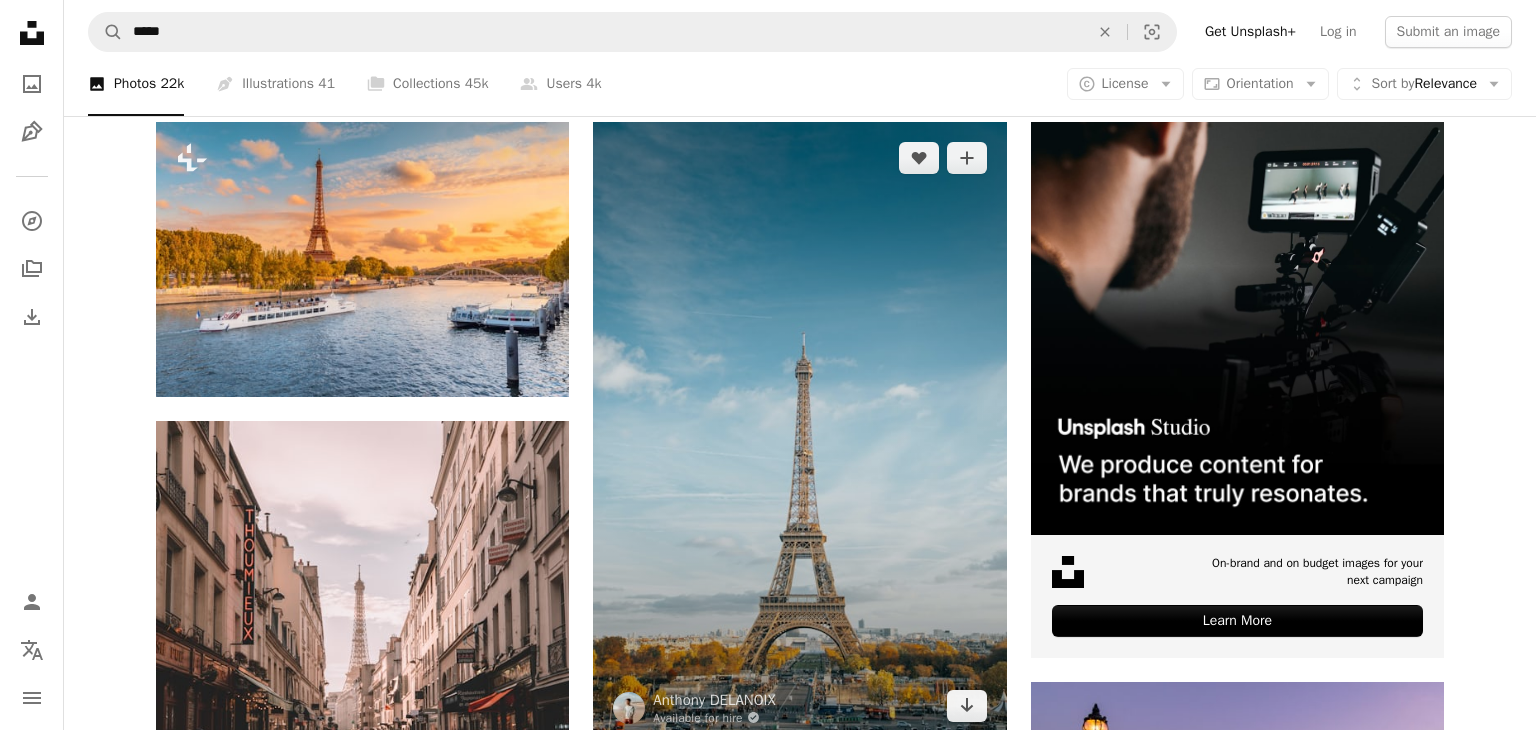 scroll, scrollTop: 208, scrollLeft: 0, axis: vertical 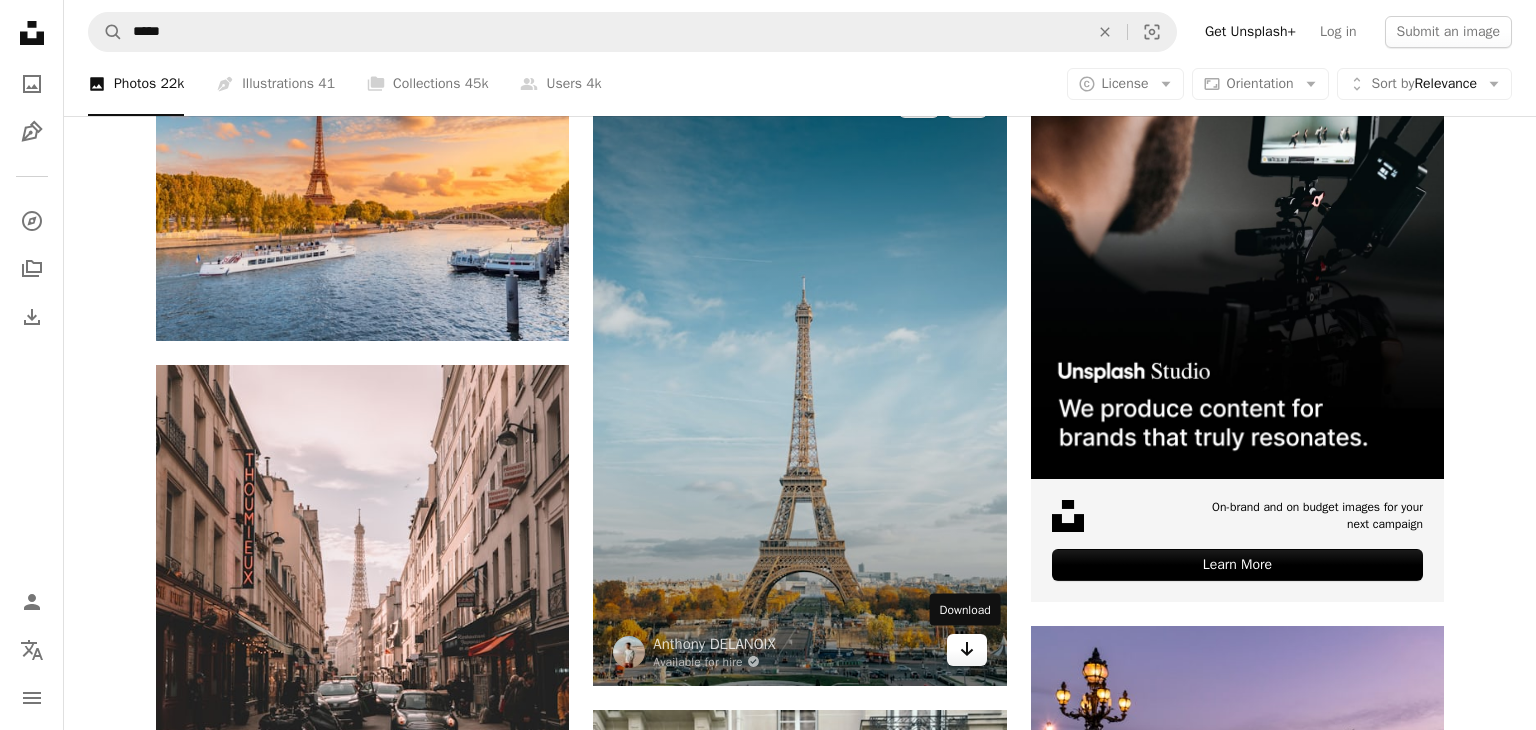 click 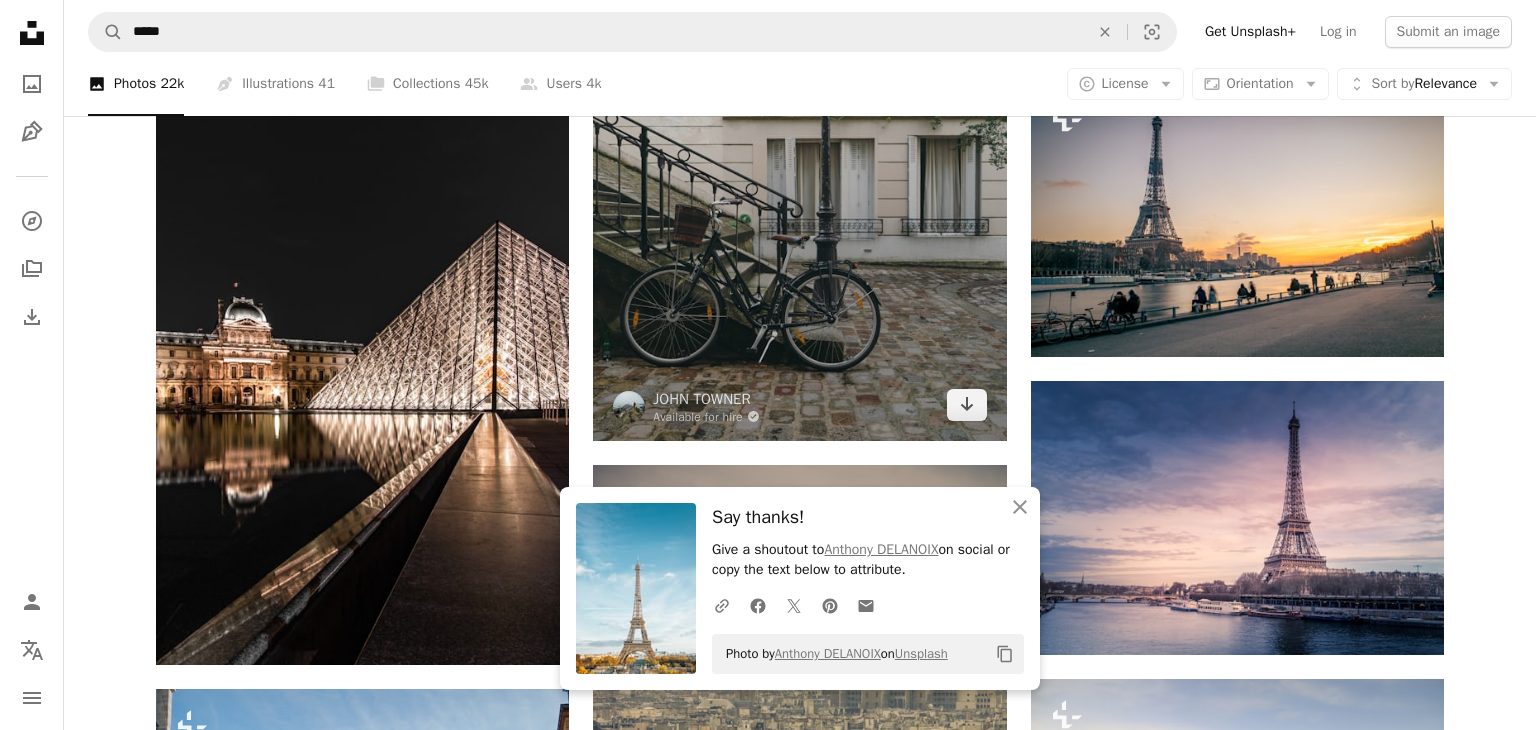 scroll, scrollTop: 1104, scrollLeft: 0, axis: vertical 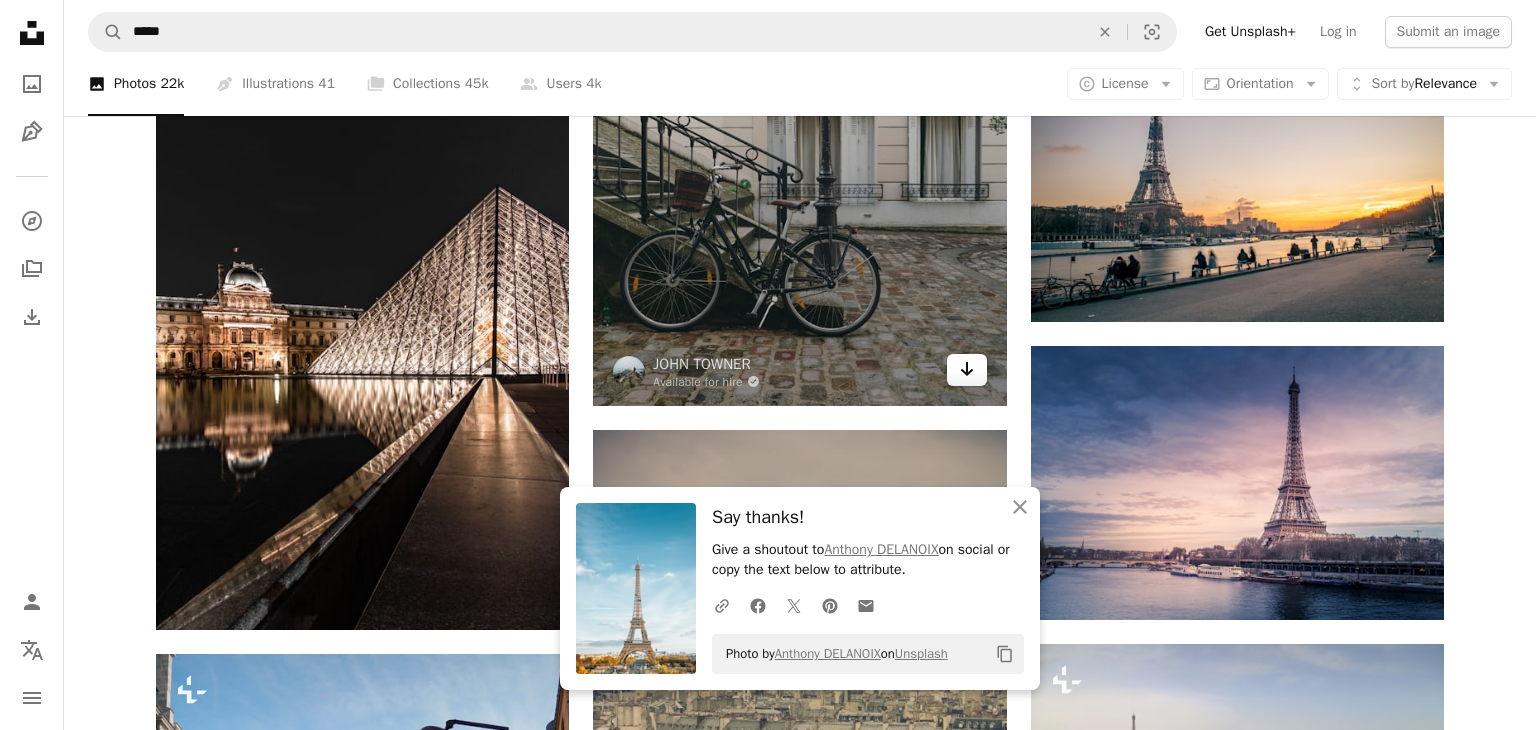 click on "Arrow pointing down" 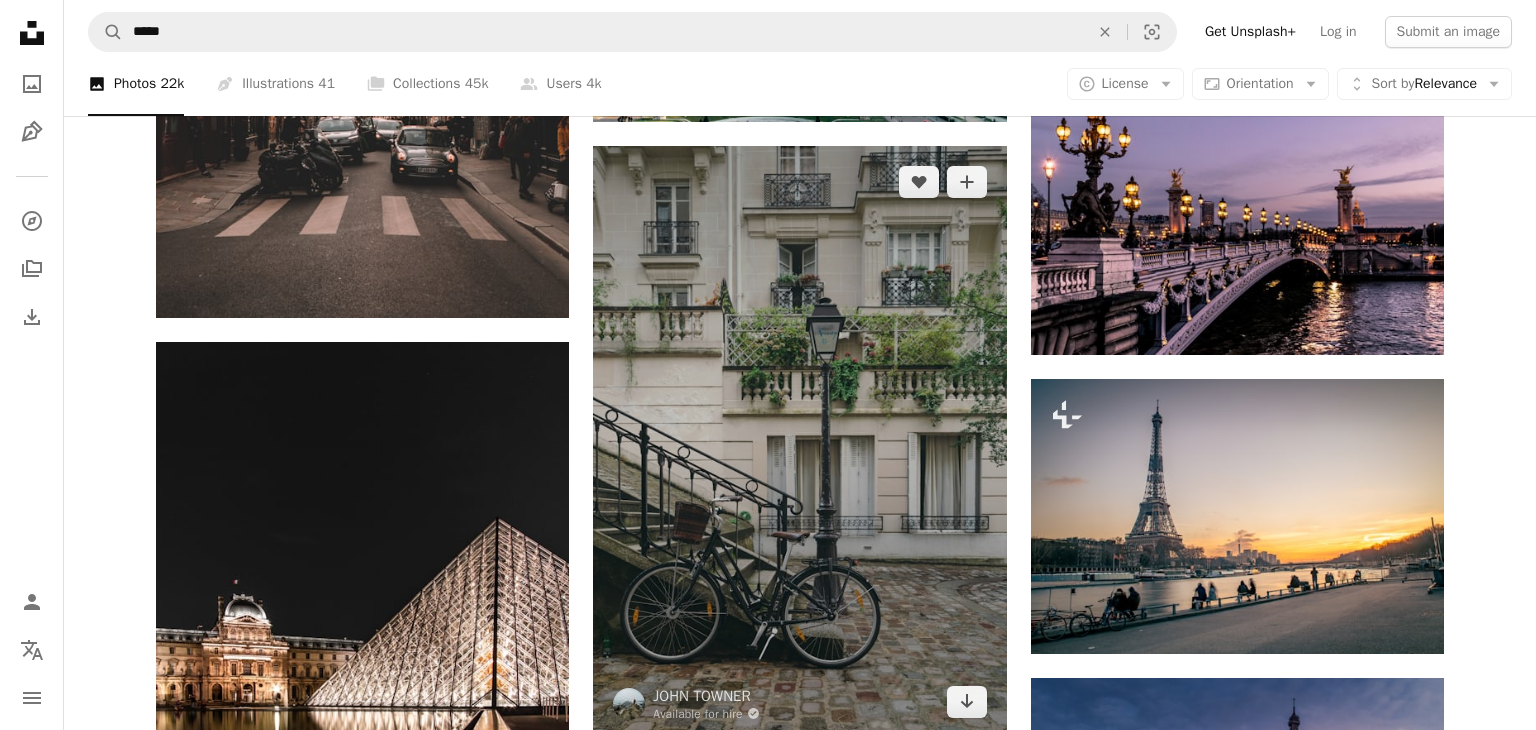 scroll, scrollTop: 732, scrollLeft: 0, axis: vertical 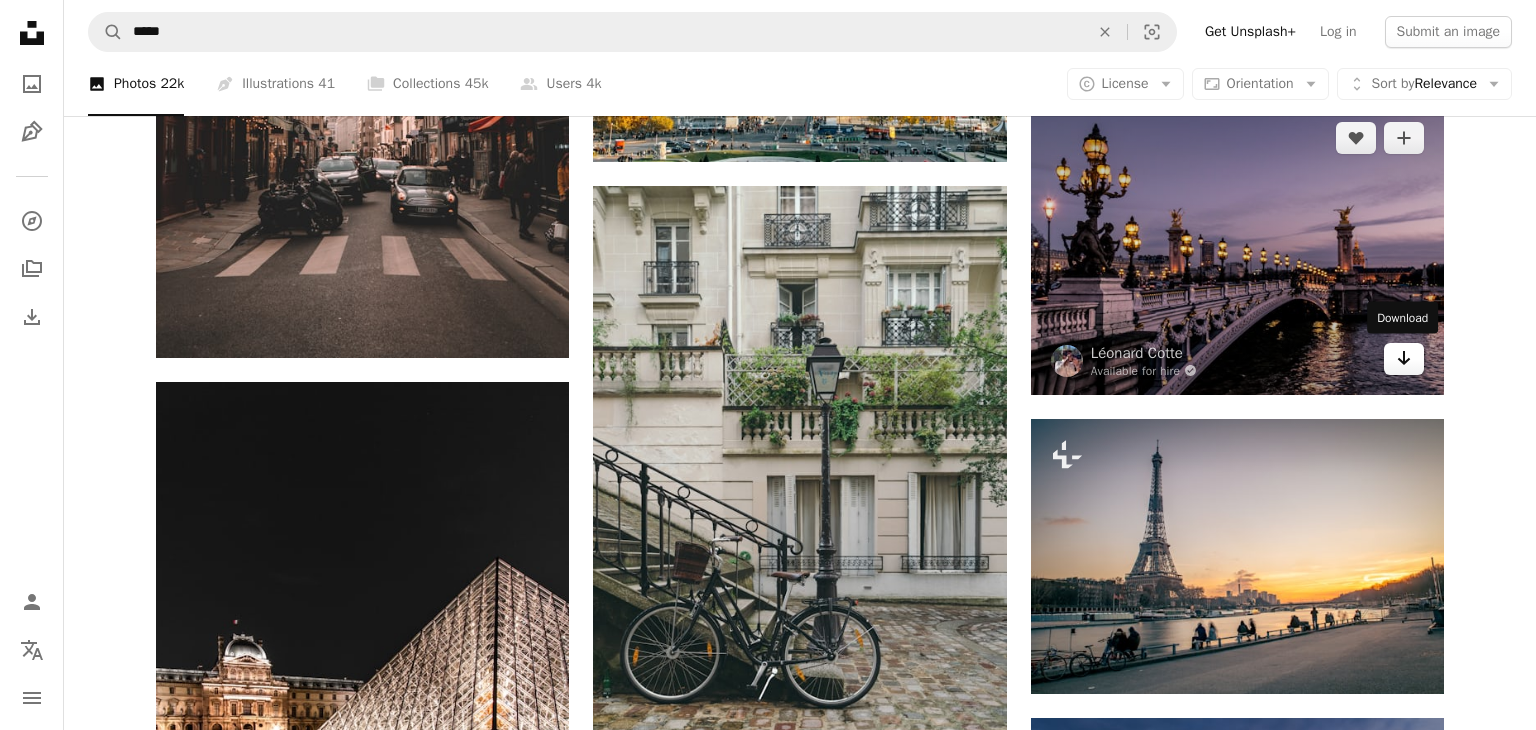 click on "Arrow pointing down" 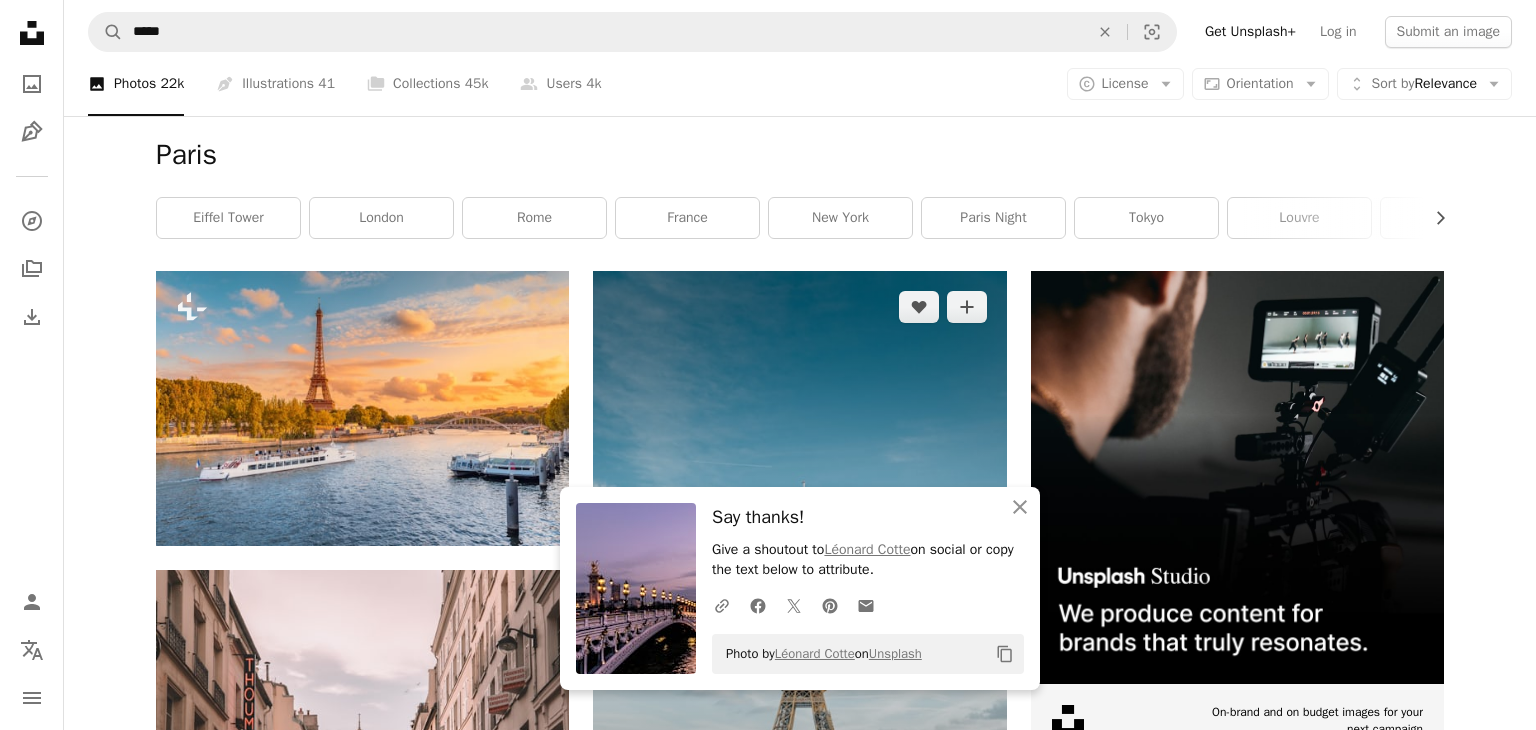 scroll, scrollTop: 0, scrollLeft: 0, axis: both 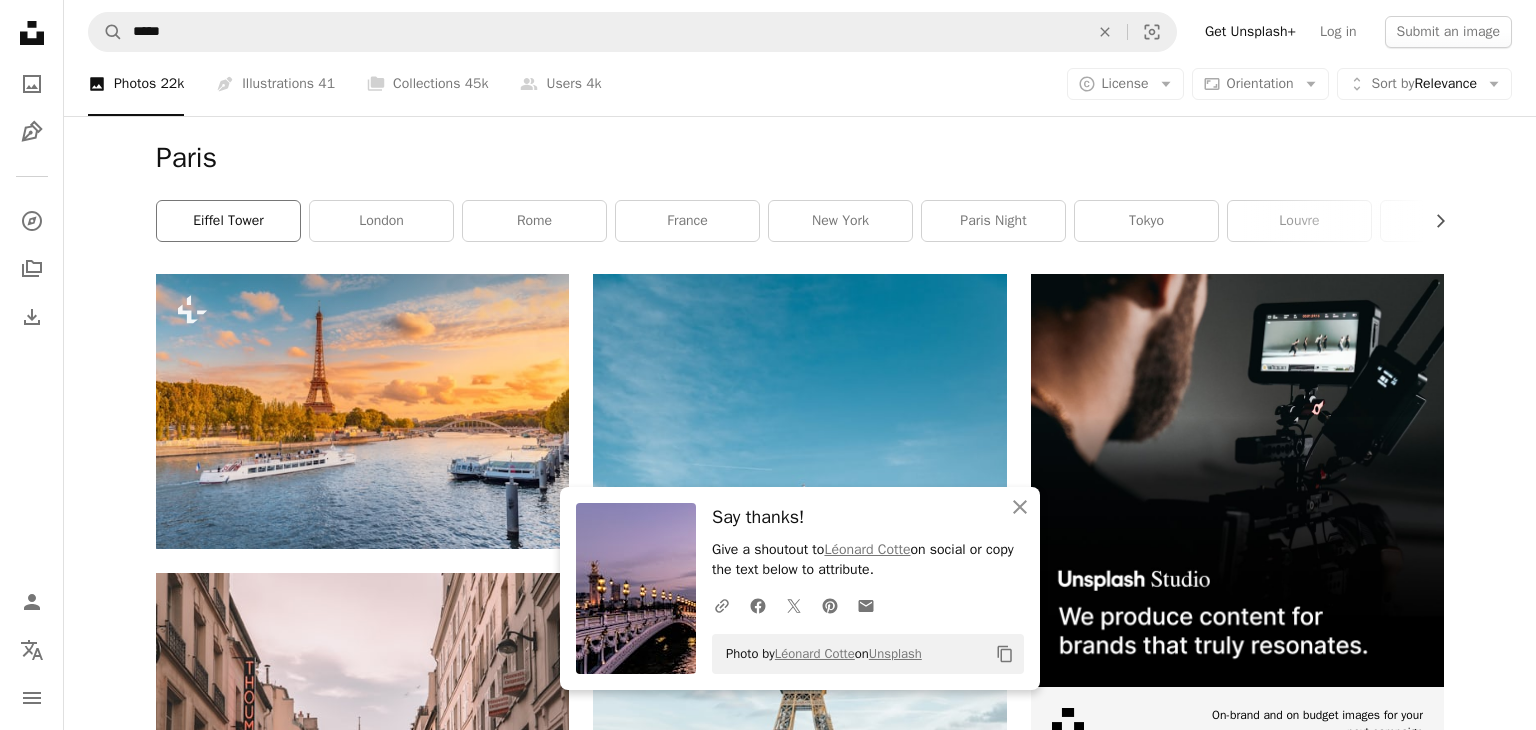 click on "eiffel tower" at bounding box center (228, 221) 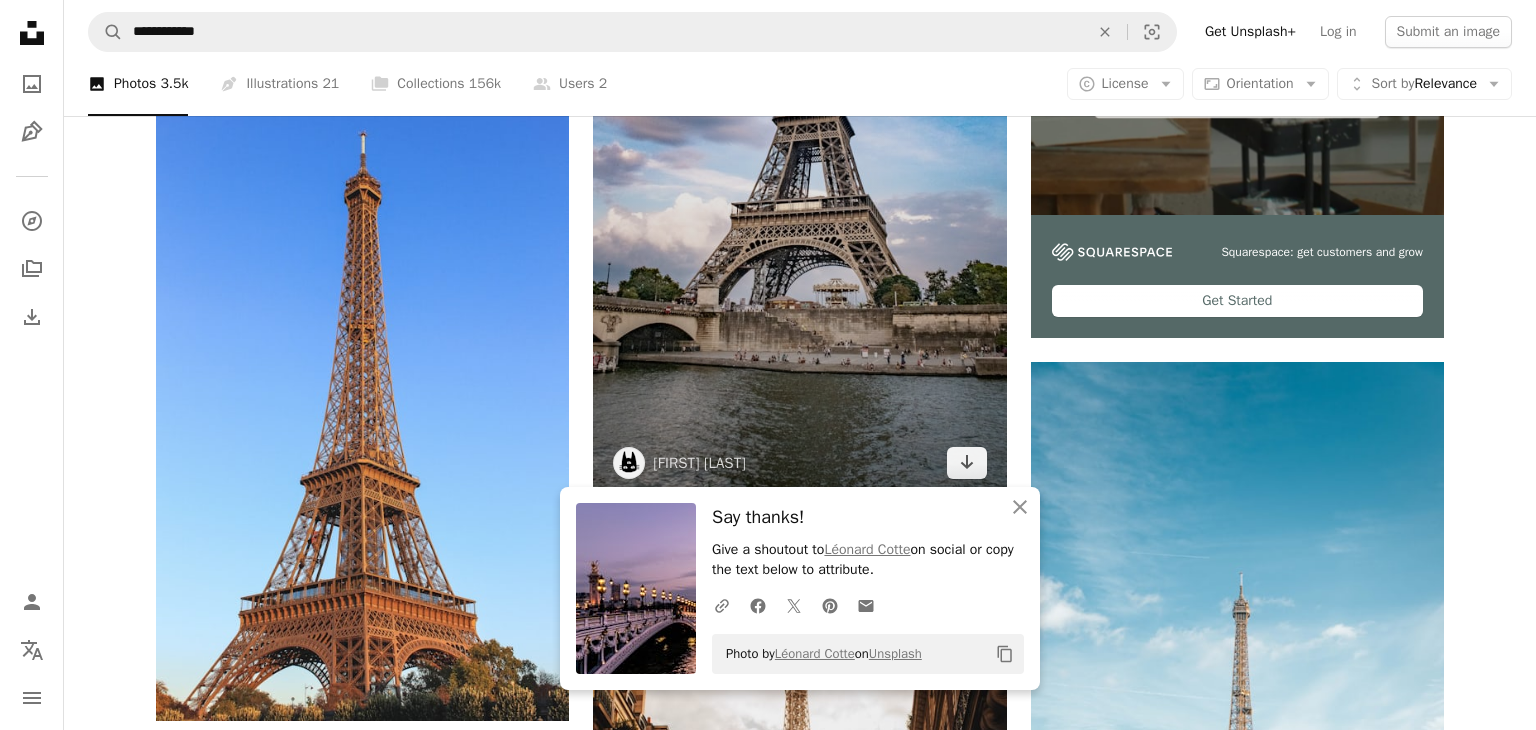 scroll, scrollTop: 474, scrollLeft: 0, axis: vertical 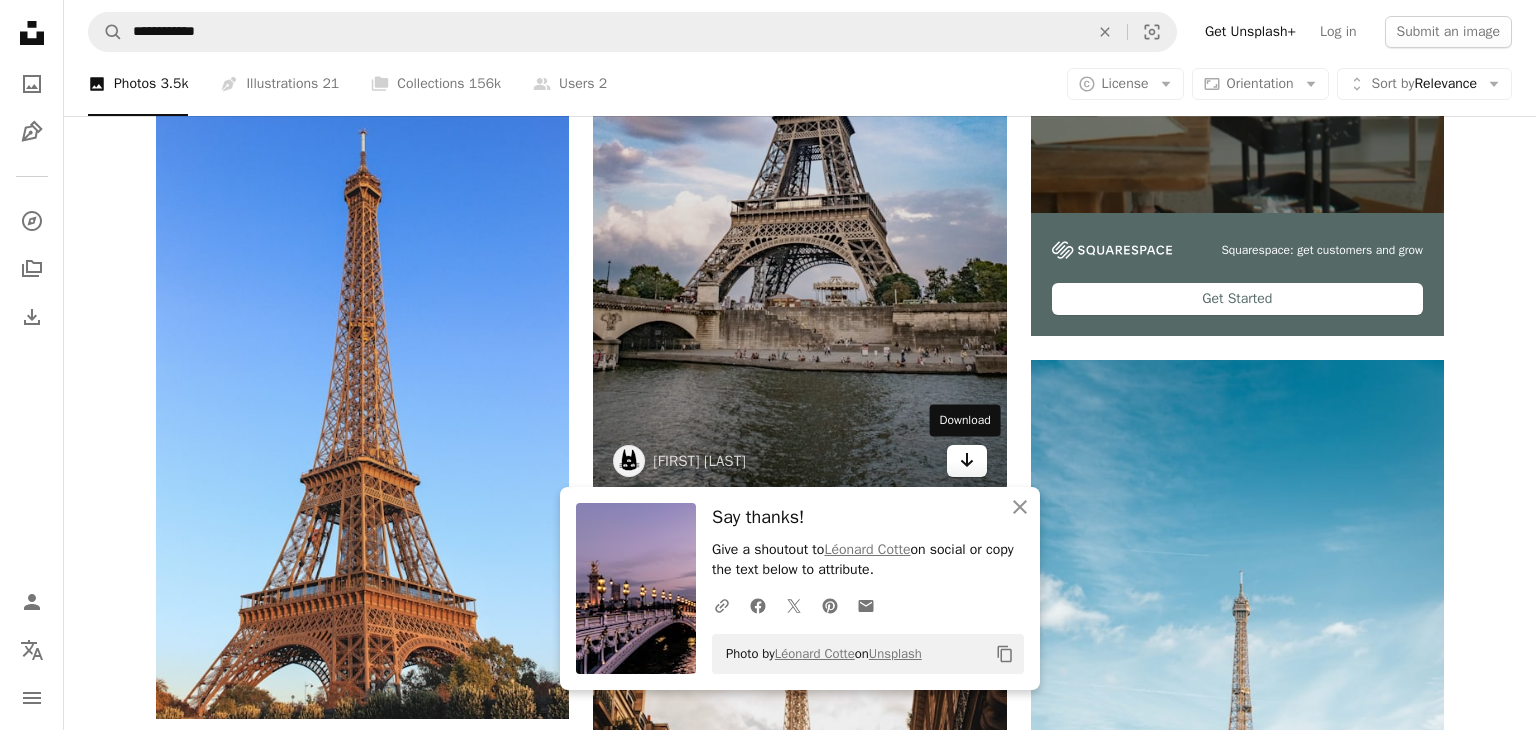 click 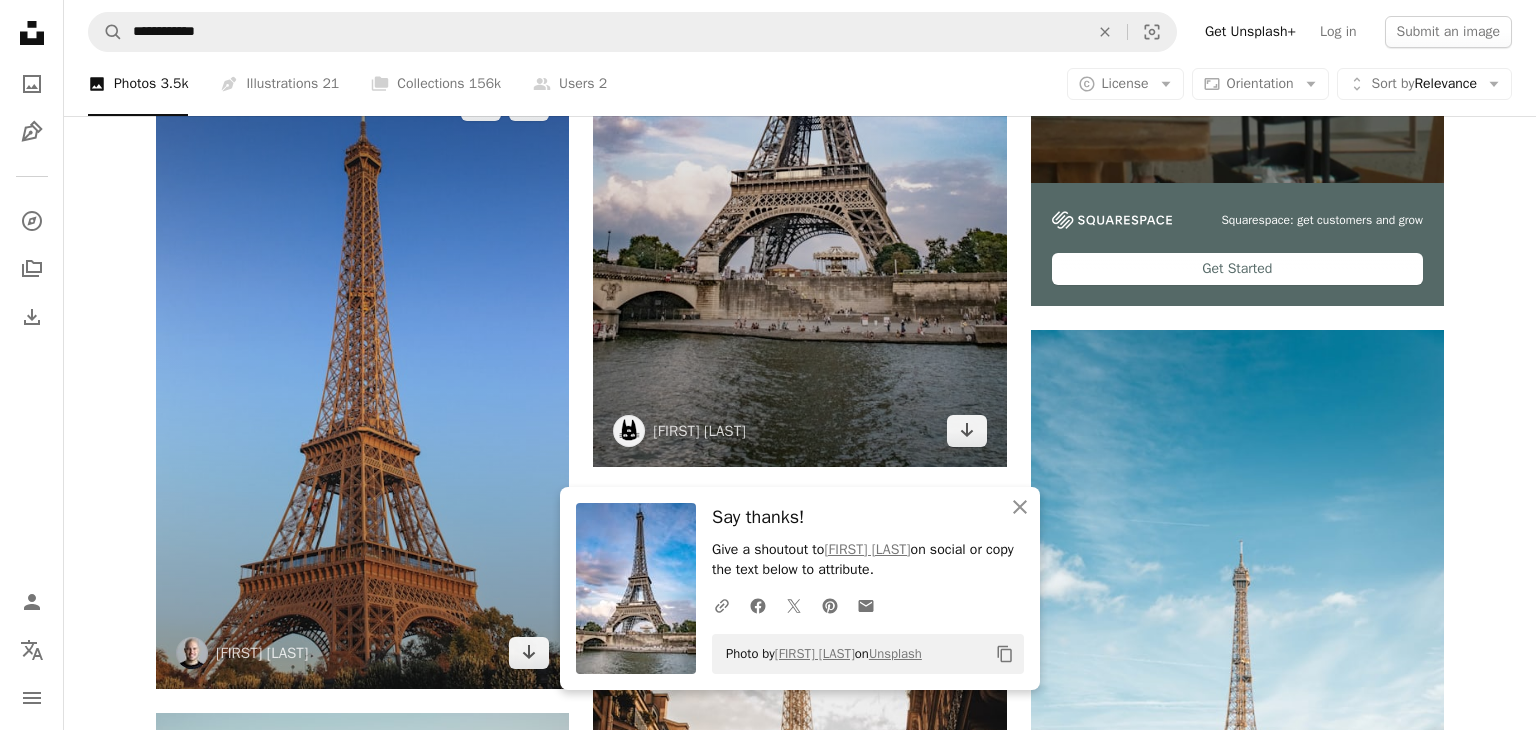 scroll, scrollTop: 811, scrollLeft: 0, axis: vertical 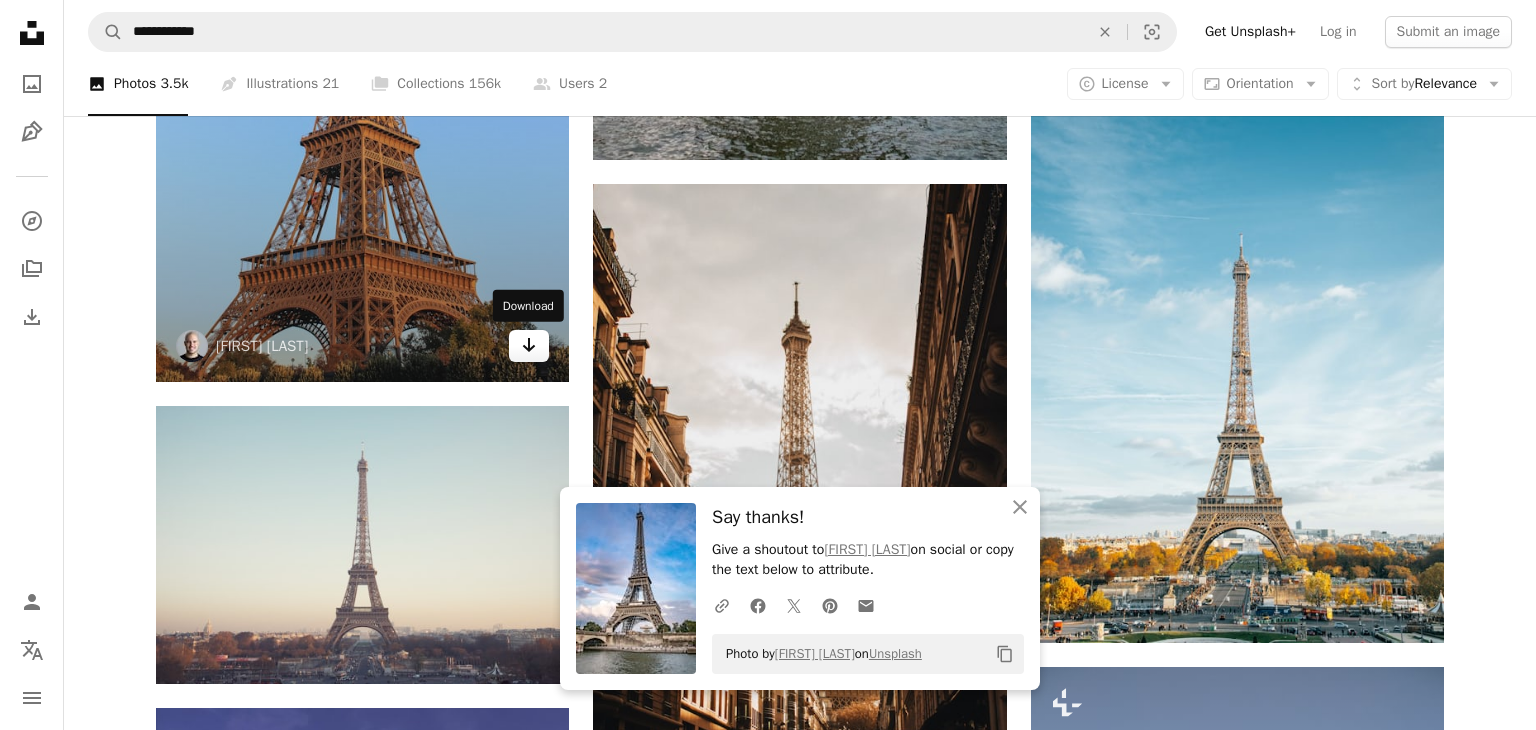 click on "Arrow pointing down" 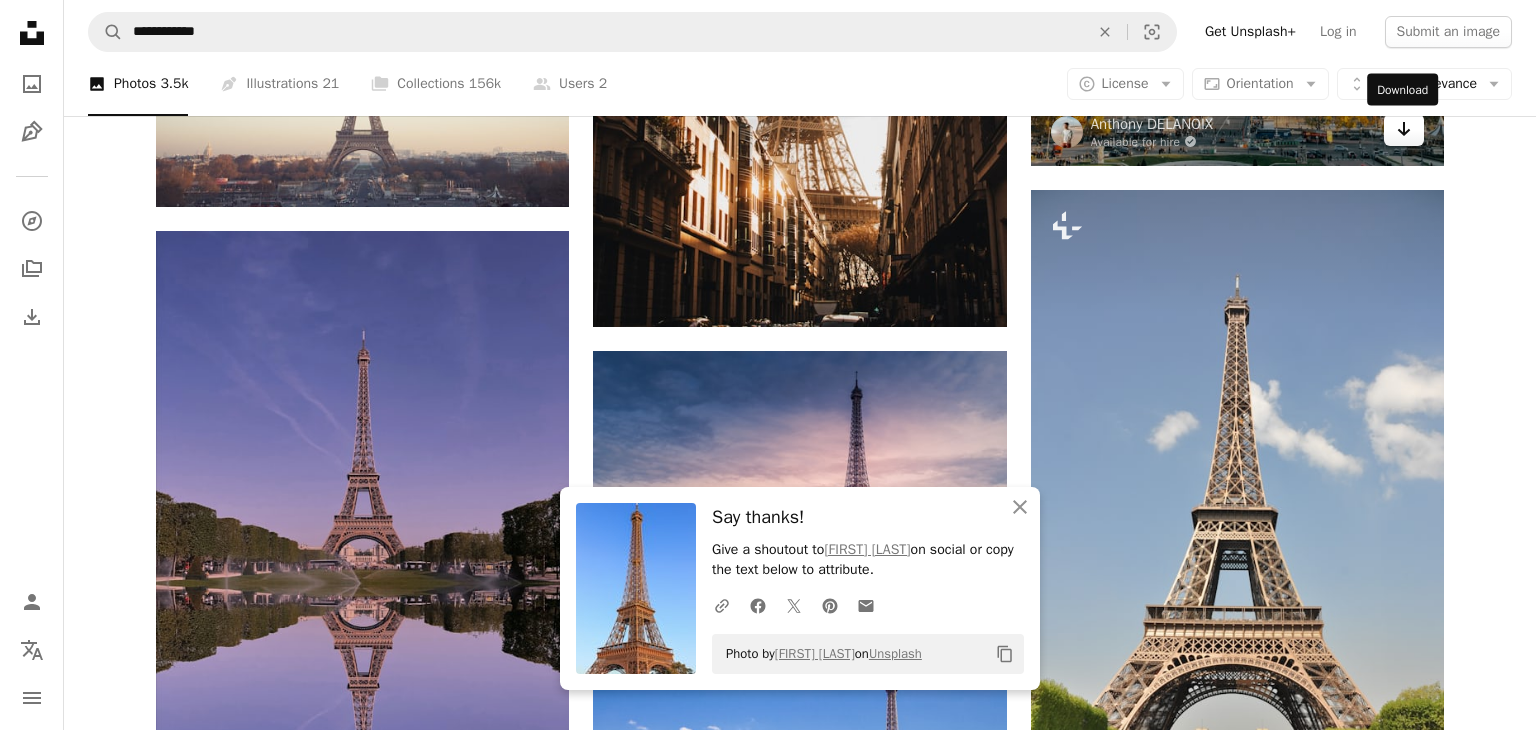 scroll, scrollTop: 1279, scrollLeft: 0, axis: vertical 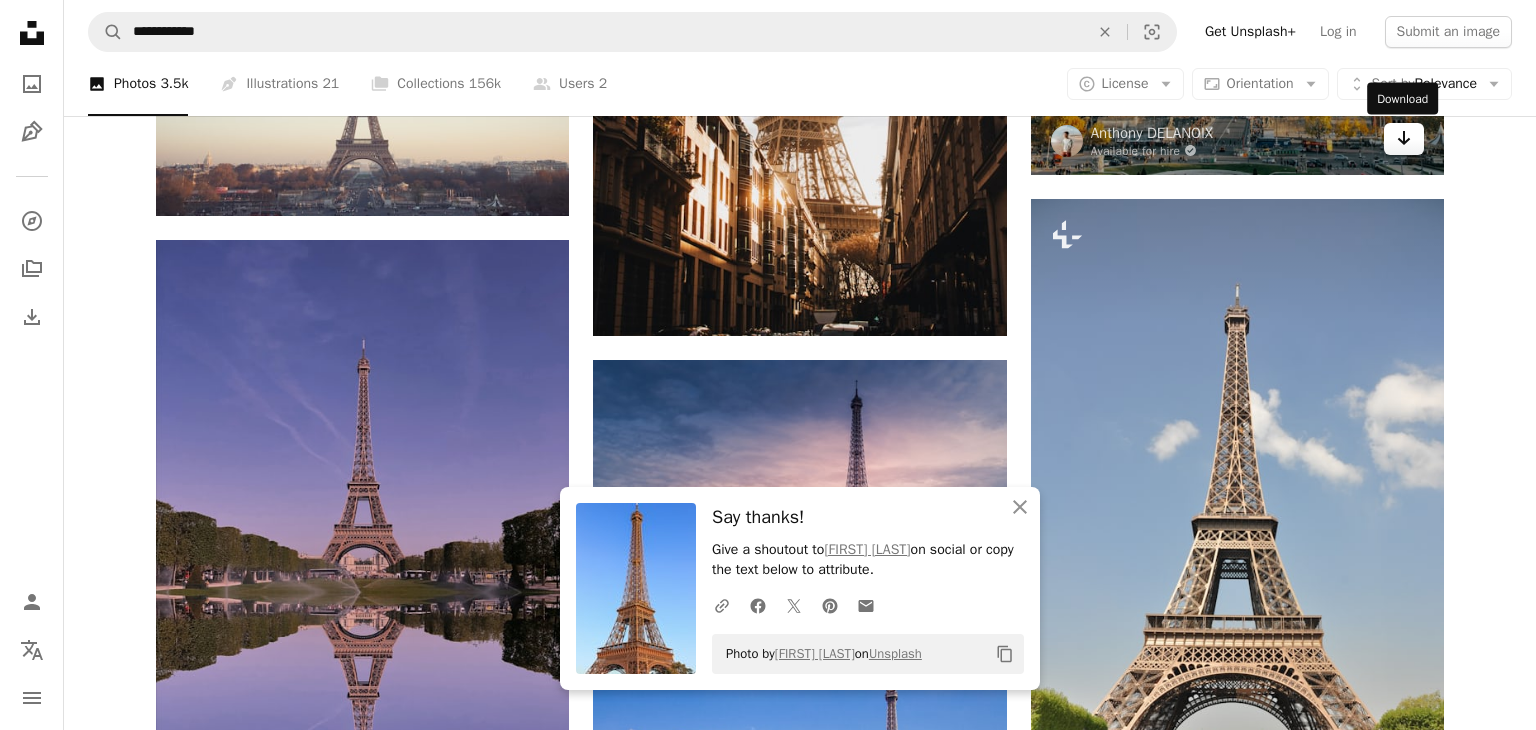 click on "Arrow pointing down" 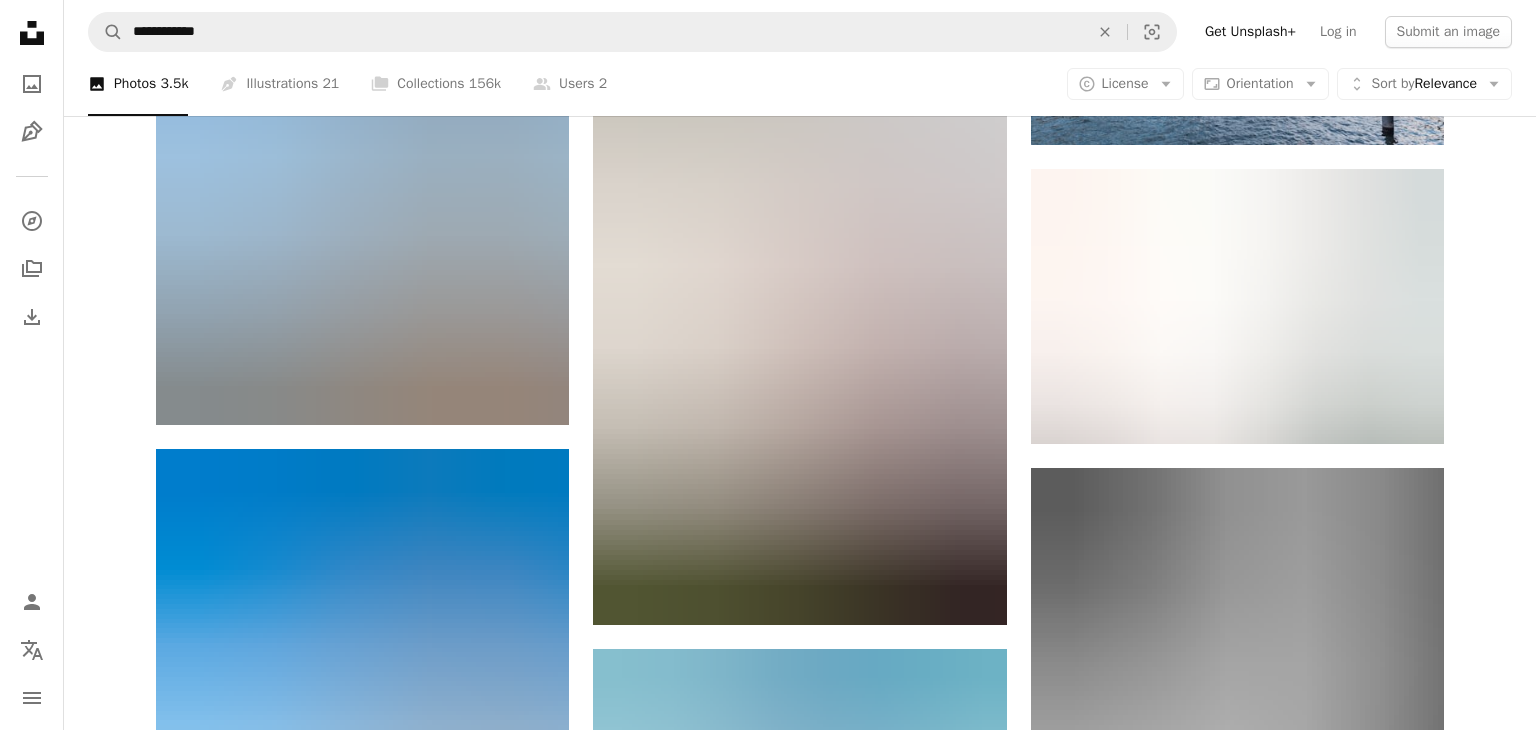 scroll, scrollTop: 2288, scrollLeft: 0, axis: vertical 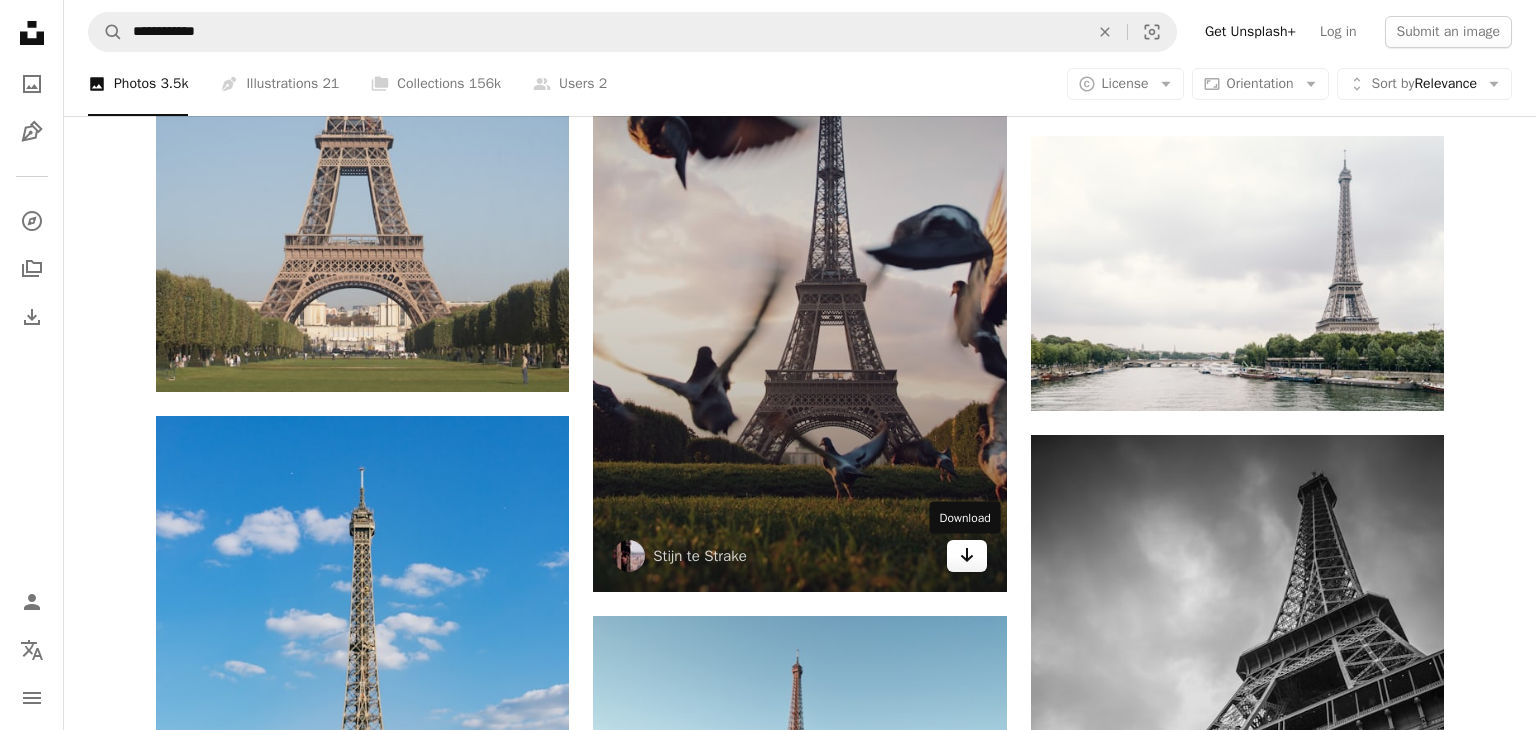 click on "Arrow pointing down" 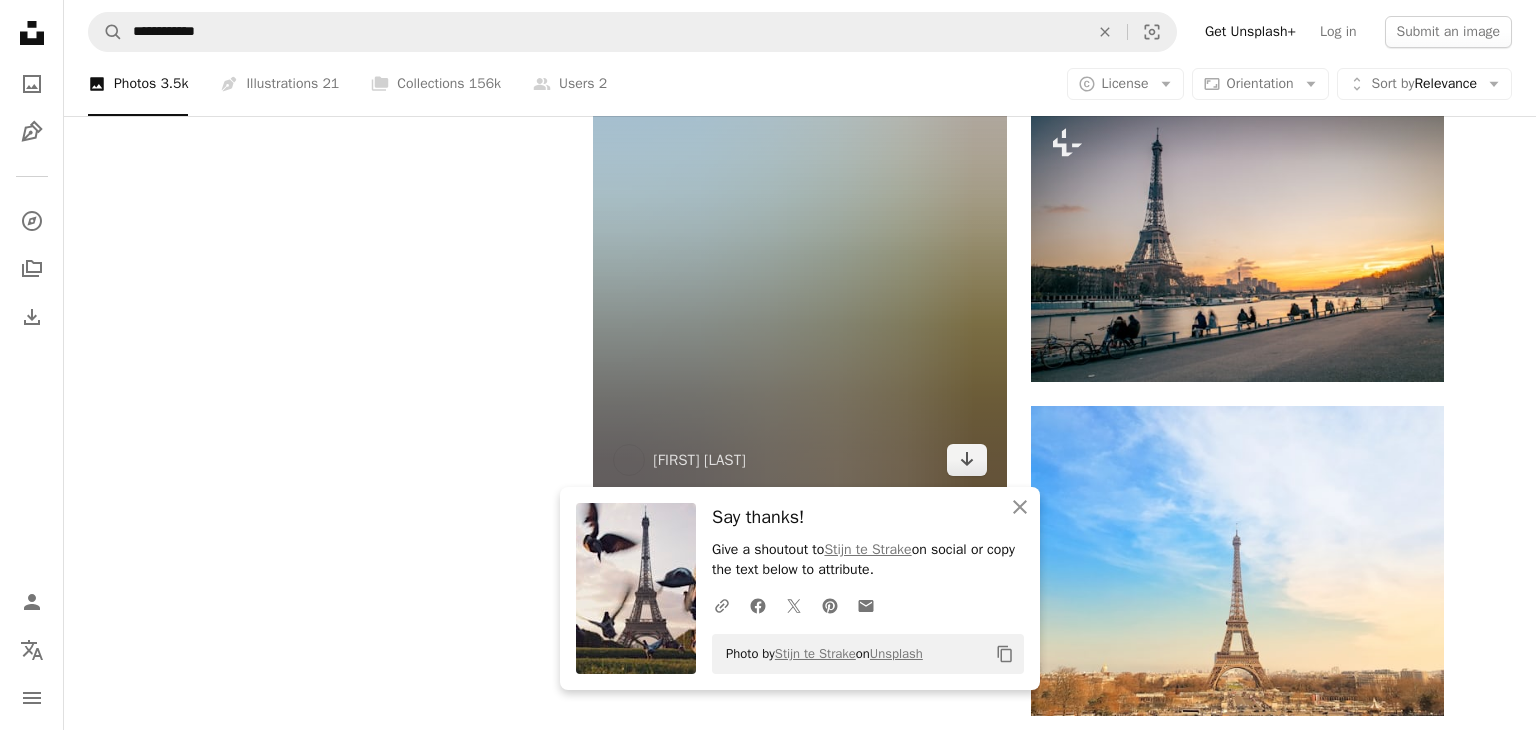 scroll, scrollTop: 3267, scrollLeft: 0, axis: vertical 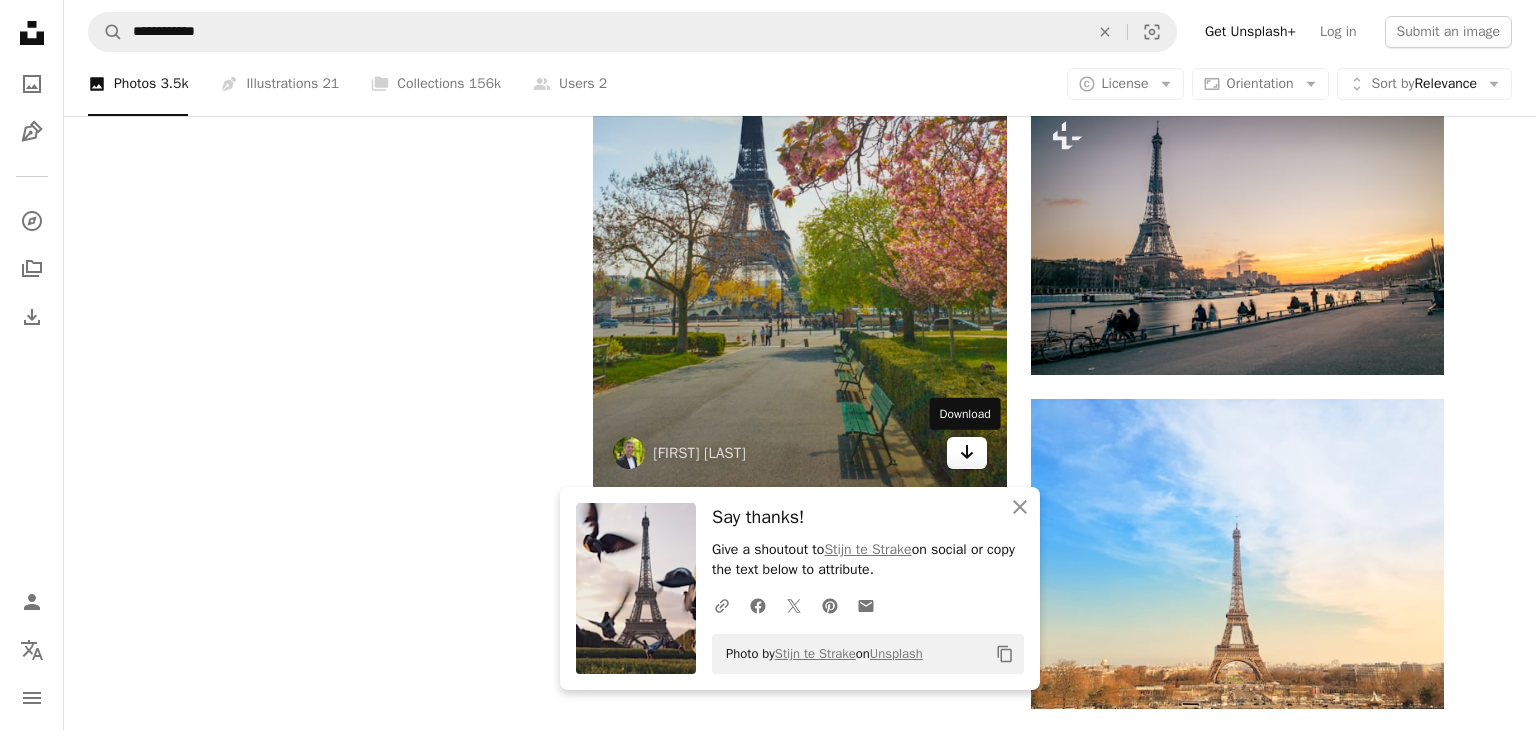 click on "Arrow pointing down" 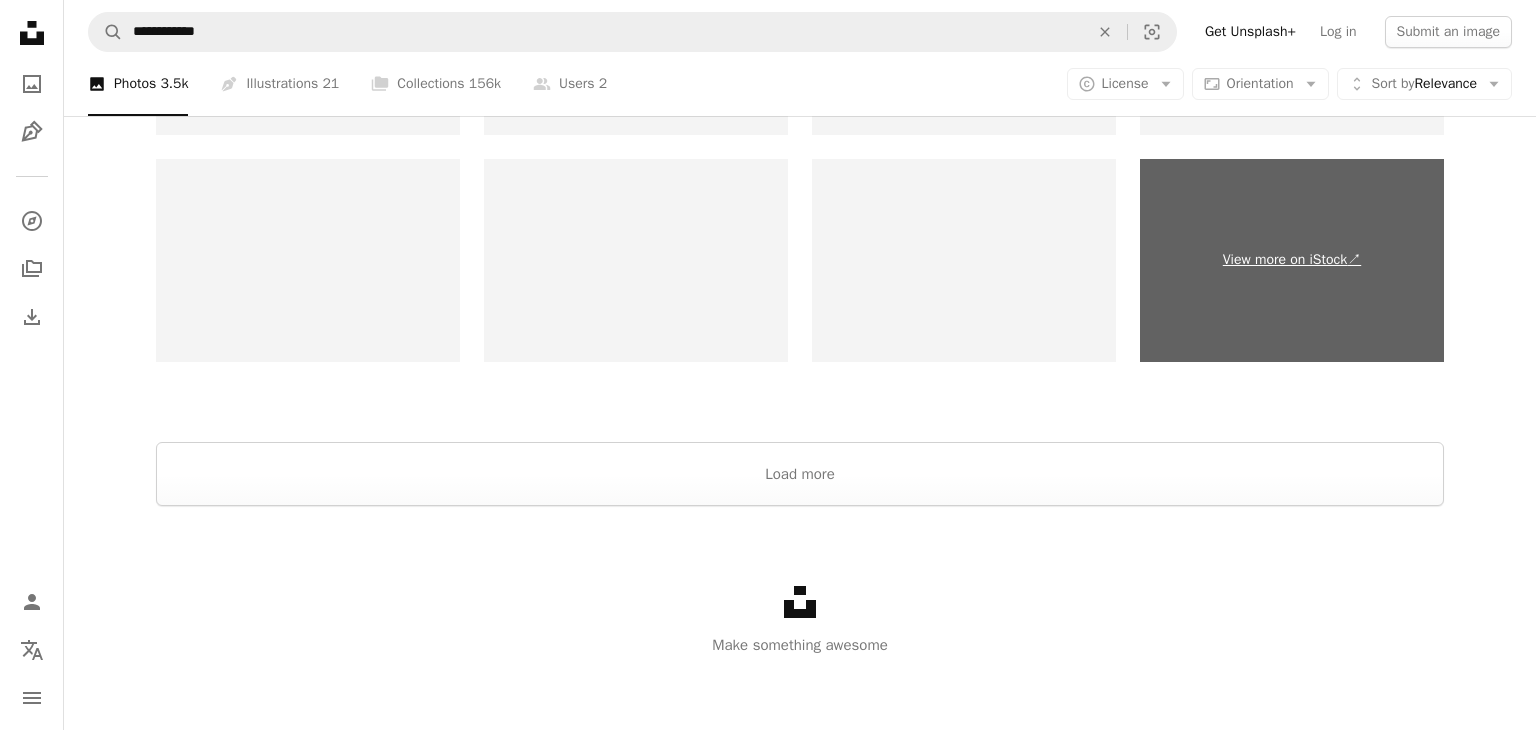 scroll, scrollTop: 4163, scrollLeft: 0, axis: vertical 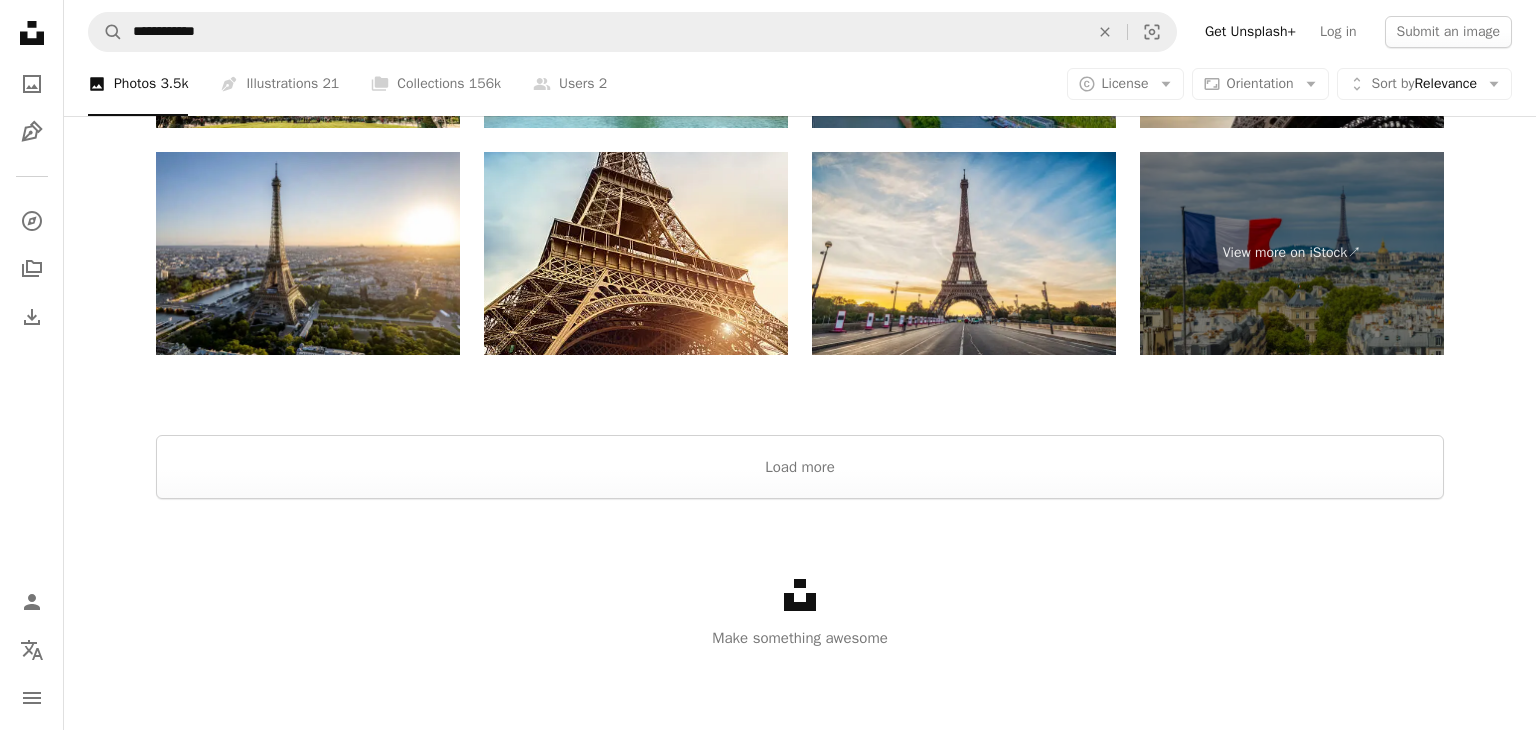 click on "Plus sign for Unsplash+ A heart A plus sign Getty Images For  Unsplash+ A lock   Download A heart A plus sign [FIRST] [LAST] Arrow pointing down A heart A plus sign [FIRST] [LAST] Arrow pointing down Plus sign for Unsplash+ A heart A plus sign Getty Images For  Unsplash+ A lock   Download A heart A plus sign [FIRST] [LAST] Arrow pointing down A heart A plus sign [FIRST] [LAST] Arrow pointing down A heart A plus sign [FIRST] [LAST] Available for hire A checkmark inside of a circle Arrow pointing down A heart A plus sign [FIRST] [LAST] Available for hire A checkmark inside of a circle Arrow pointing down A heart A plus sign [FIRST] [LAST] Available for hire A checkmark inside of a circle Arrow pointing down A heart A plus sign [FIRST] [LAST] Arrow pointing down A heart A plus sign [FIRST] [LAST] Available for hire A checkmark inside of a circle Arrow pointing down A heart A plus sign Squarespace: get customers and grow Get Started" at bounding box center [800, -1580] 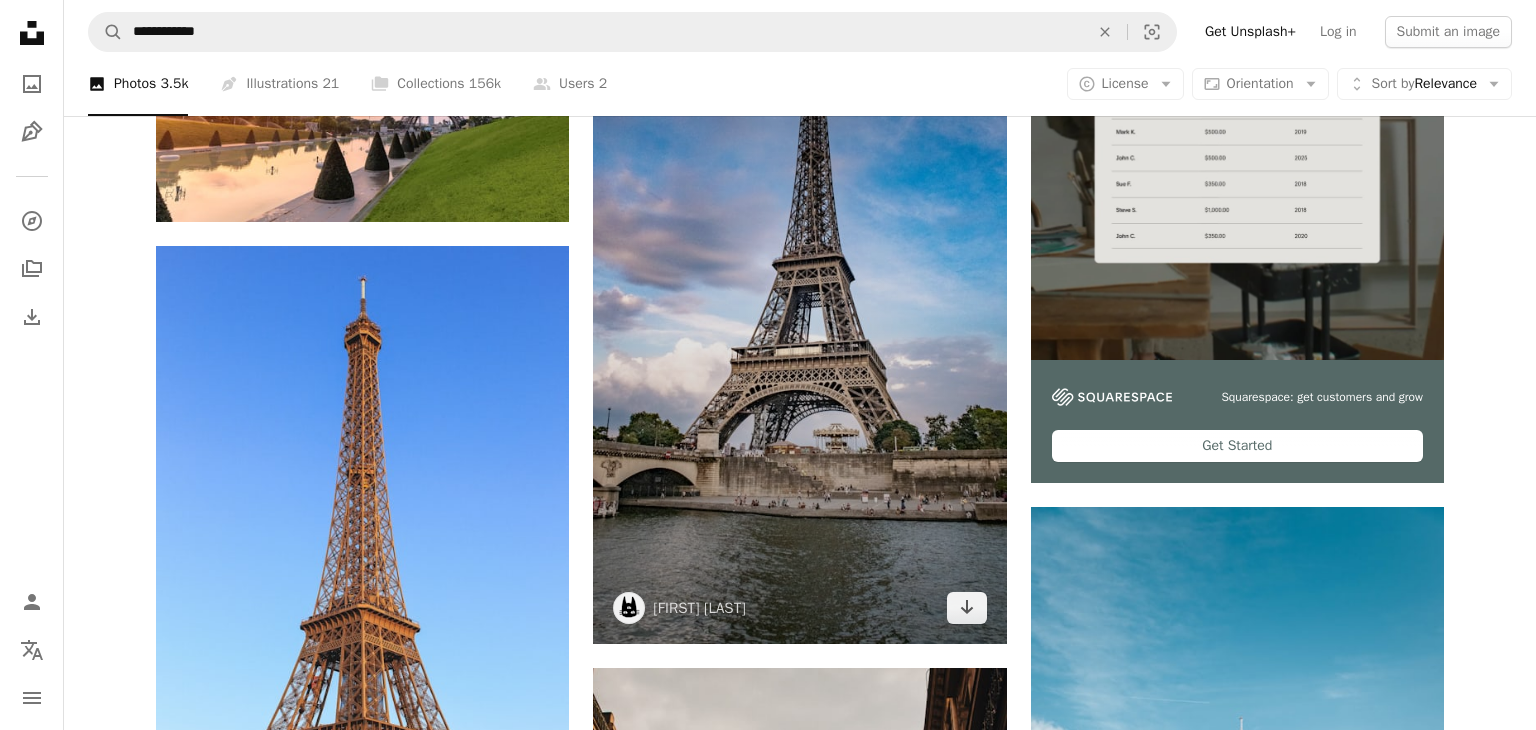 scroll, scrollTop: 0, scrollLeft: 0, axis: both 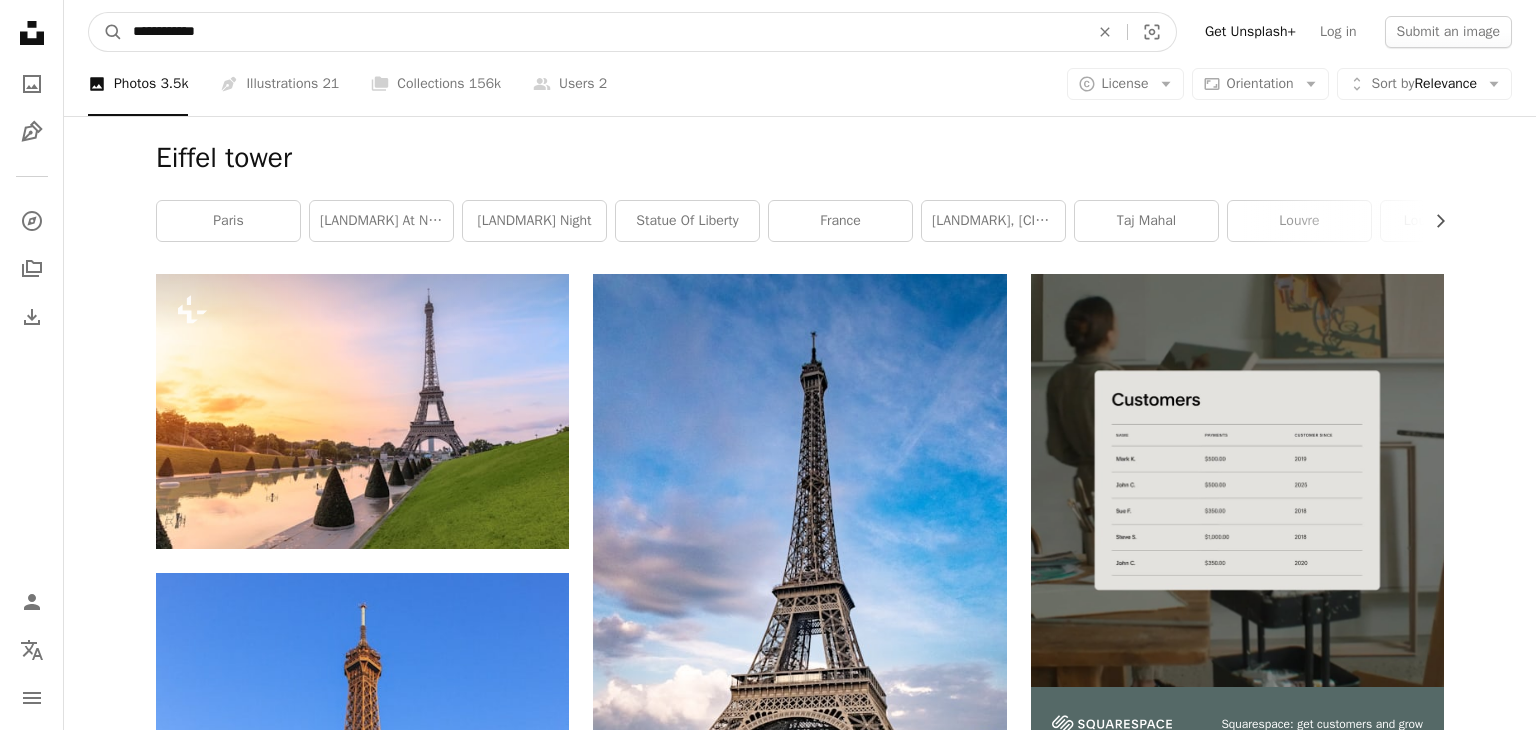 click on "**********" at bounding box center (603, 32) 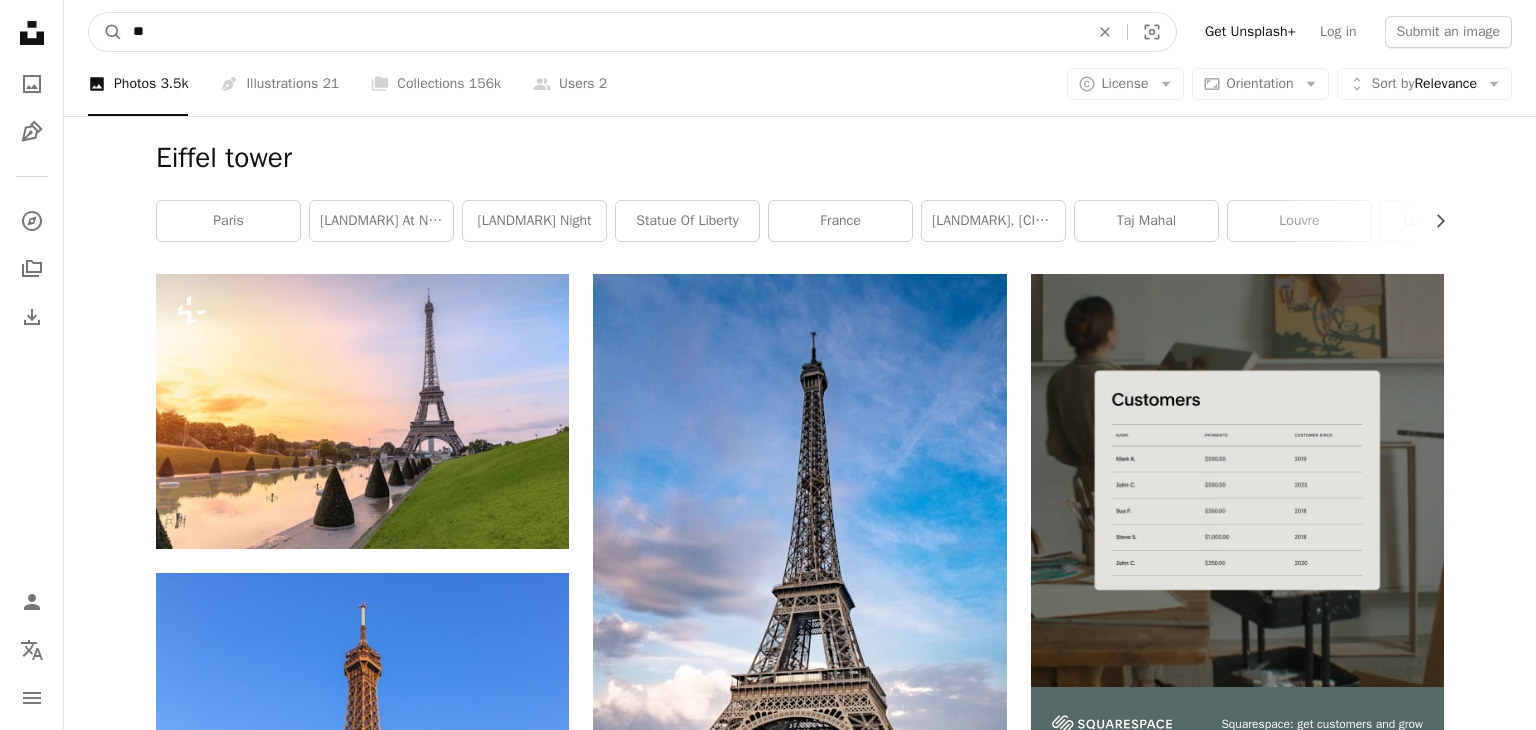 type on "*" 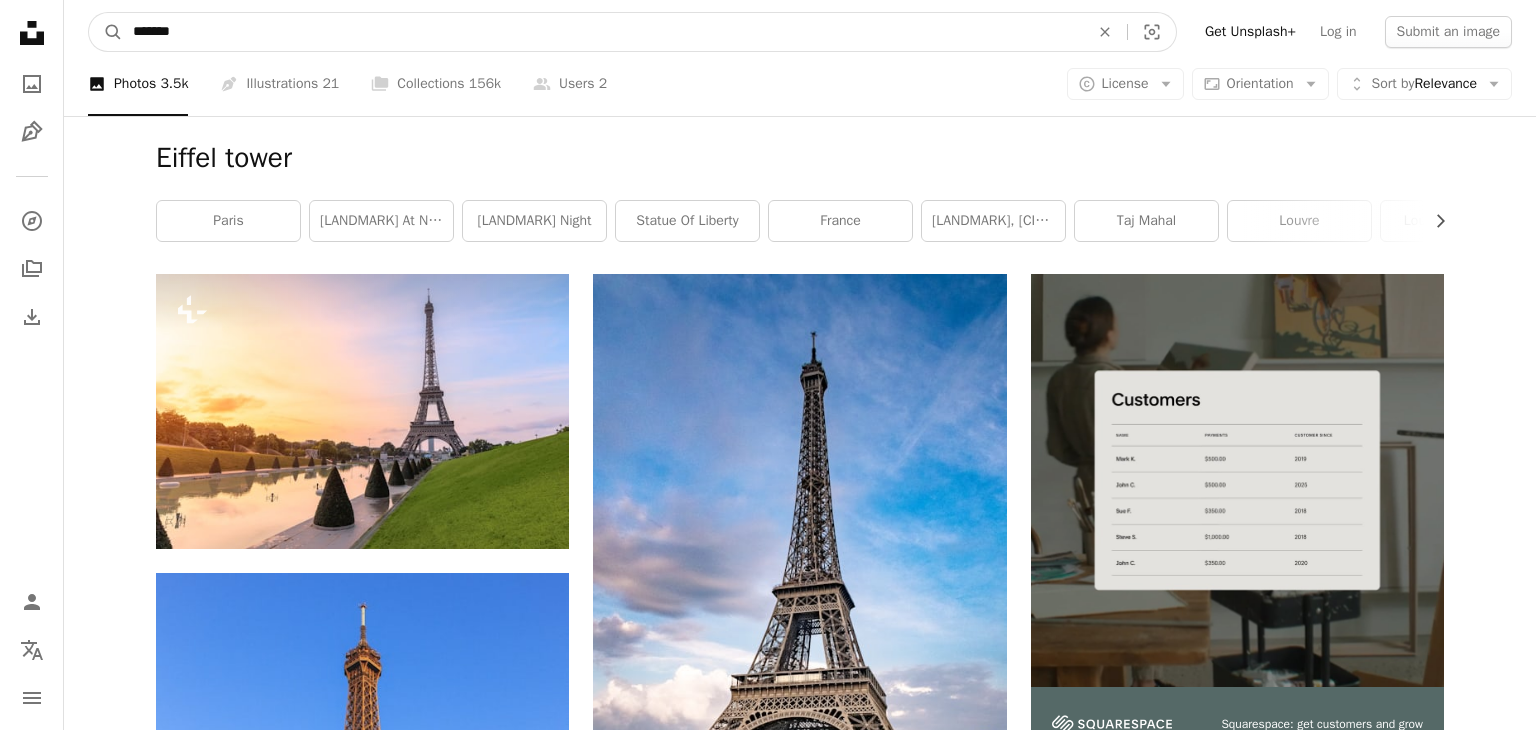 type on "******" 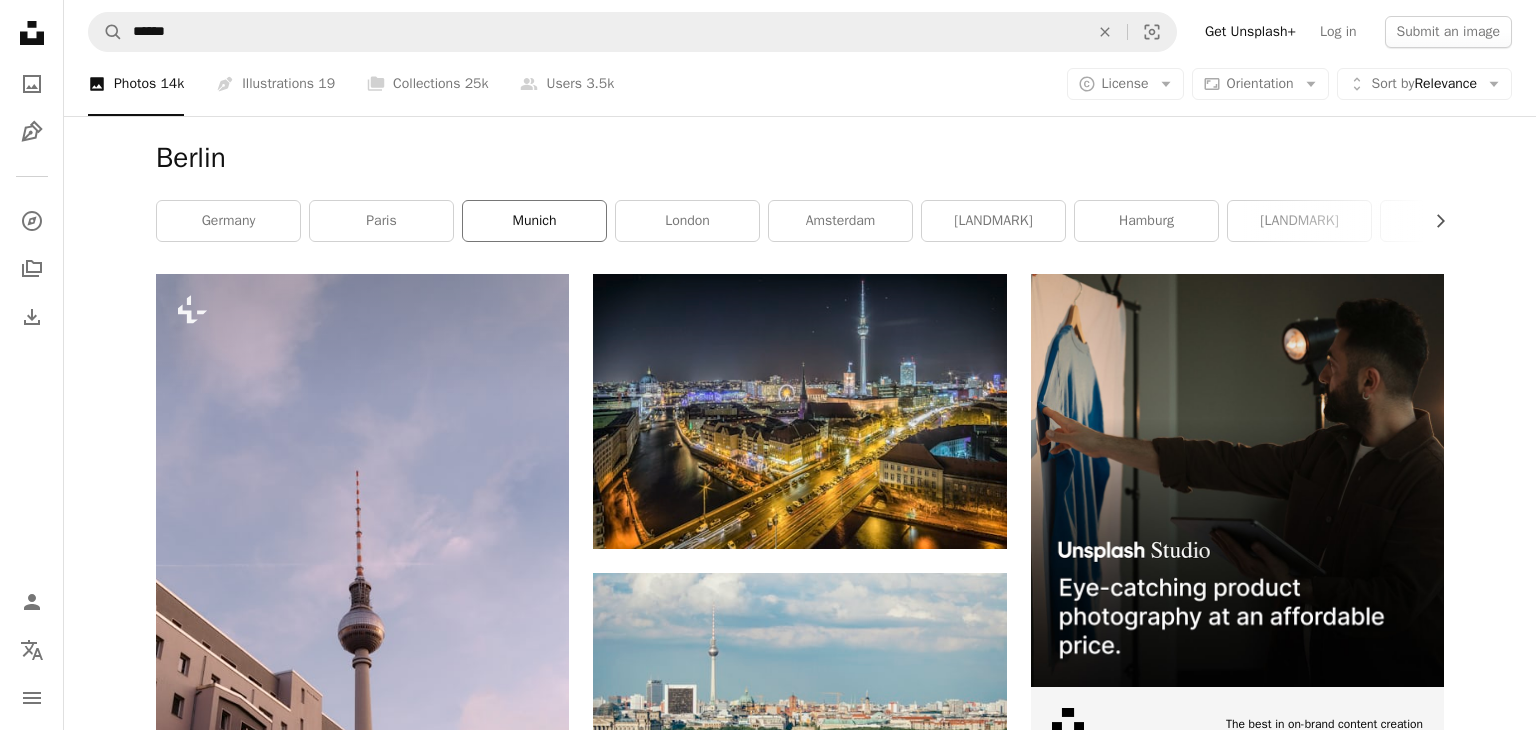 click on "munich" at bounding box center (534, 221) 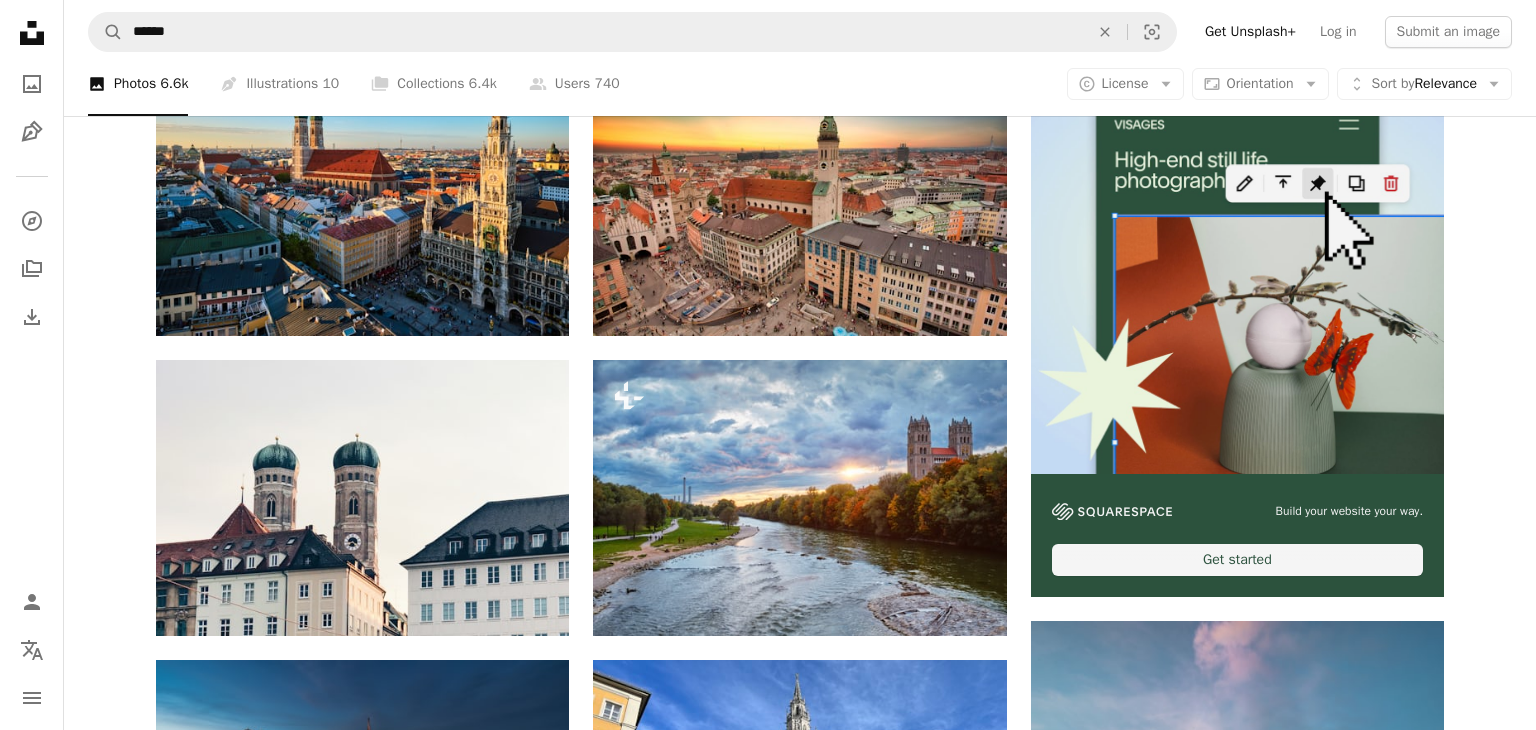 scroll, scrollTop: 230, scrollLeft: 0, axis: vertical 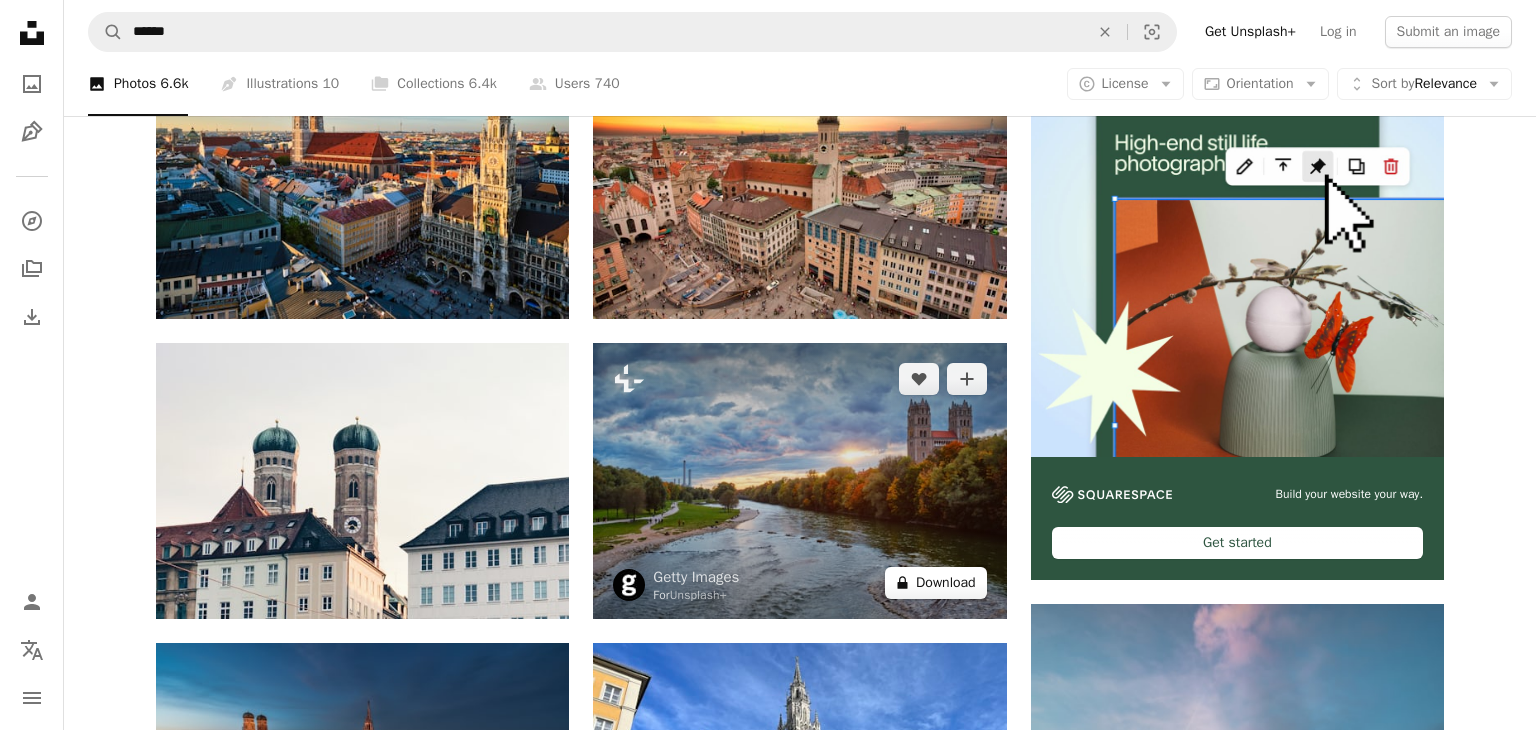 click on "A lock   Download" at bounding box center (936, 583) 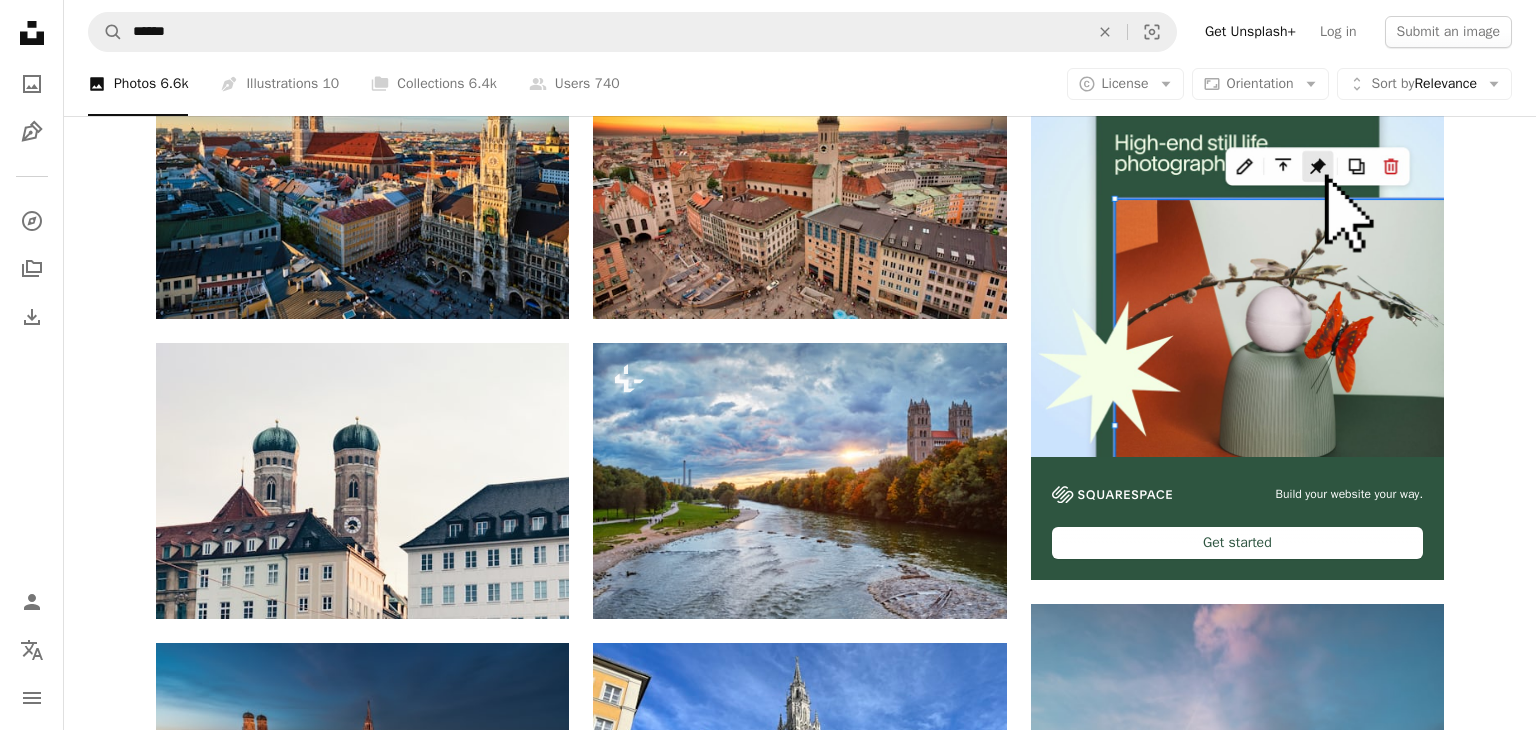 click at bounding box center [510, 4894] 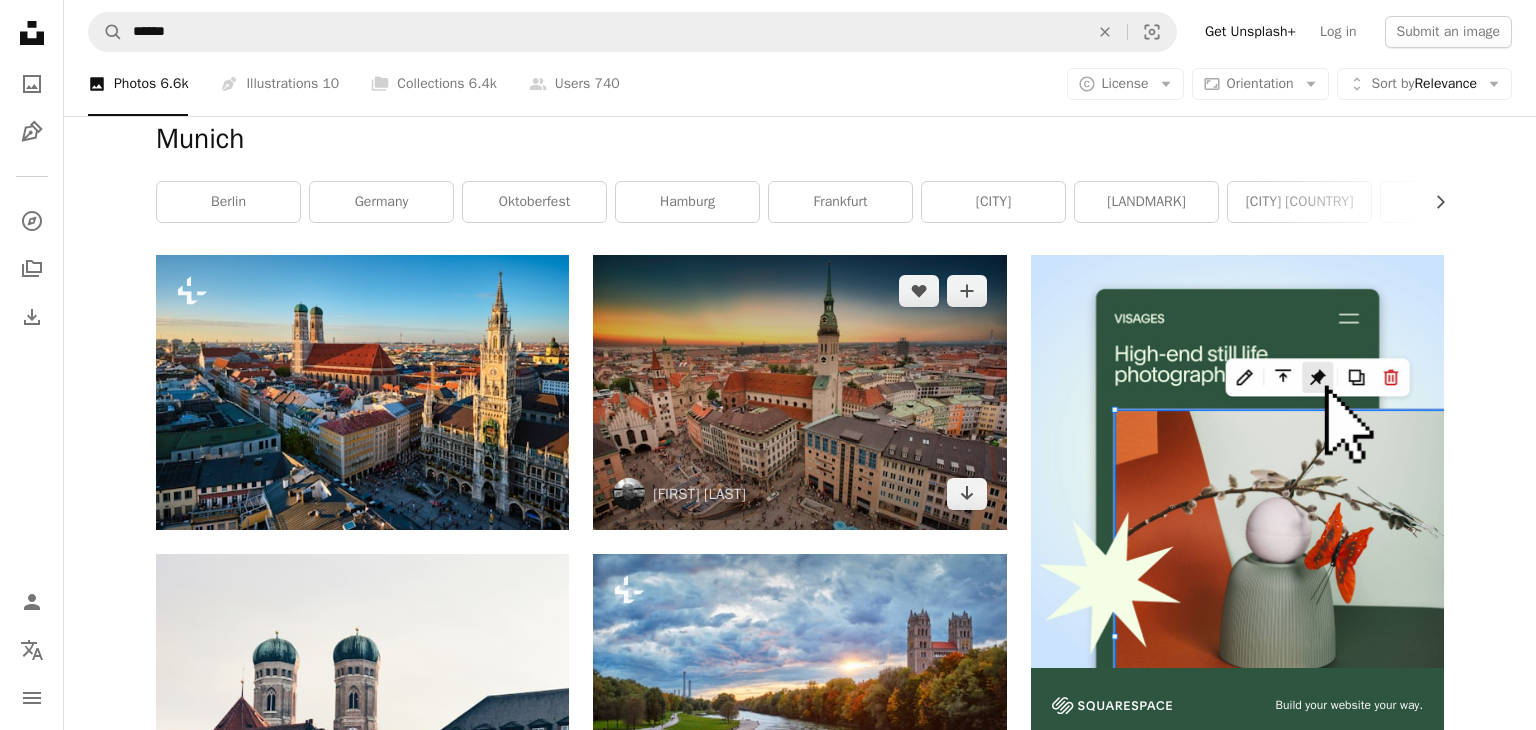 scroll, scrollTop: 0, scrollLeft: 0, axis: both 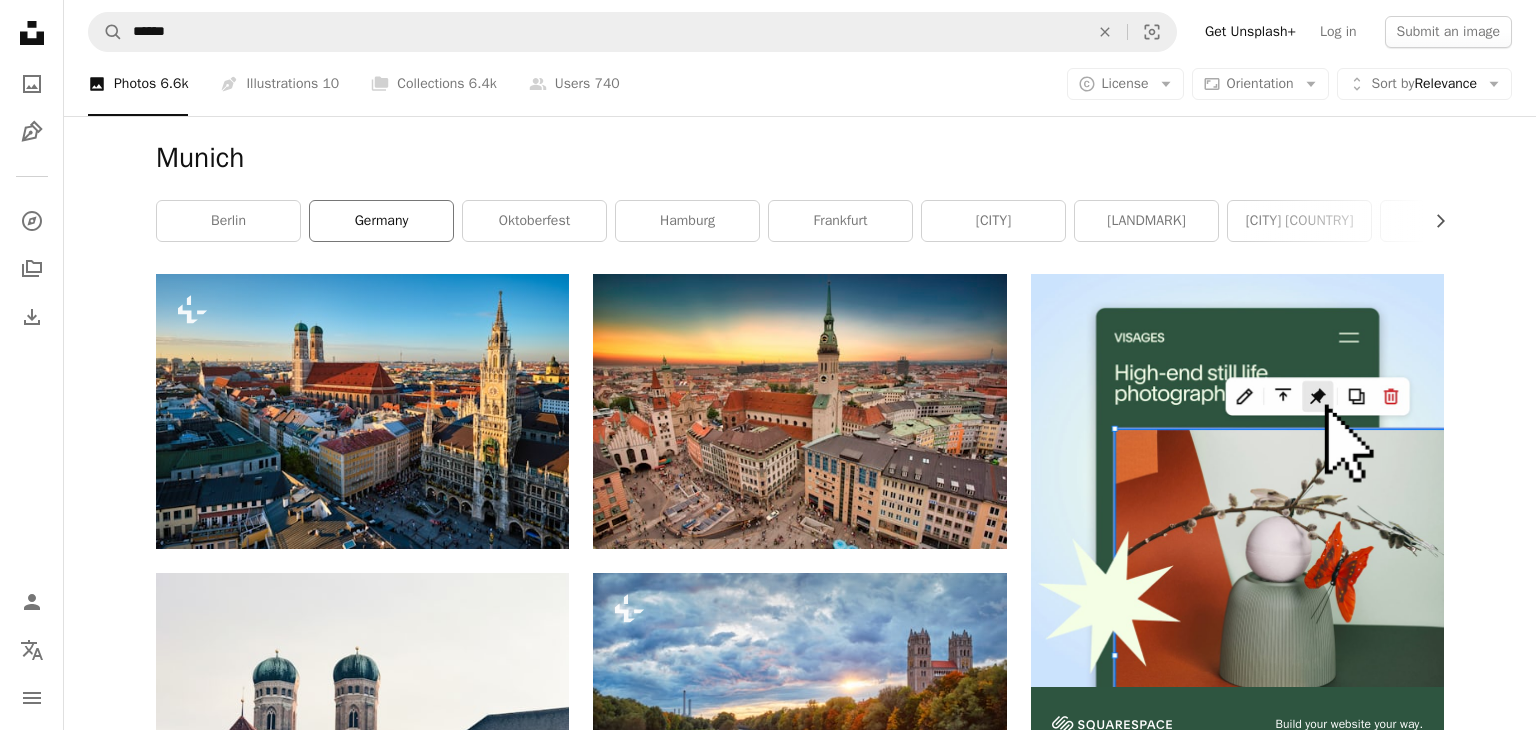 click on "germany" at bounding box center (381, 221) 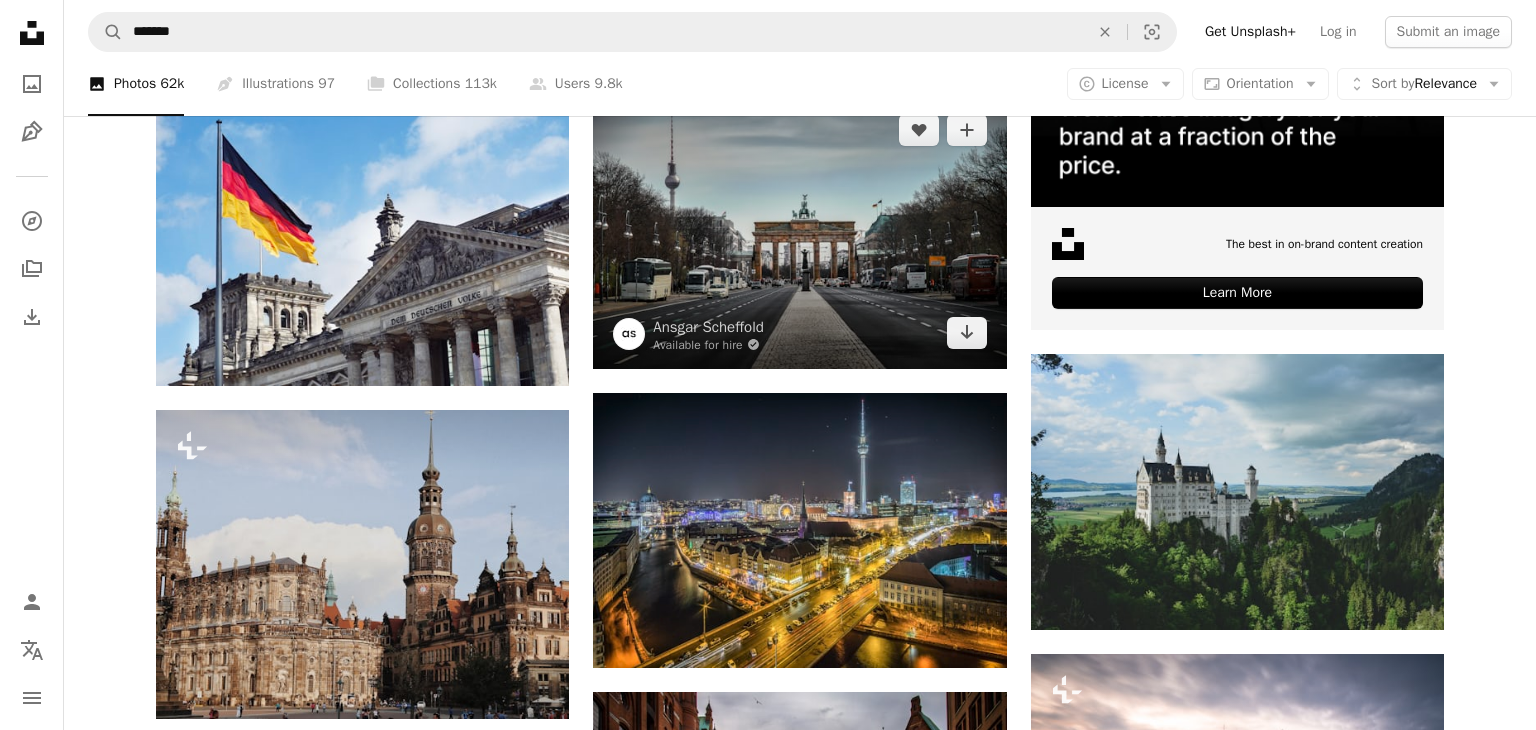 scroll, scrollTop: 496, scrollLeft: 0, axis: vertical 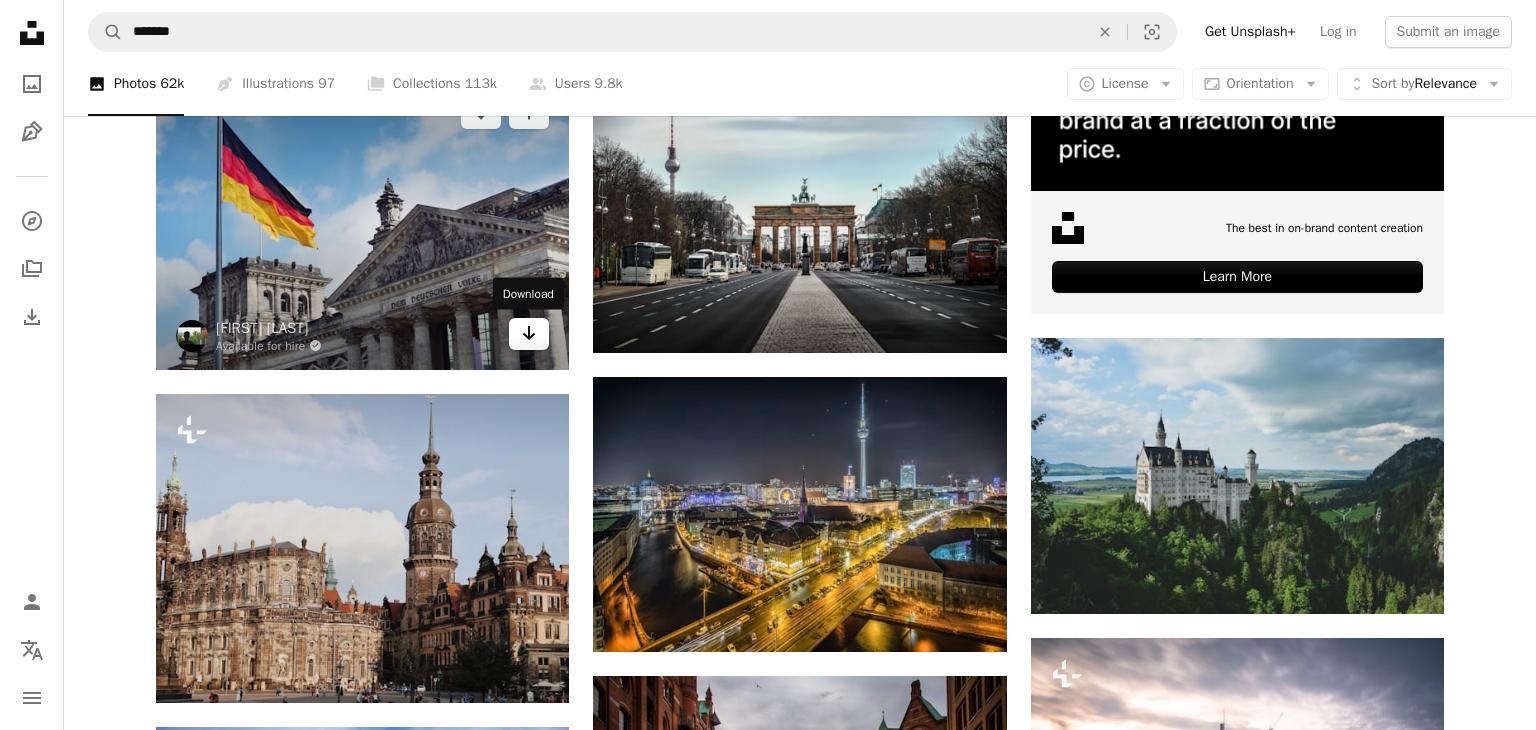 click on "Arrow pointing down" at bounding box center [529, 334] 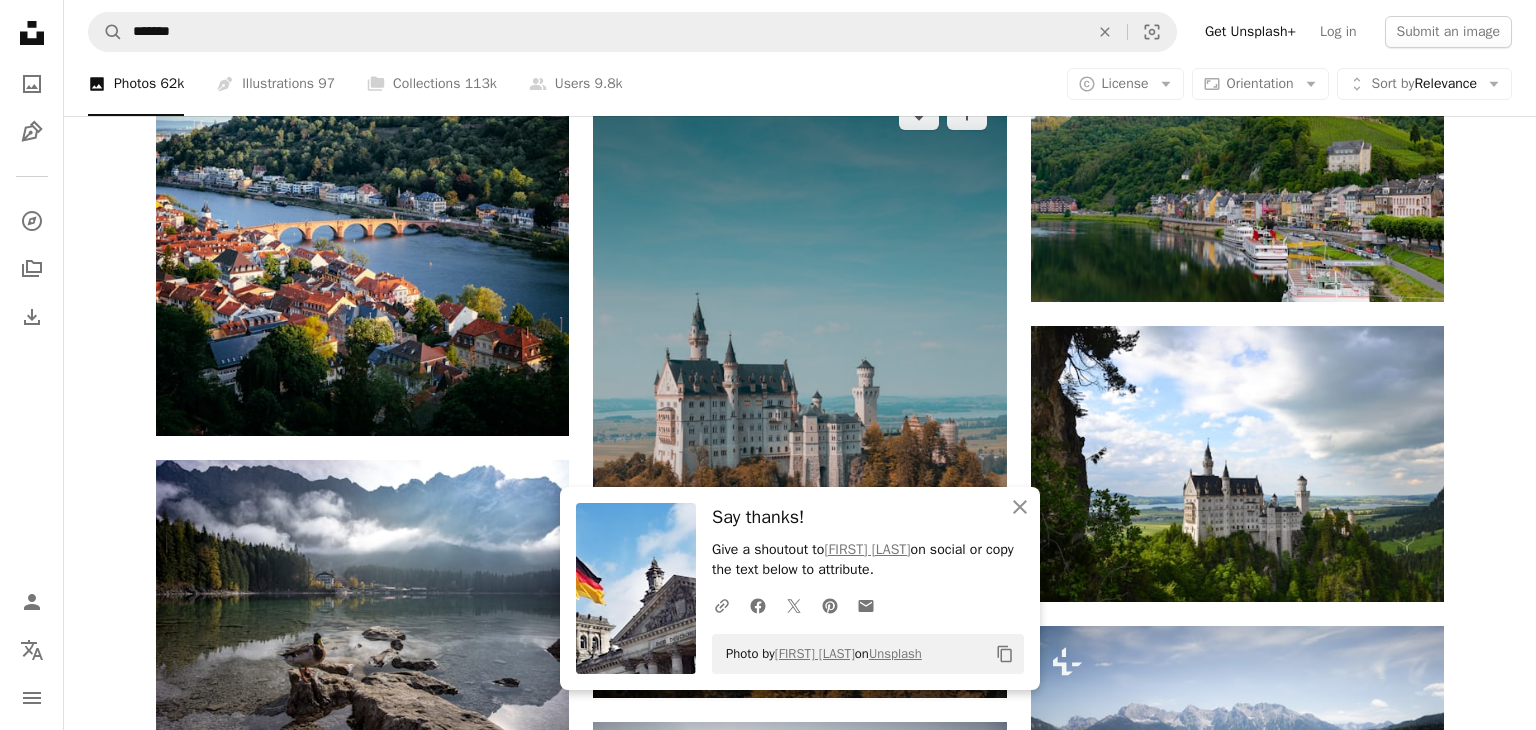 scroll, scrollTop: 1411, scrollLeft: 0, axis: vertical 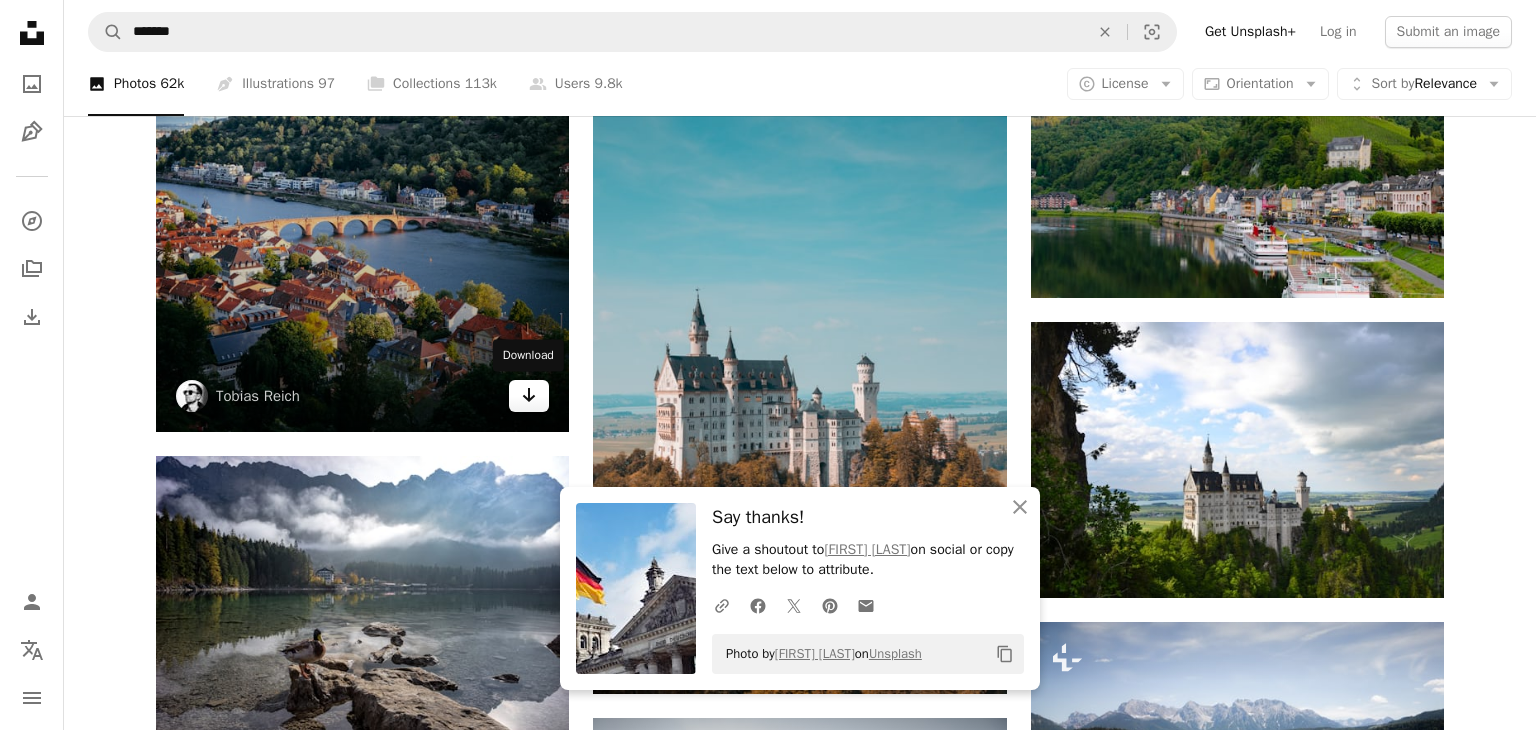 click on "Arrow pointing down" 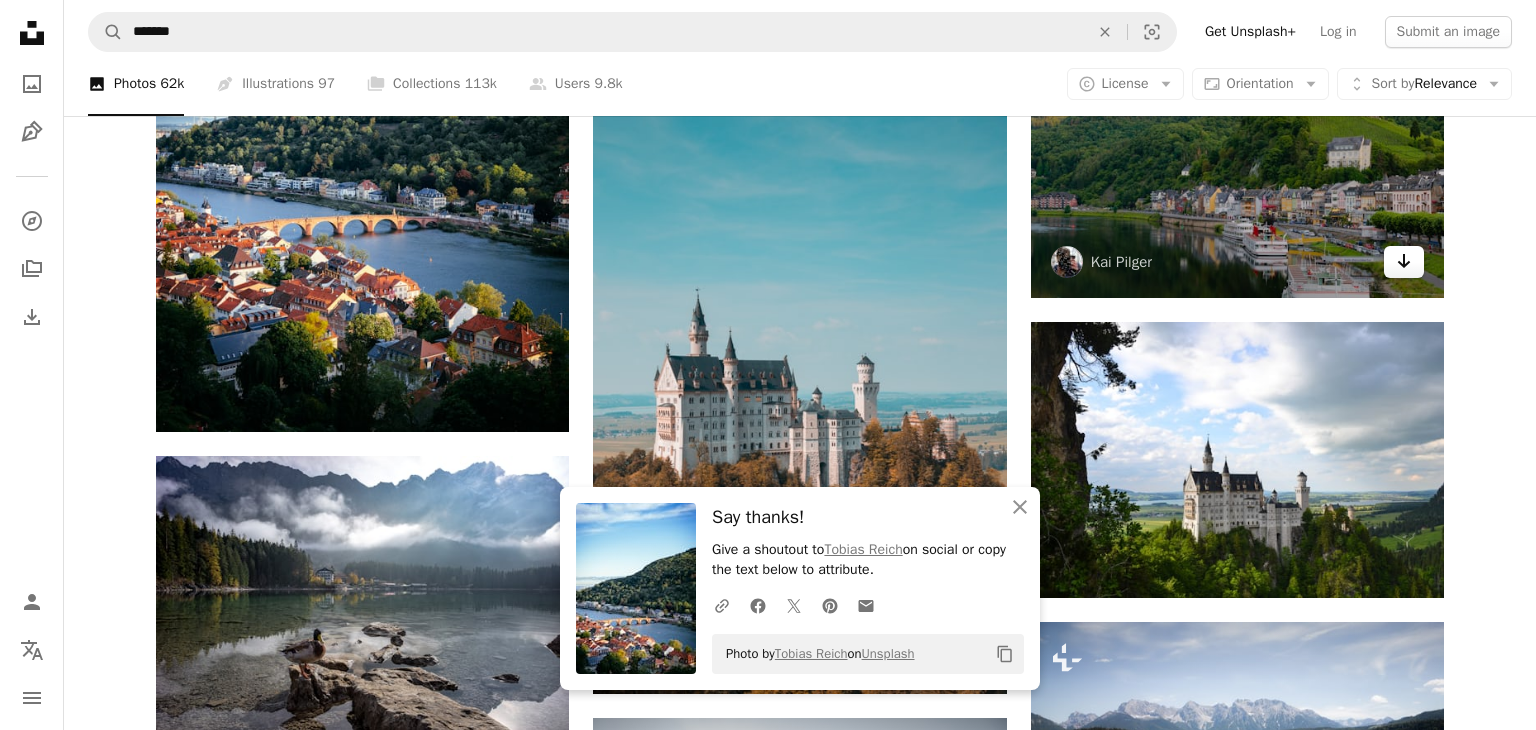 click on "Arrow pointing down" 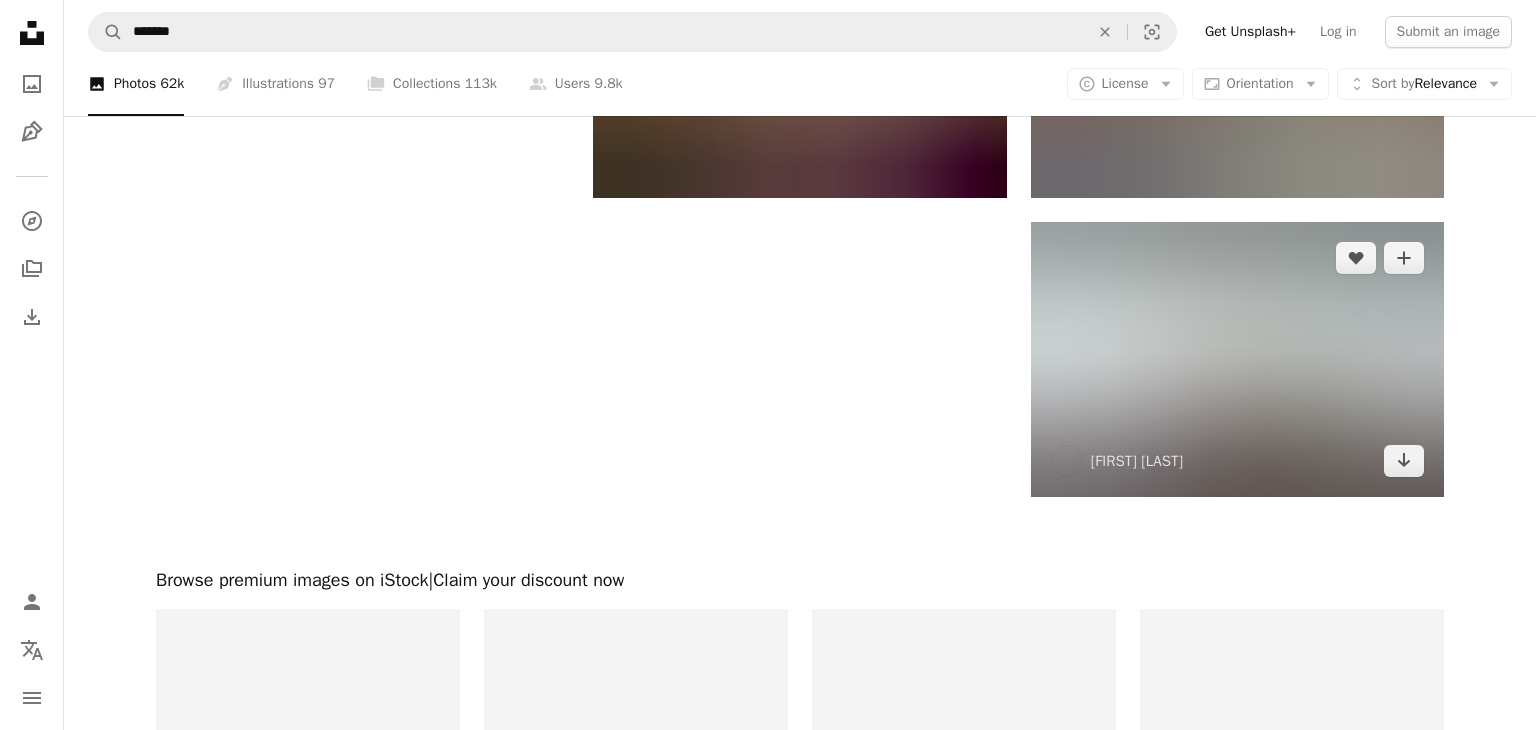 scroll, scrollTop: 2816, scrollLeft: 0, axis: vertical 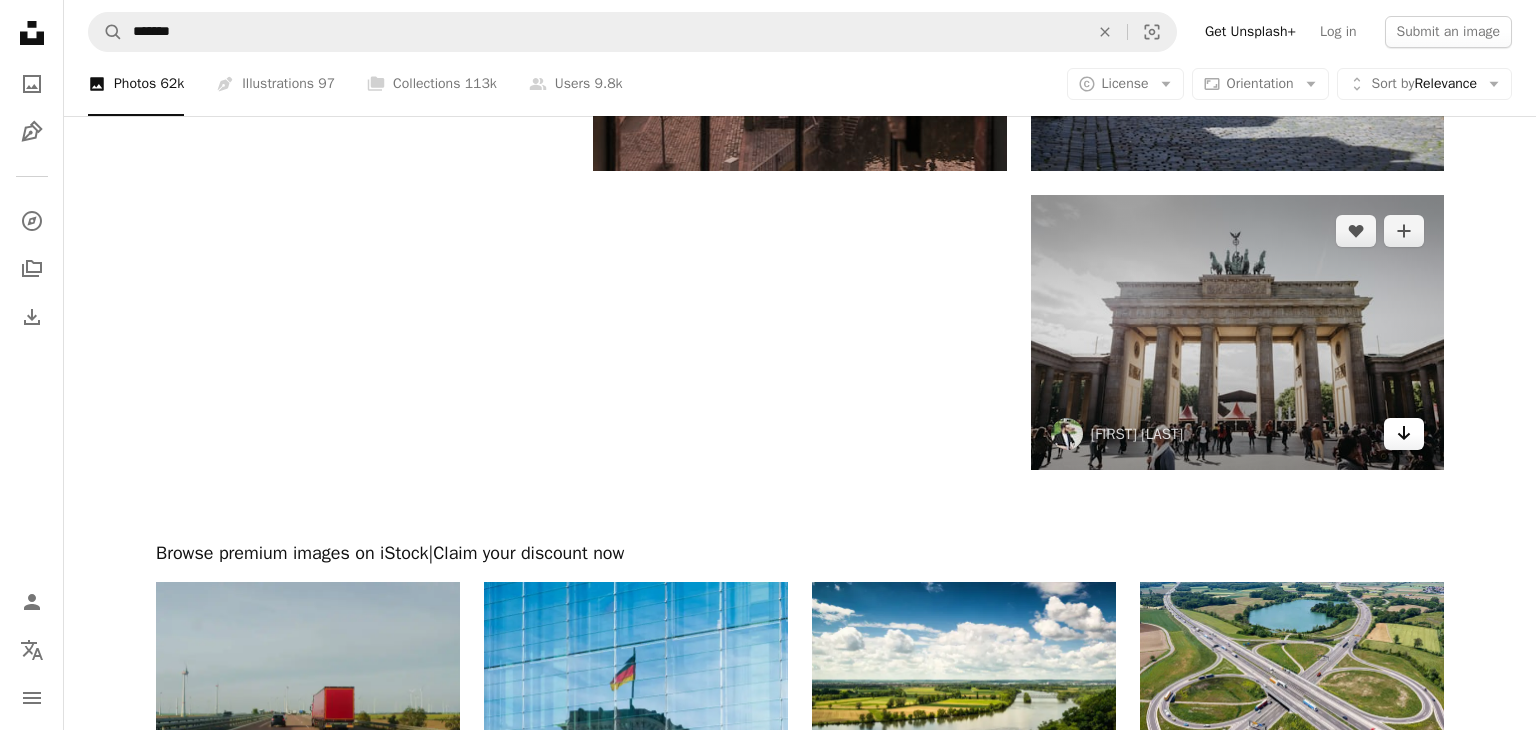click on "Arrow pointing down" at bounding box center [1404, 434] 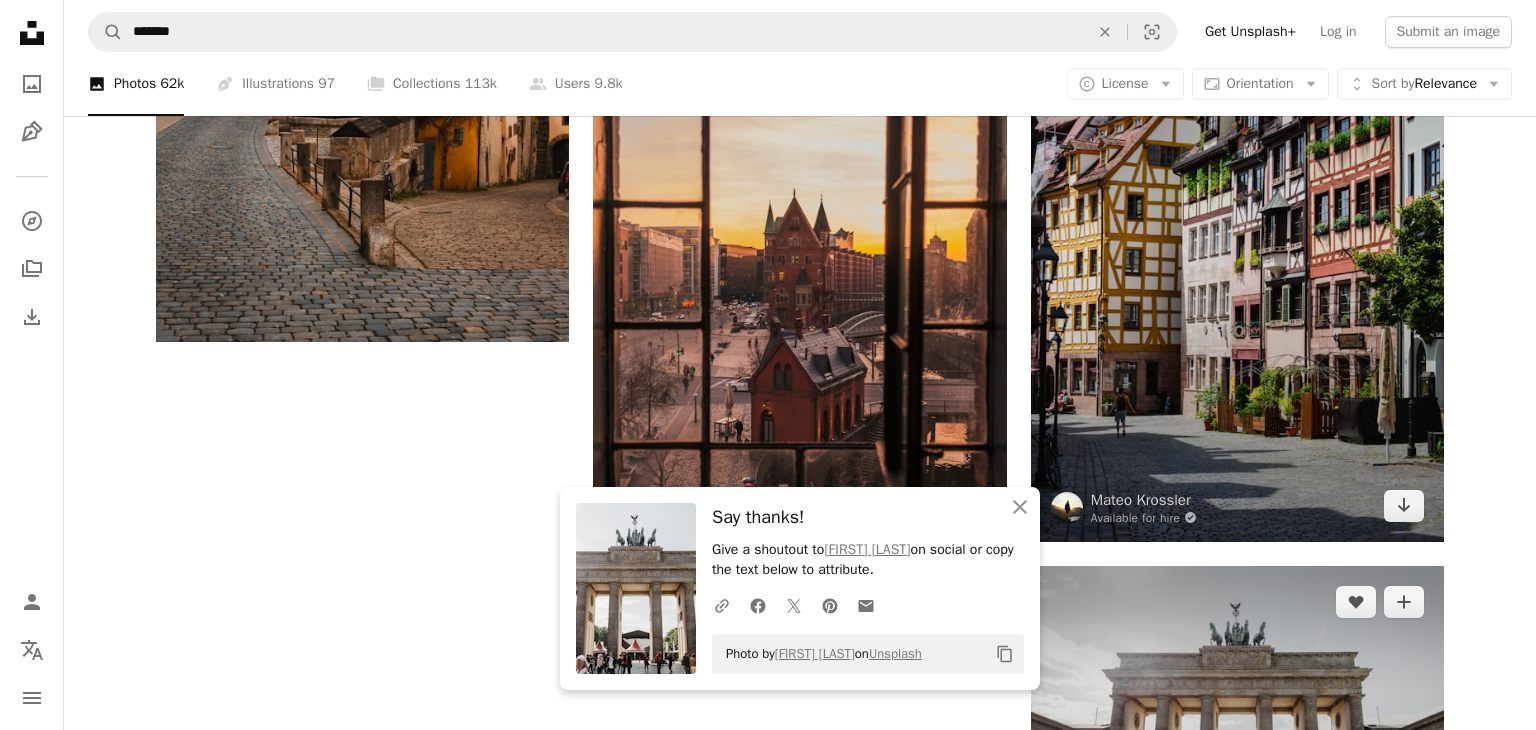 scroll, scrollTop: 2459, scrollLeft: 0, axis: vertical 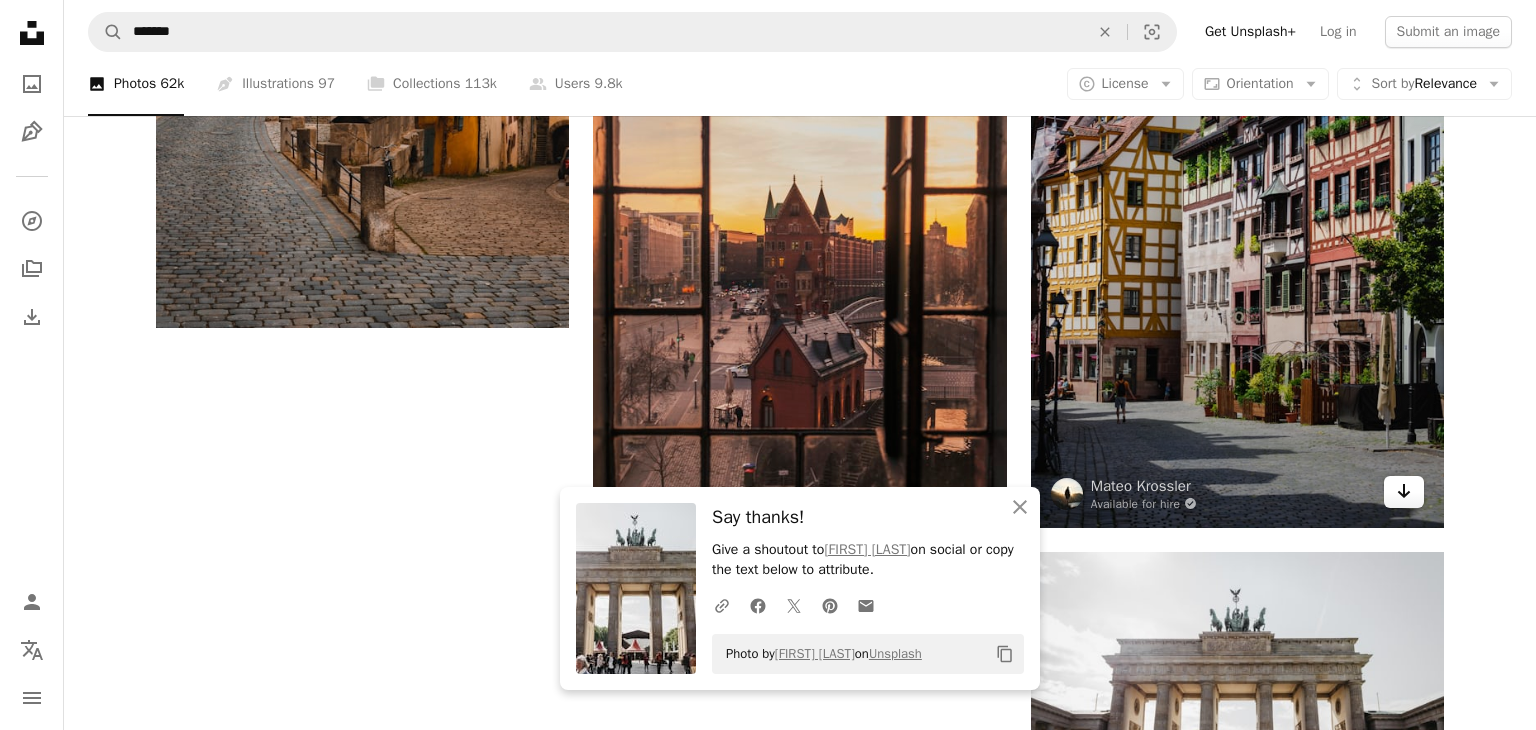 click 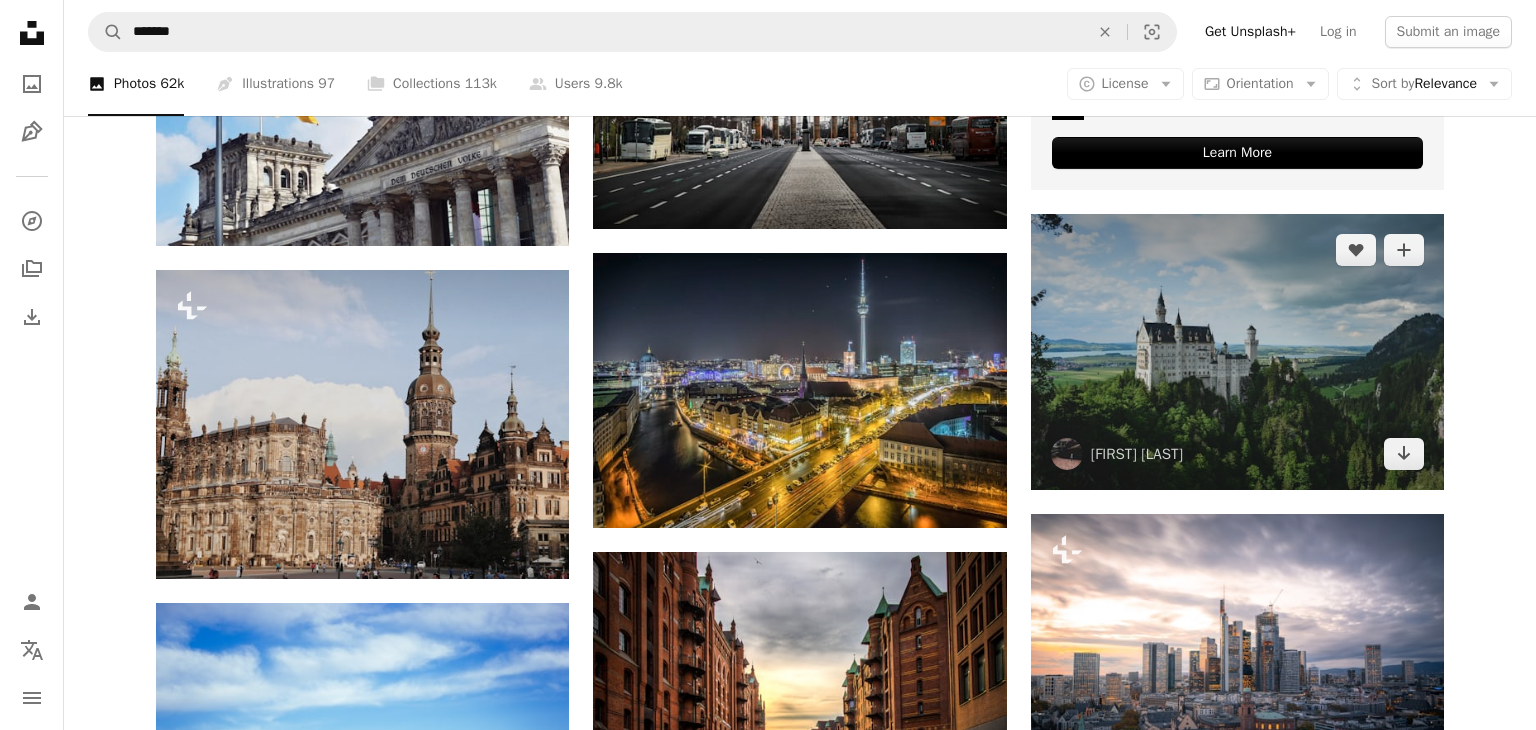 scroll, scrollTop: 456, scrollLeft: 0, axis: vertical 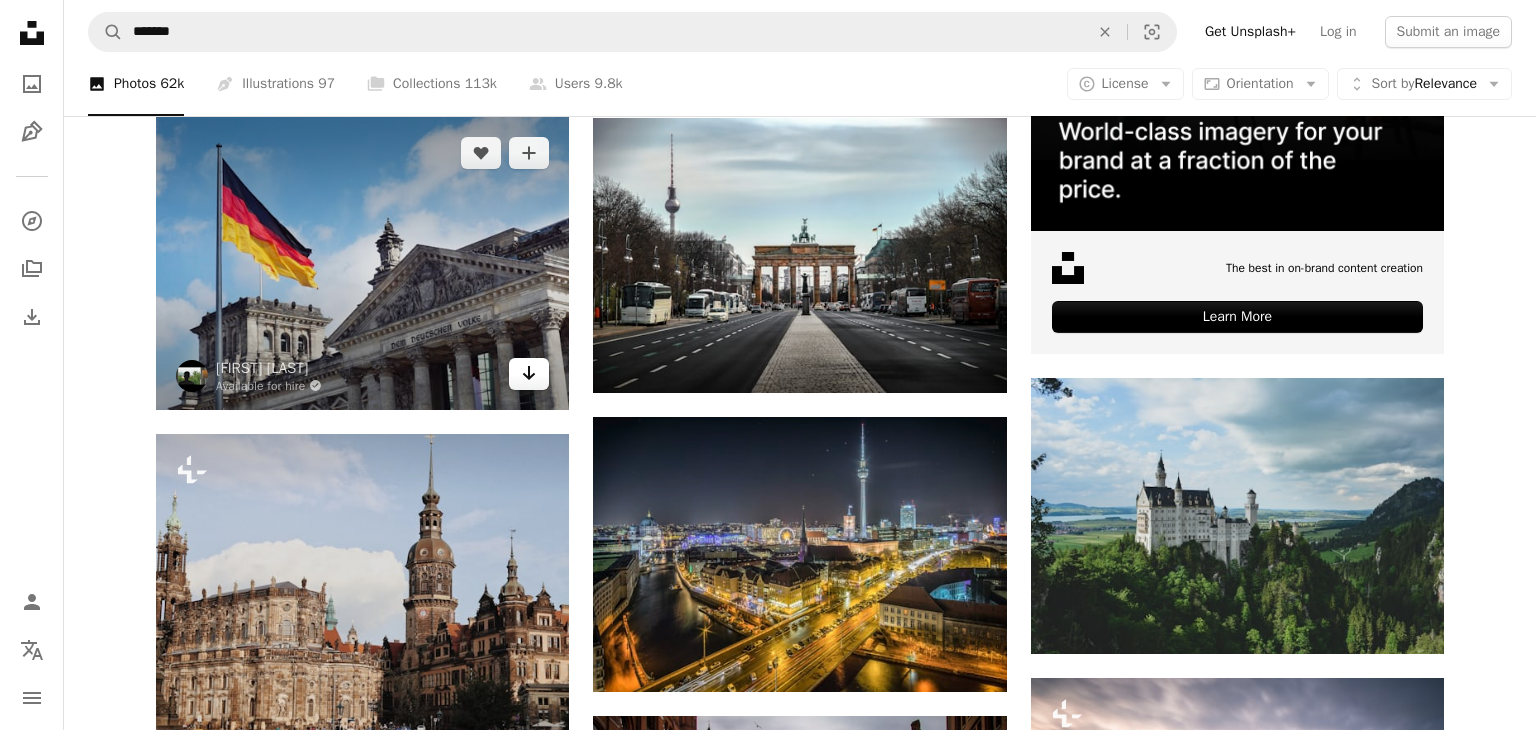click on "Arrow pointing down" at bounding box center [529, 374] 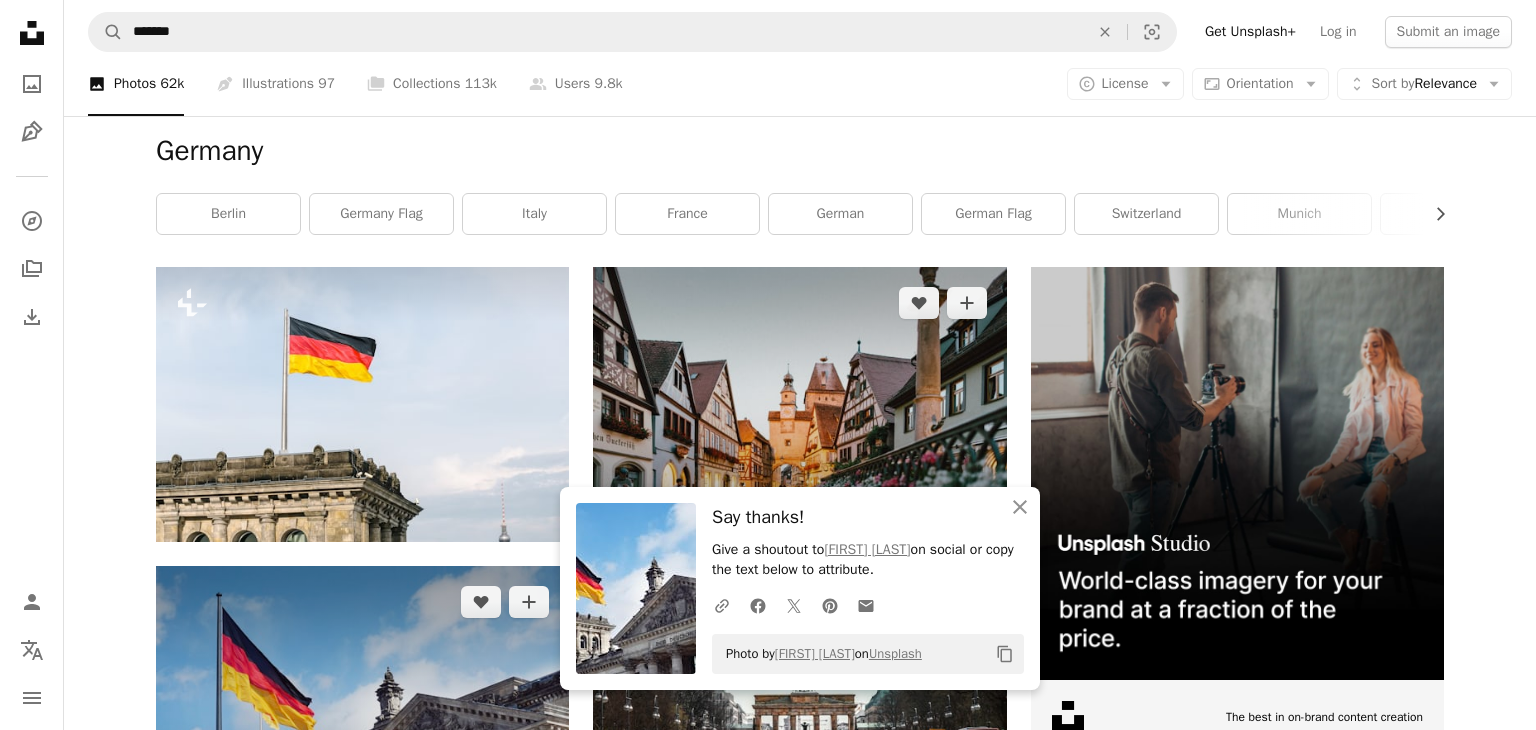 scroll, scrollTop: 0, scrollLeft: 0, axis: both 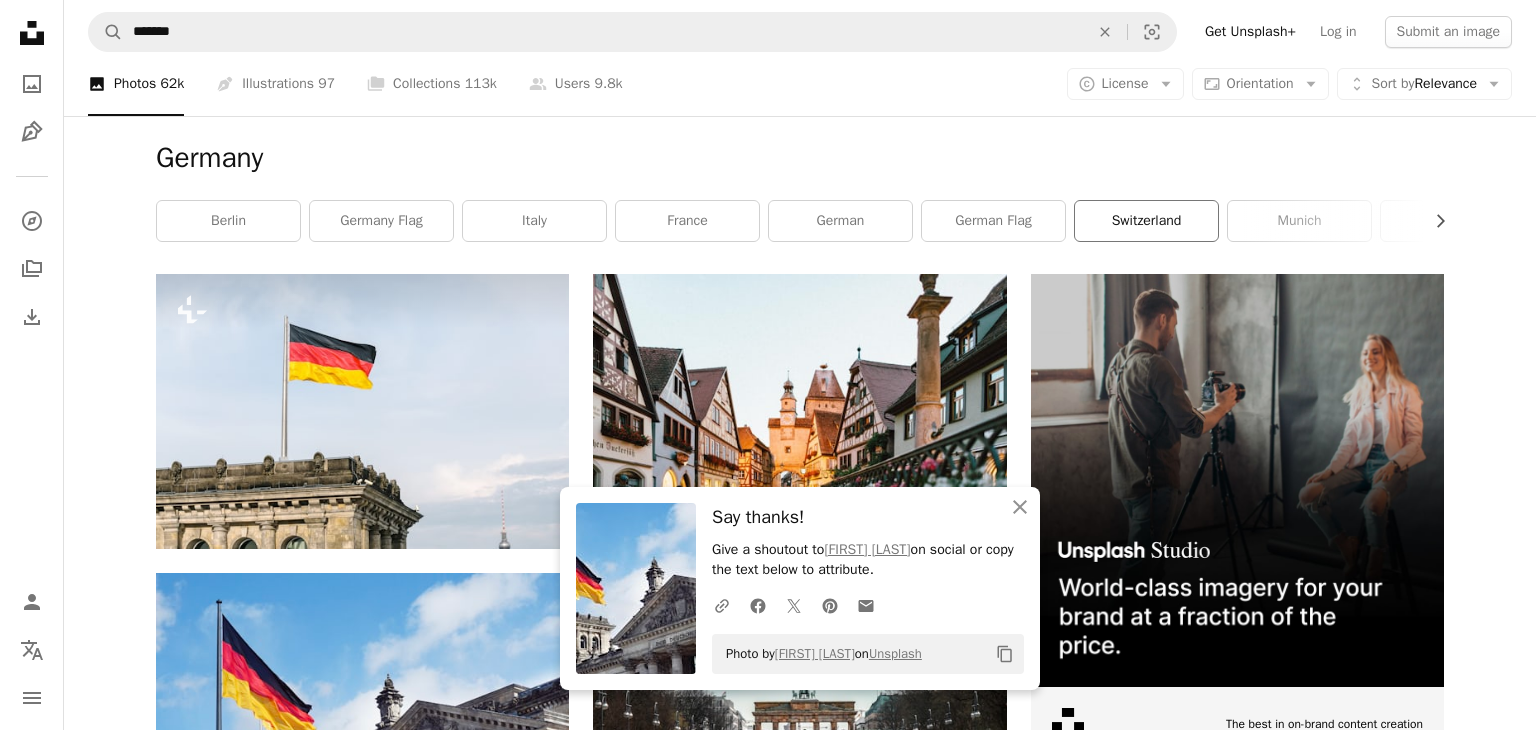 click on "switzerland" at bounding box center (1146, 221) 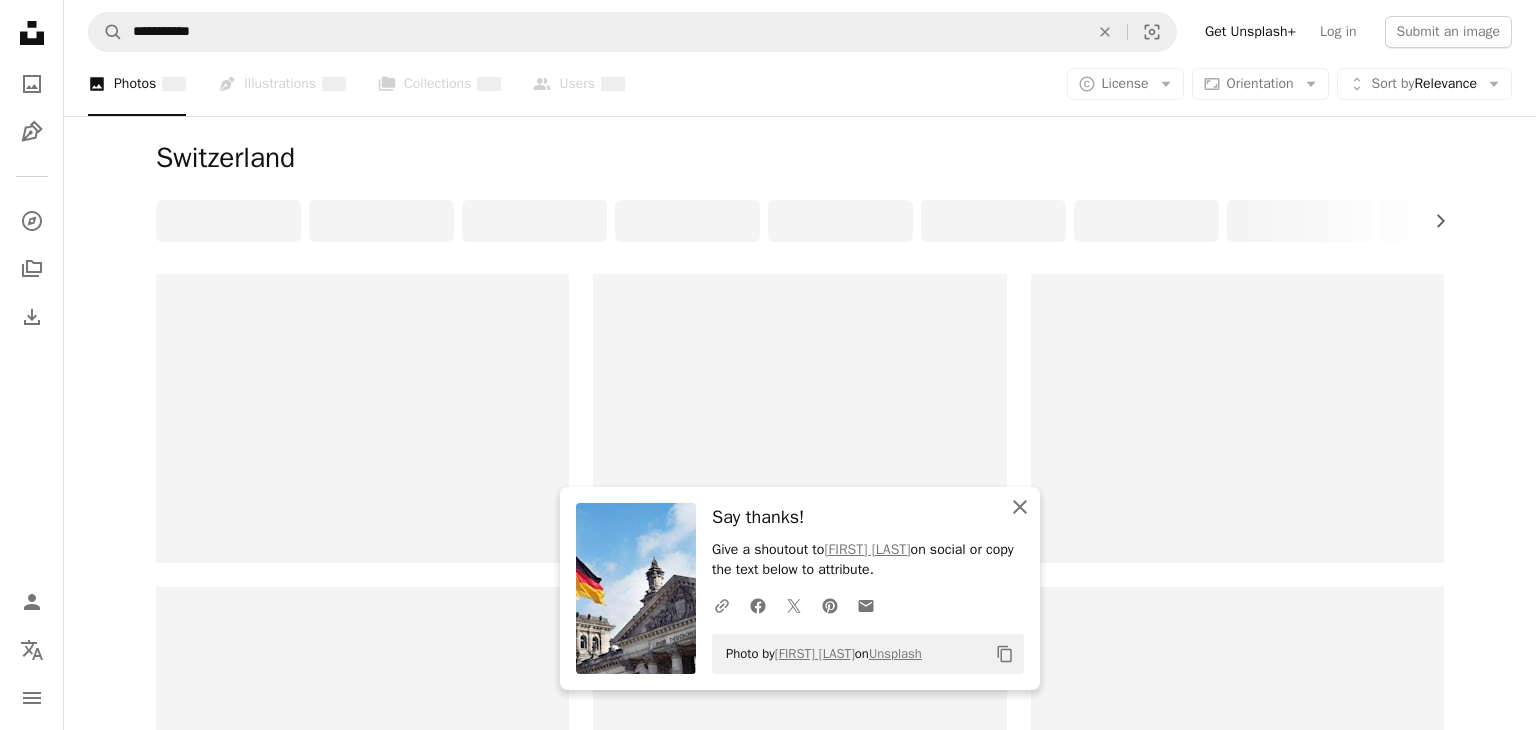 click on "An X shape" 